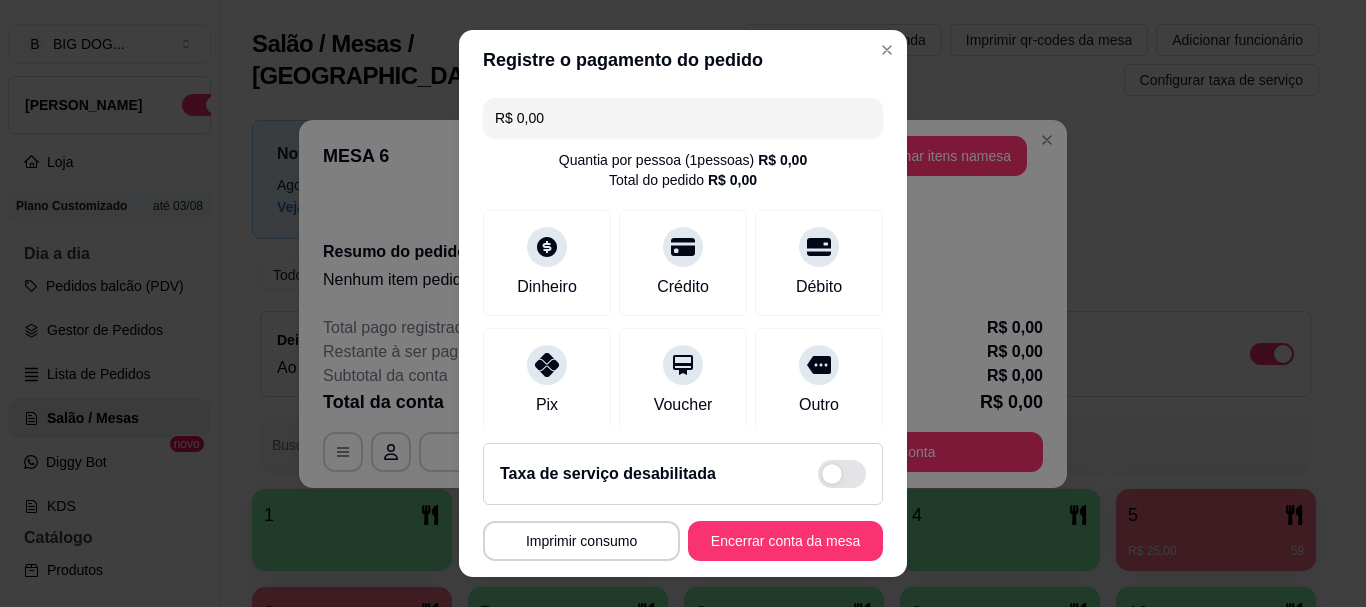 scroll, scrollTop: 0, scrollLeft: 0, axis: both 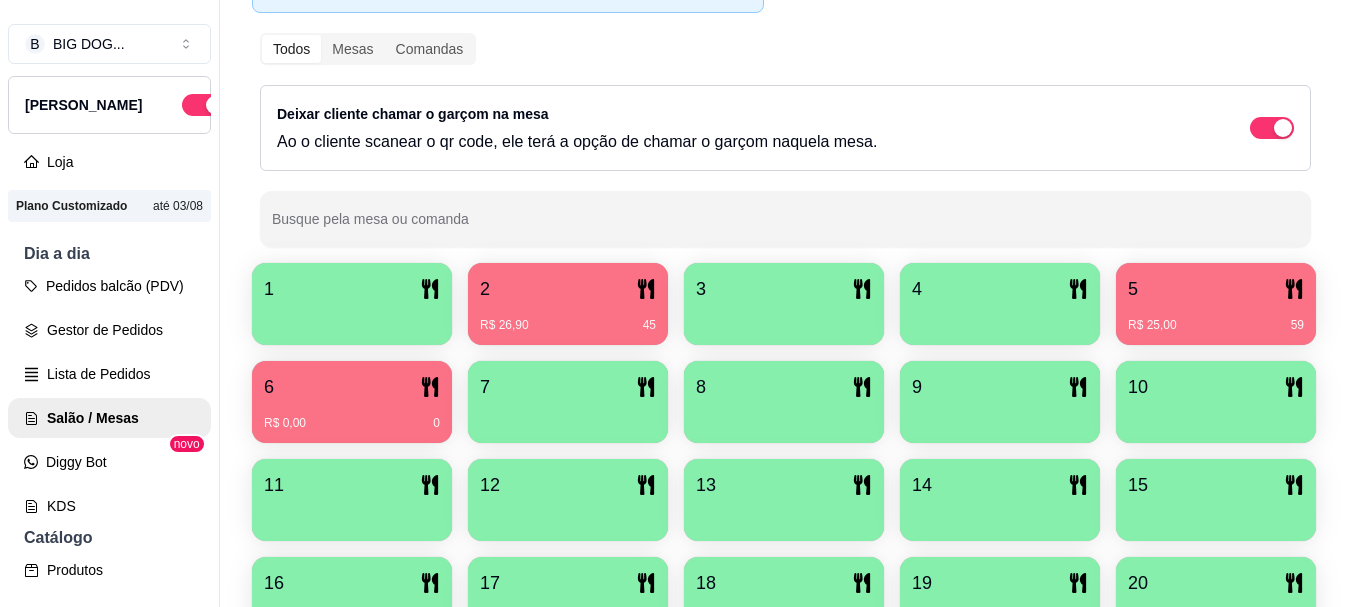 click on "Deixar cliente chamar o garçom na mesa Ao o cliente scanear o qr code, ele terá a opção de chamar o garçom naquela mesa." at bounding box center [785, 128] 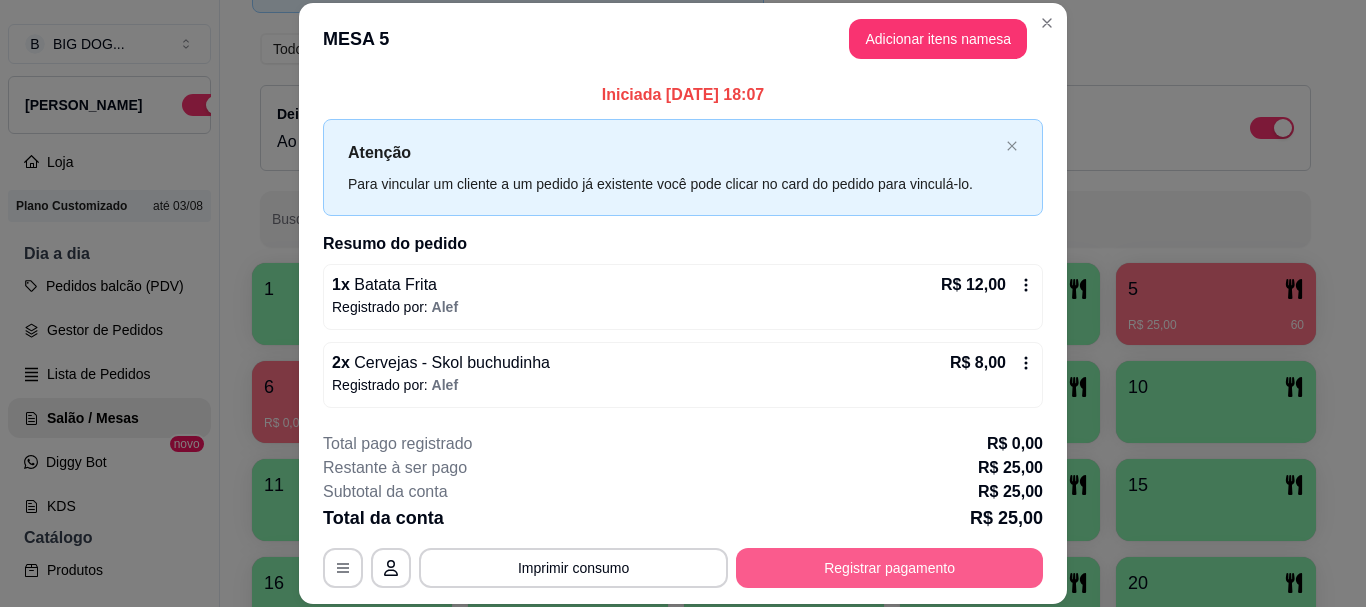 click on "Registrar pagamento" at bounding box center (889, 568) 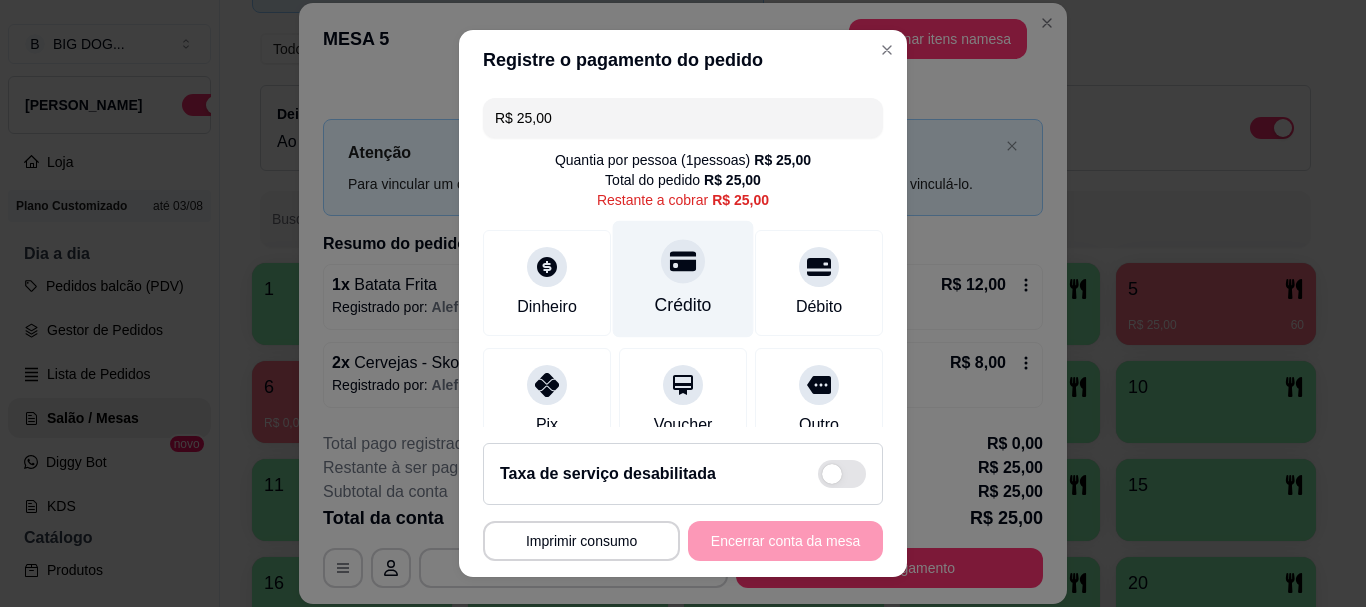 click on "Crédito" at bounding box center [683, 306] 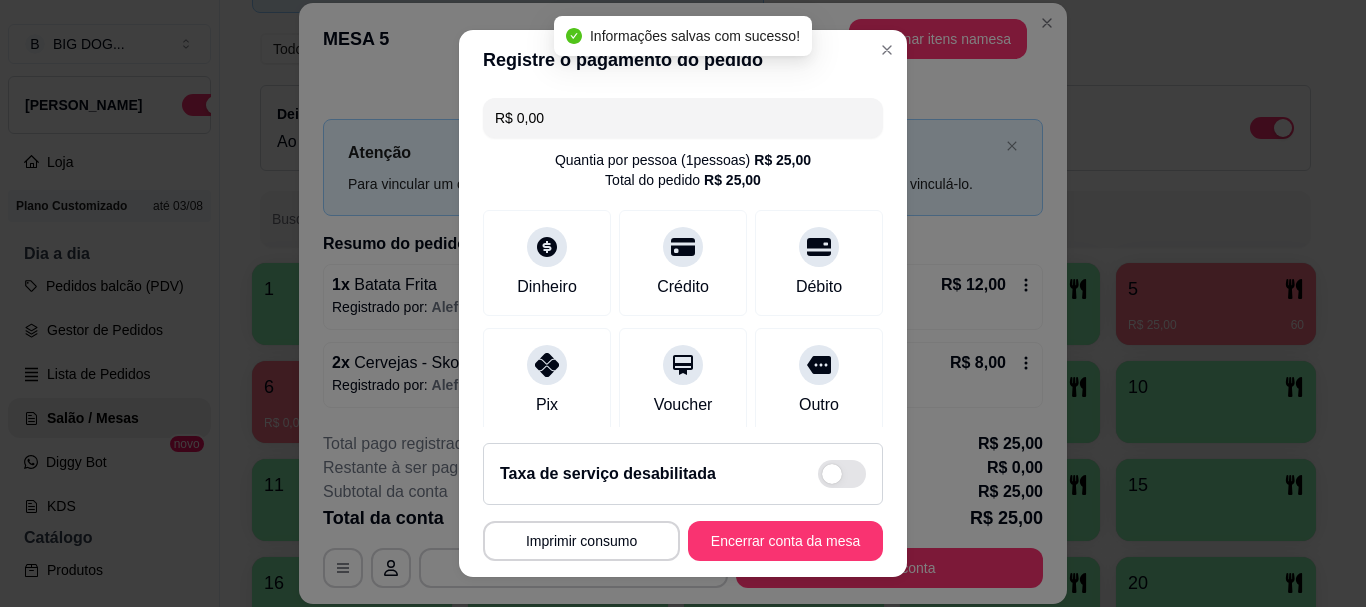type on "R$ 0,00" 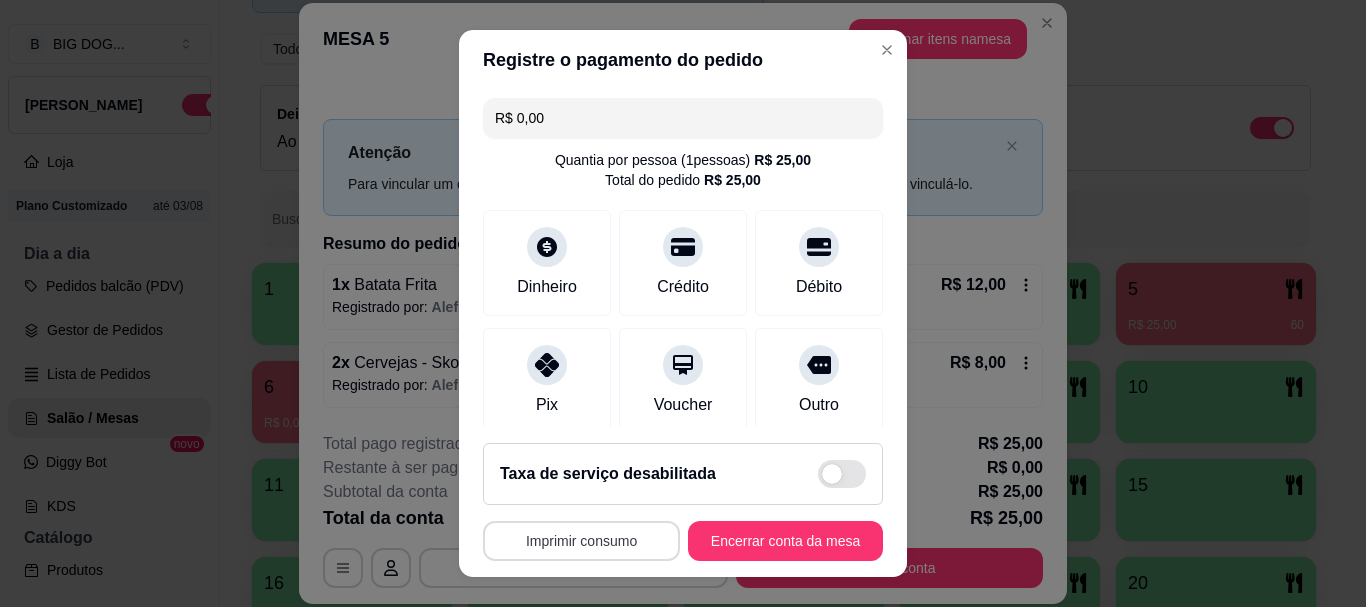 click on "Imprimir consumo" at bounding box center (581, 541) 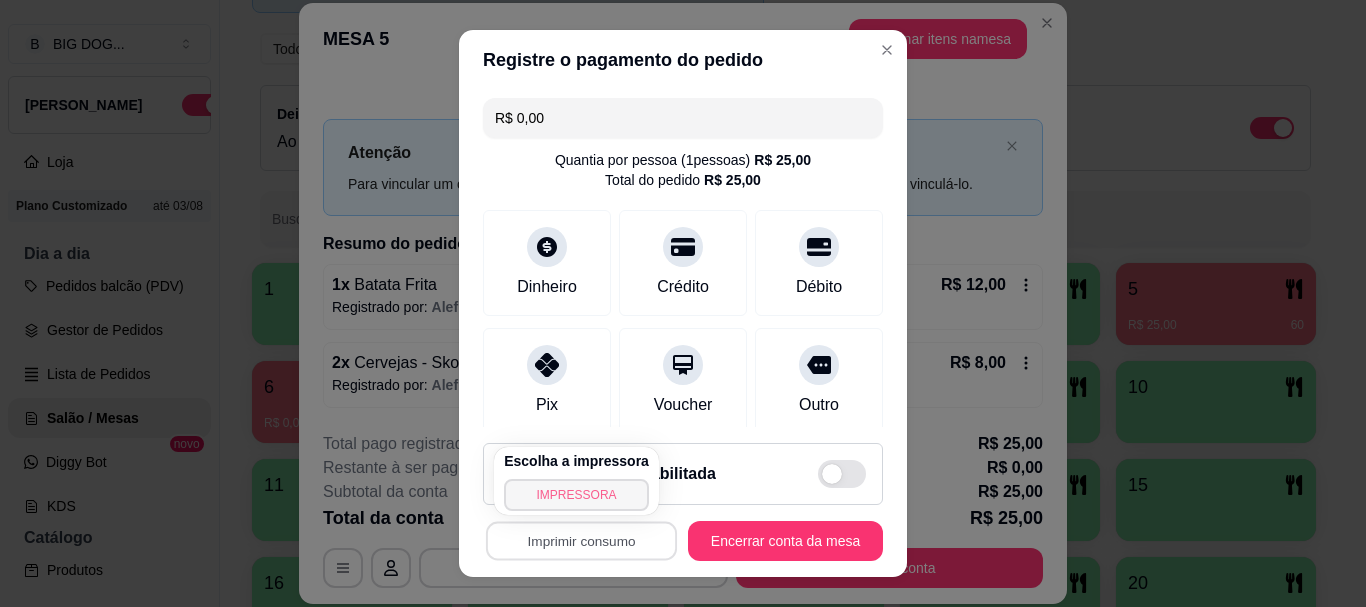 click on "IMPRESSORA" at bounding box center (576, 495) 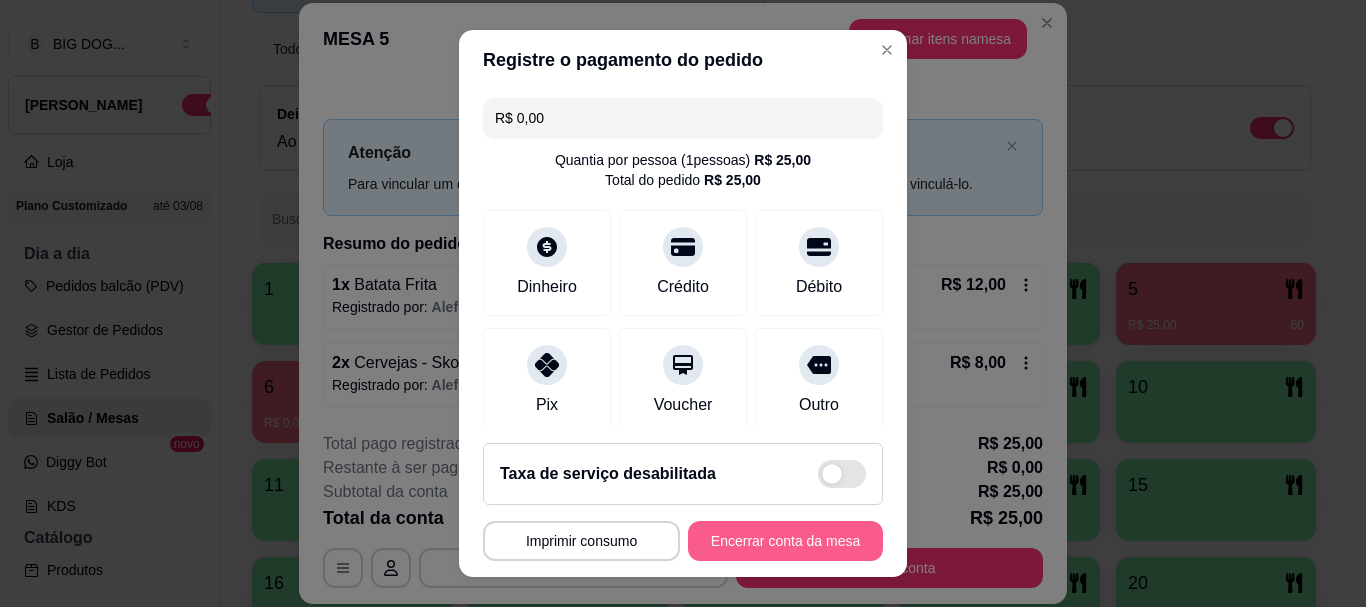 click on "Encerrar conta da mesa" at bounding box center (785, 541) 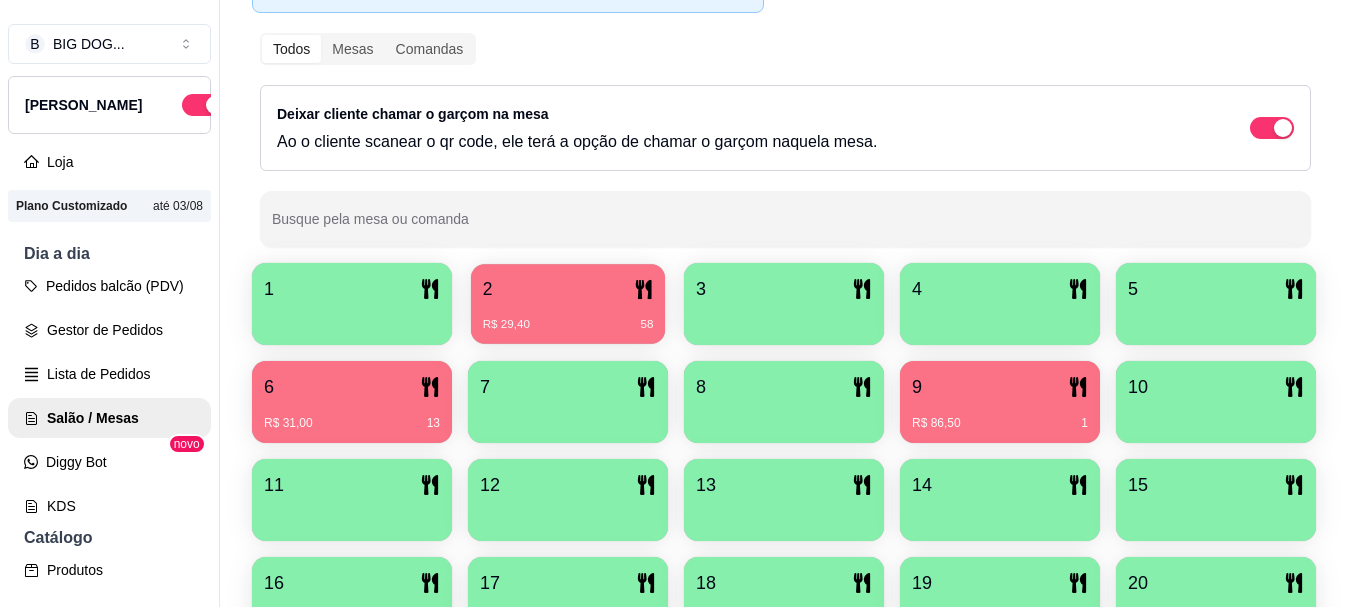 click on "2" at bounding box center (568, 289) 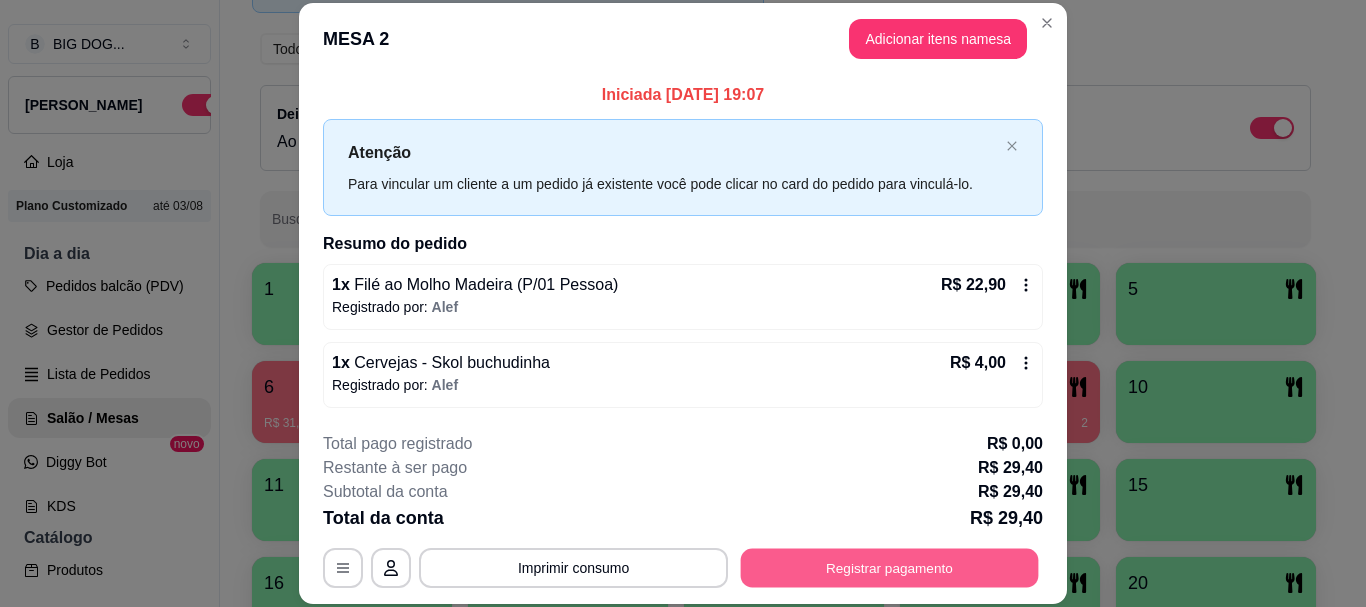 click on "Registrar pagamento" at bounding box center [890, 568] 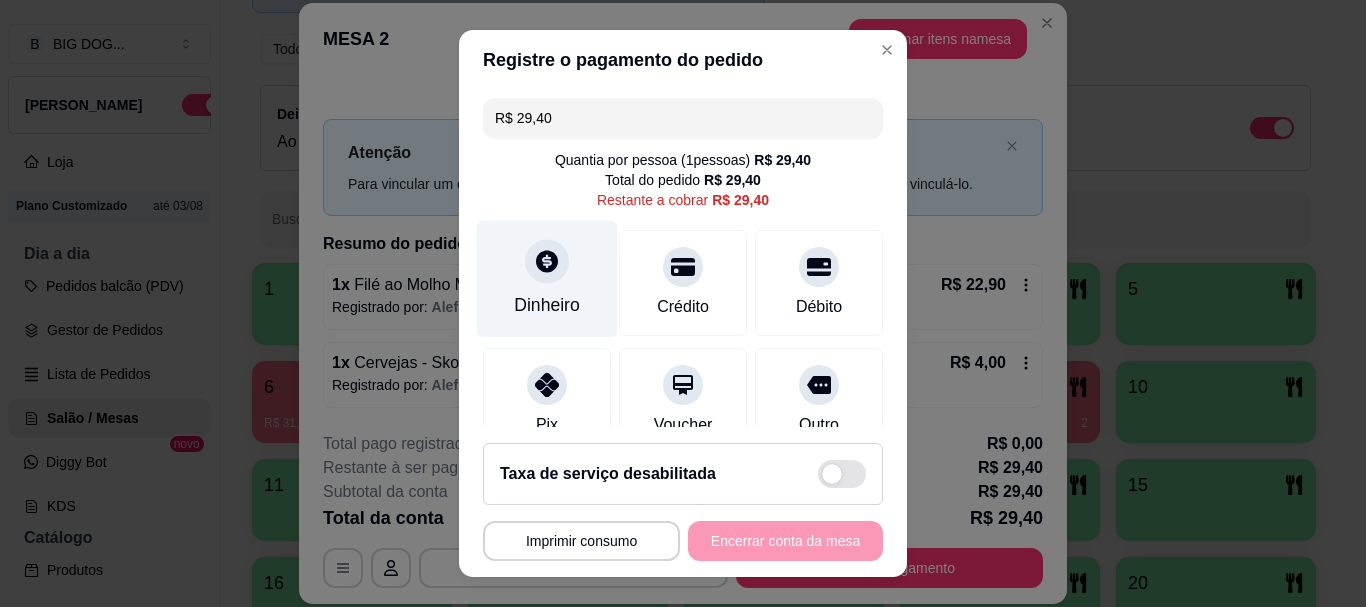 click at bounding box center (547, 262) 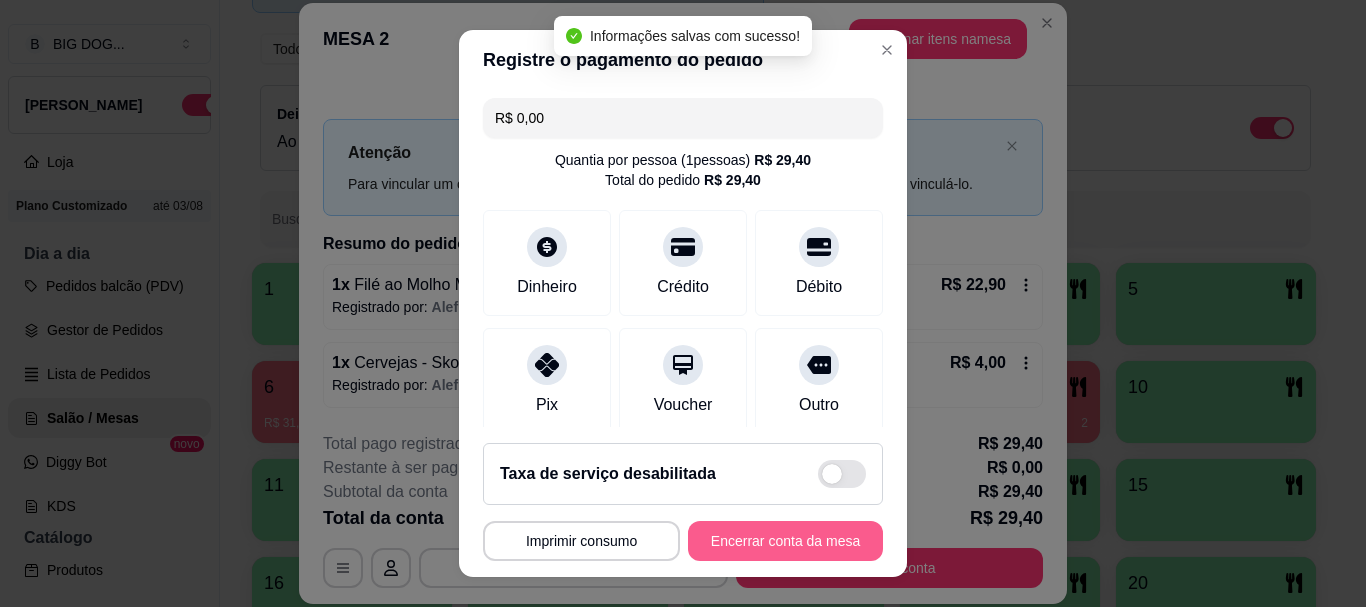 type on "R$ 0,00" 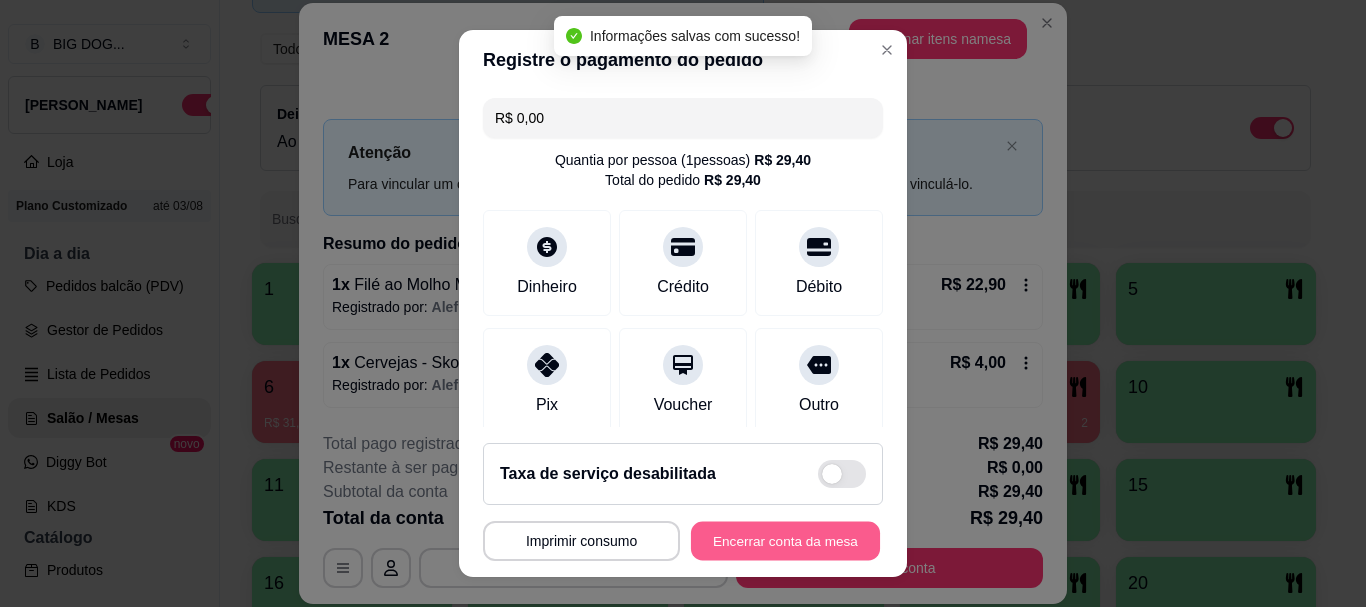 click on "Encerrar conta da mesa" at bounding box center [785, 540] 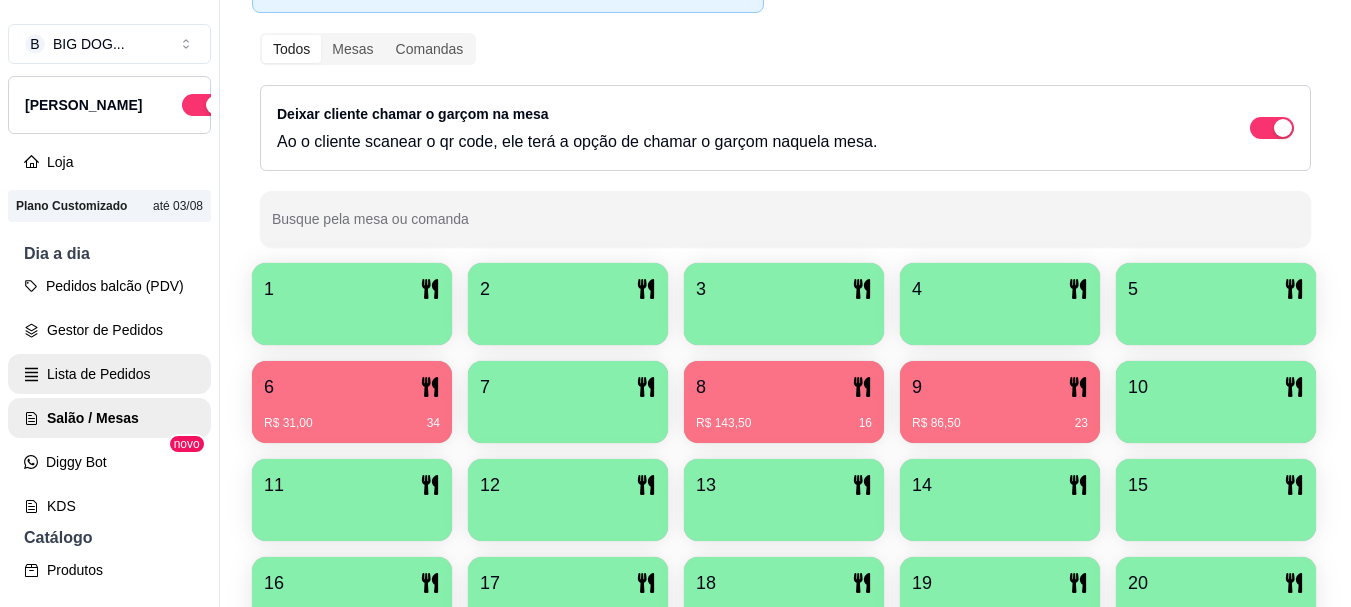 click on "Lista de Pedidos" at bounding box center (109, 374) 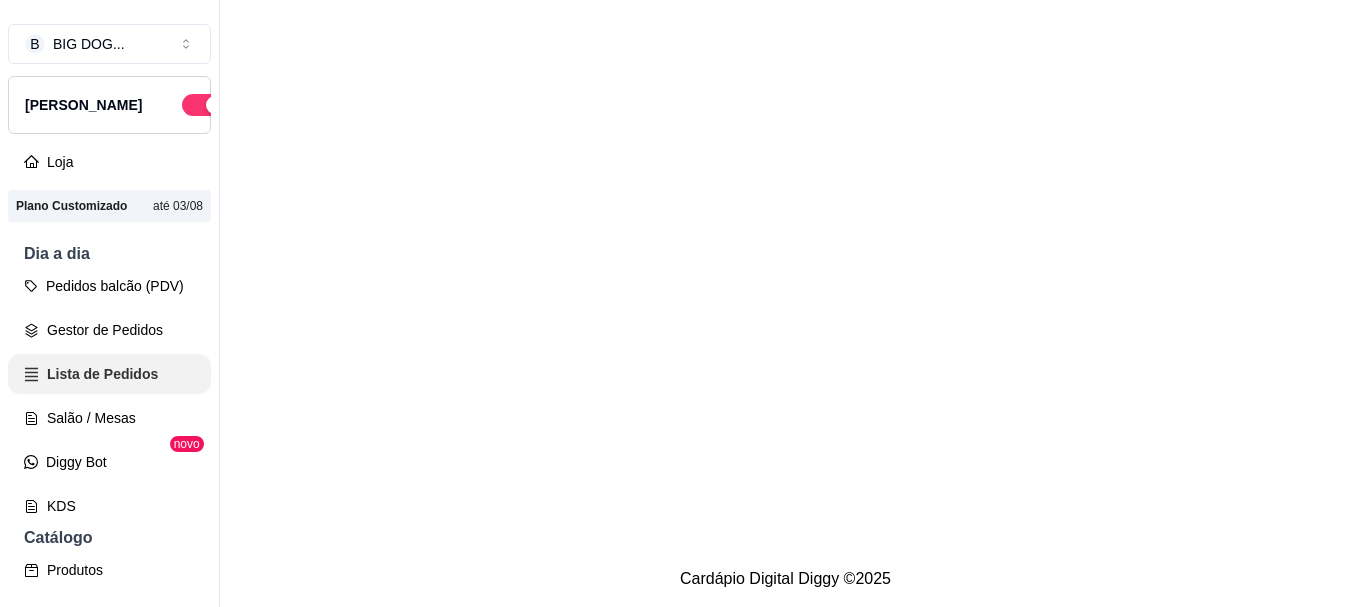 scroll, scrollTop: 0, scrollLeft: 0, axis: both 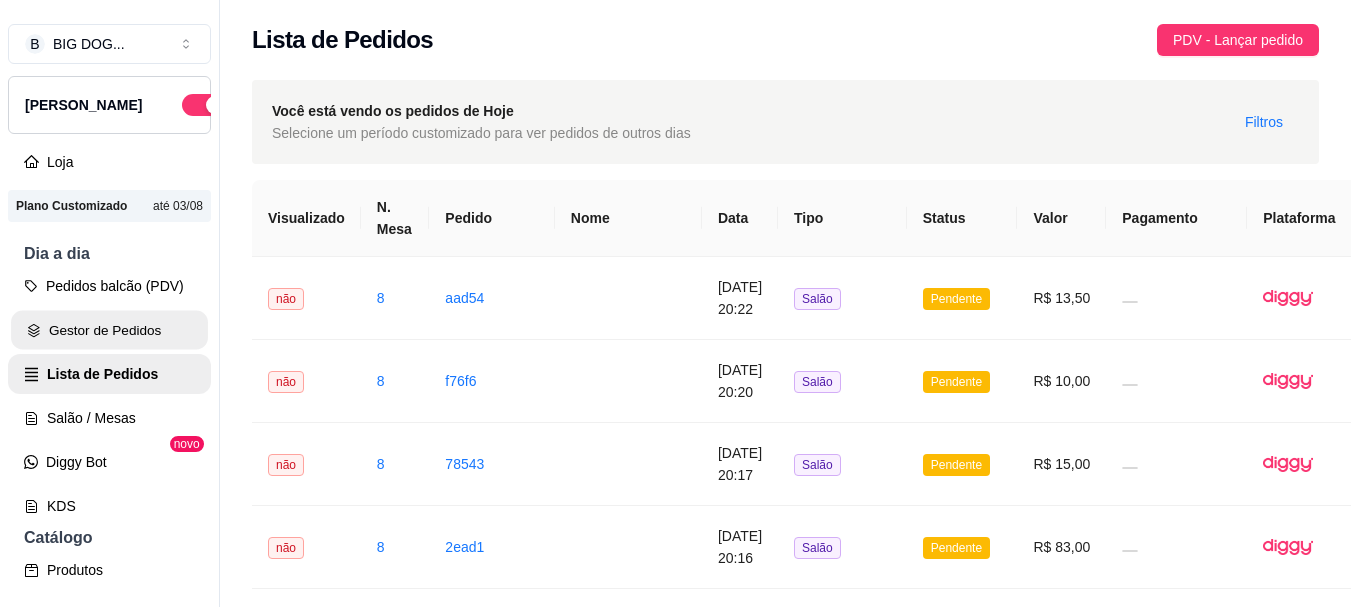 click on "Gestor de Pedidos" at bounding box center (109, 330) 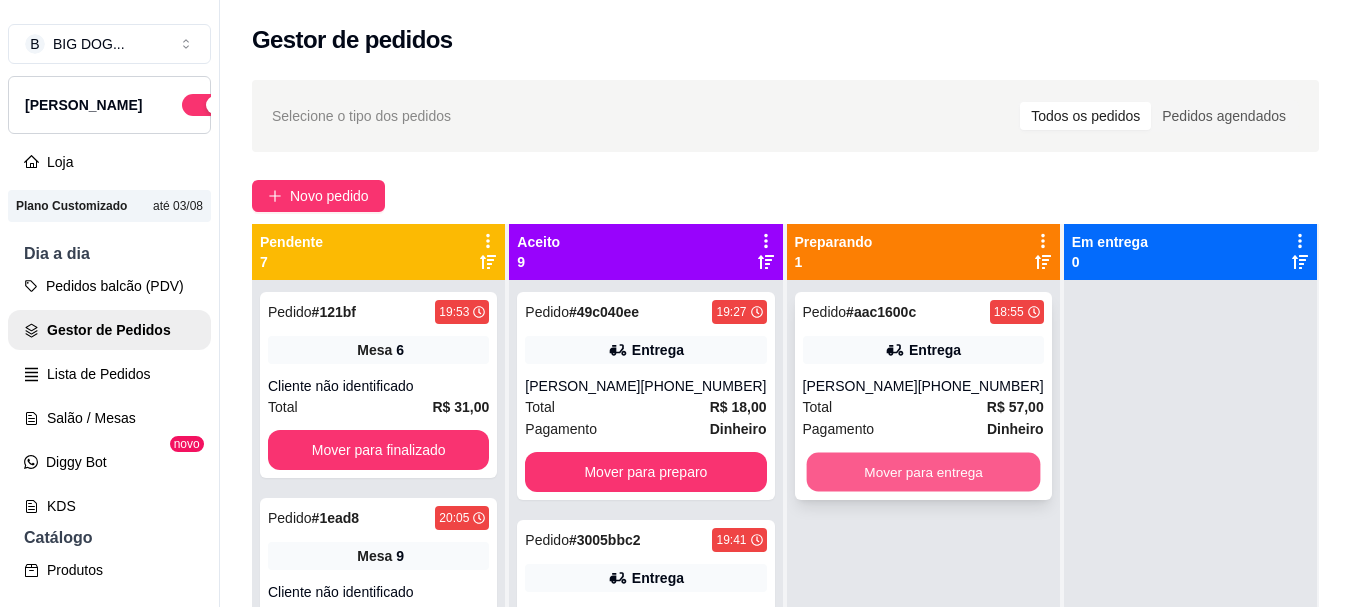 click on "Mover para entrega" at bounding box center (923, 472) 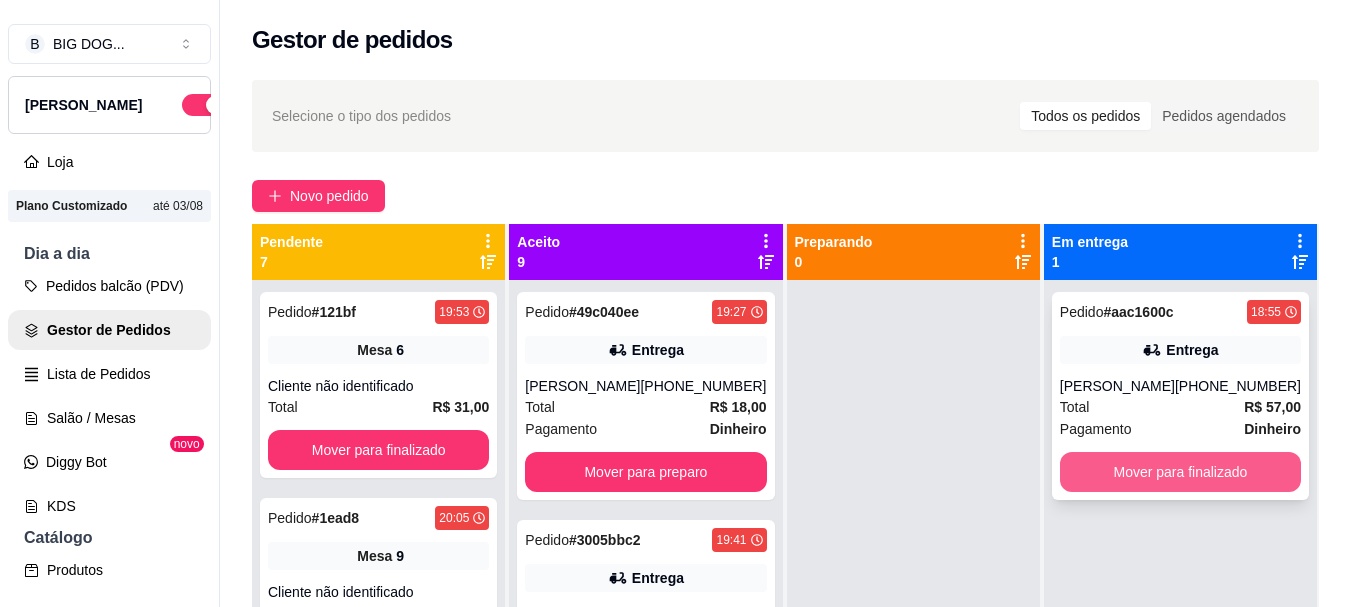 click on "Mover para finalizado" at bounding box center (1180, 472) 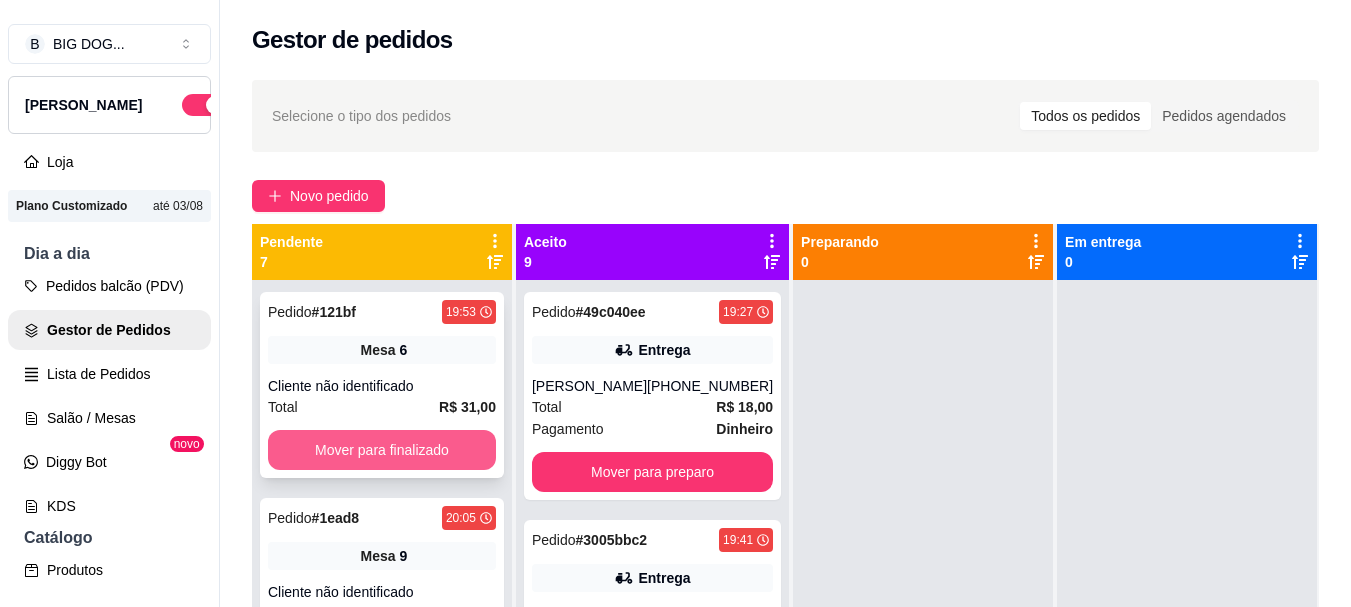 click on "Mover para finalizado" at bounding box center (382, 450) 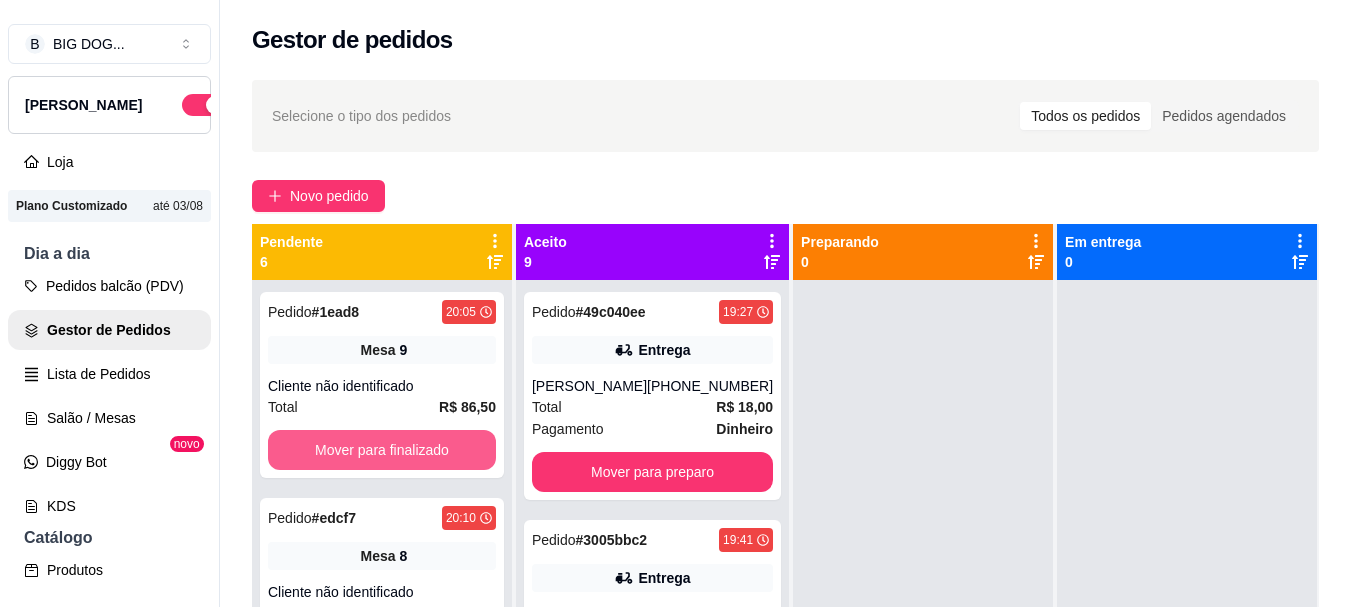 click on "Mover para finalizado" at bounding box center (382, 450) 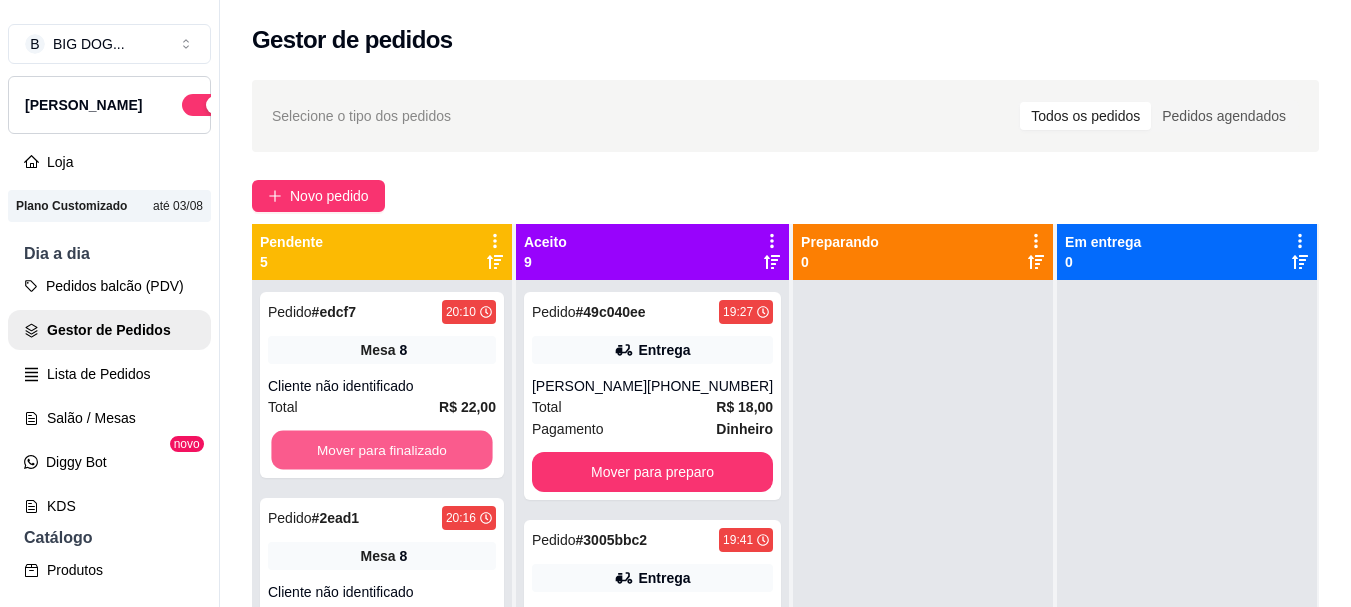 click on "Mover para finalizado" at bounding box center [381, 450] 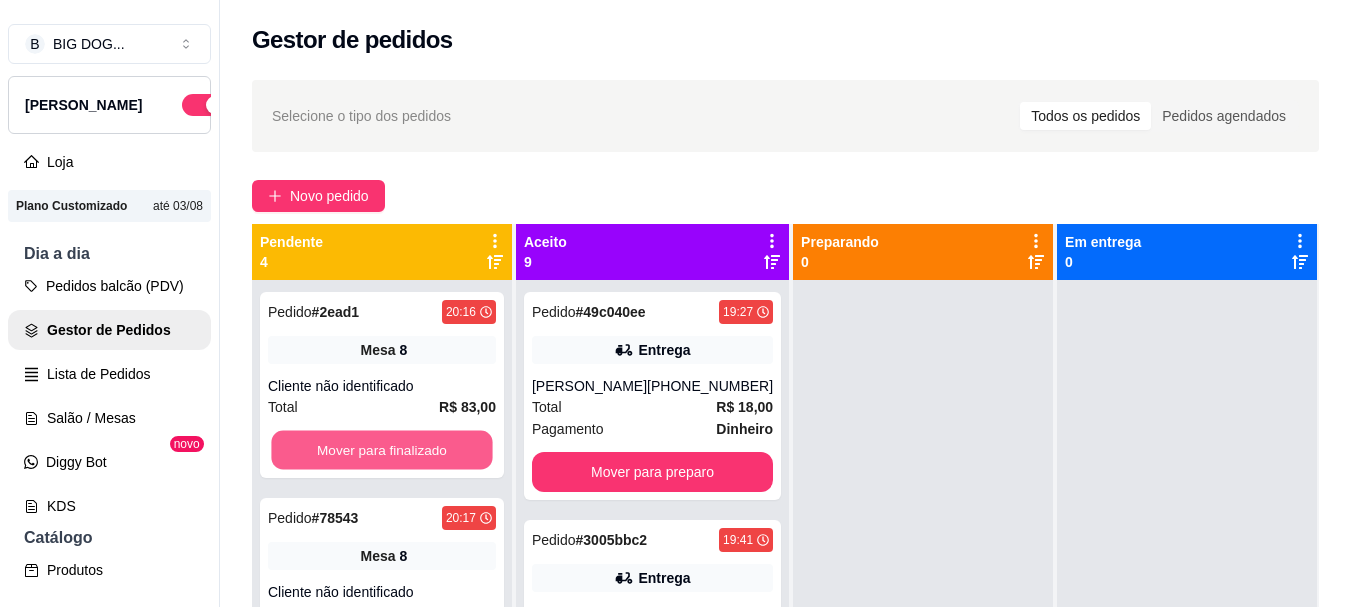 click on "Mover para finalizado" at bounding box center [381, 450] 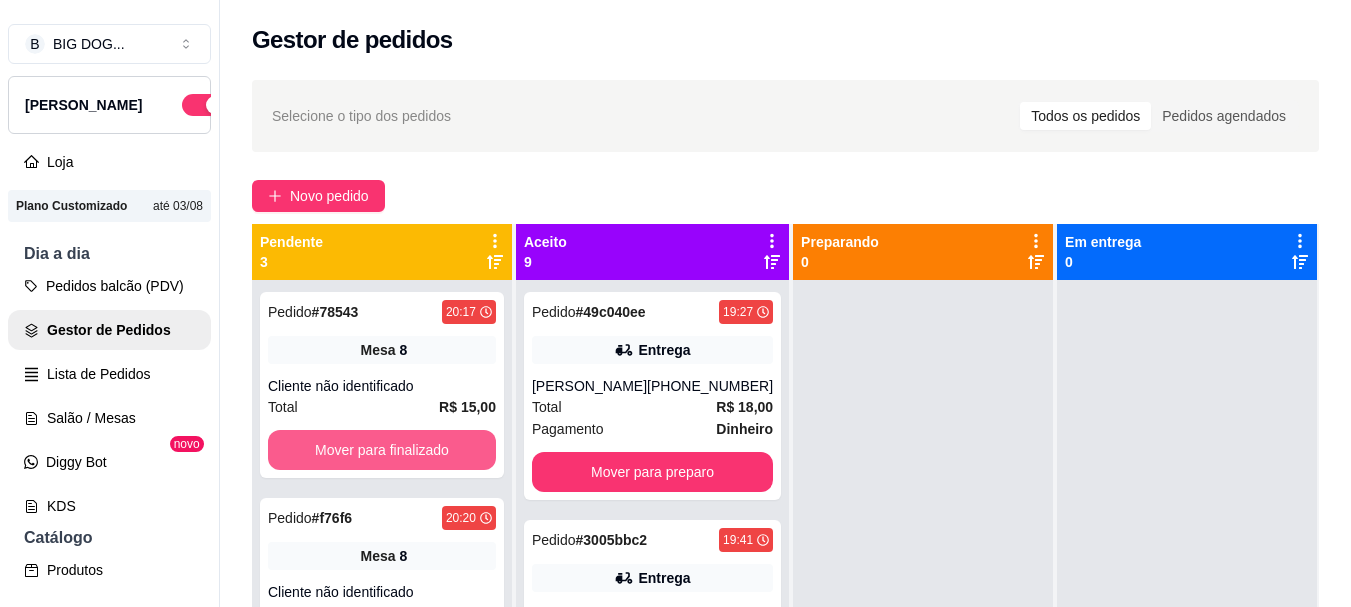 click on "Mover para finalizado" at bounding box center [382, 450] 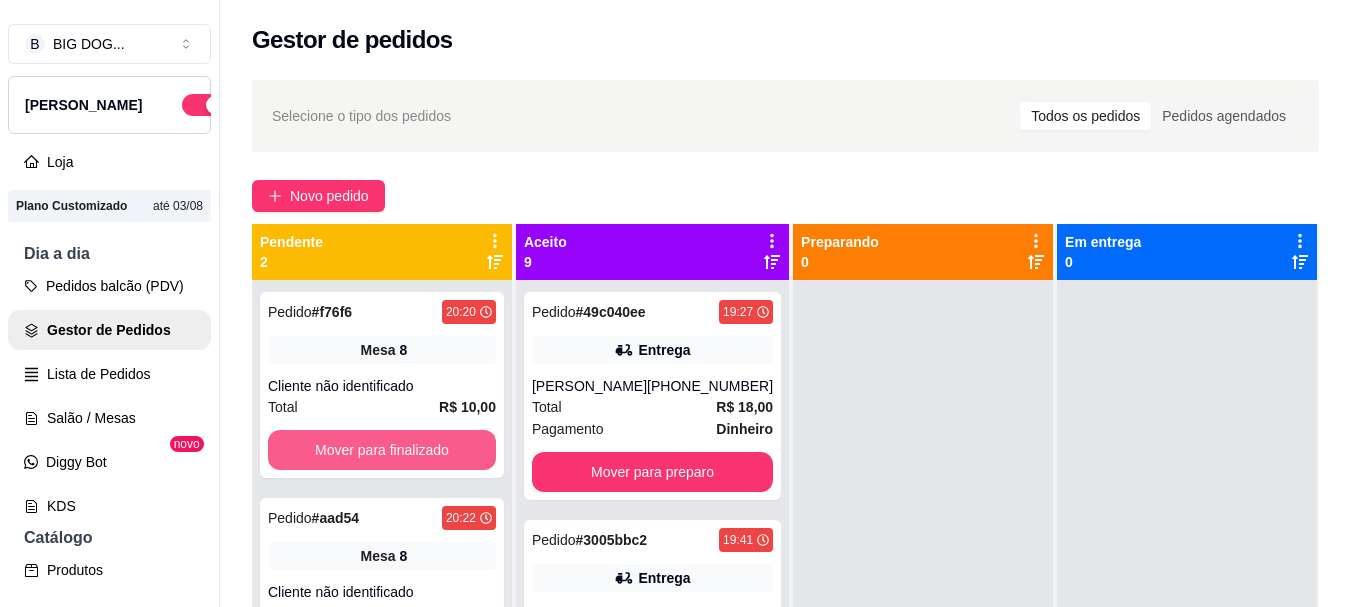 click on "Mover para finalizado" at bounding box center (382, 450) 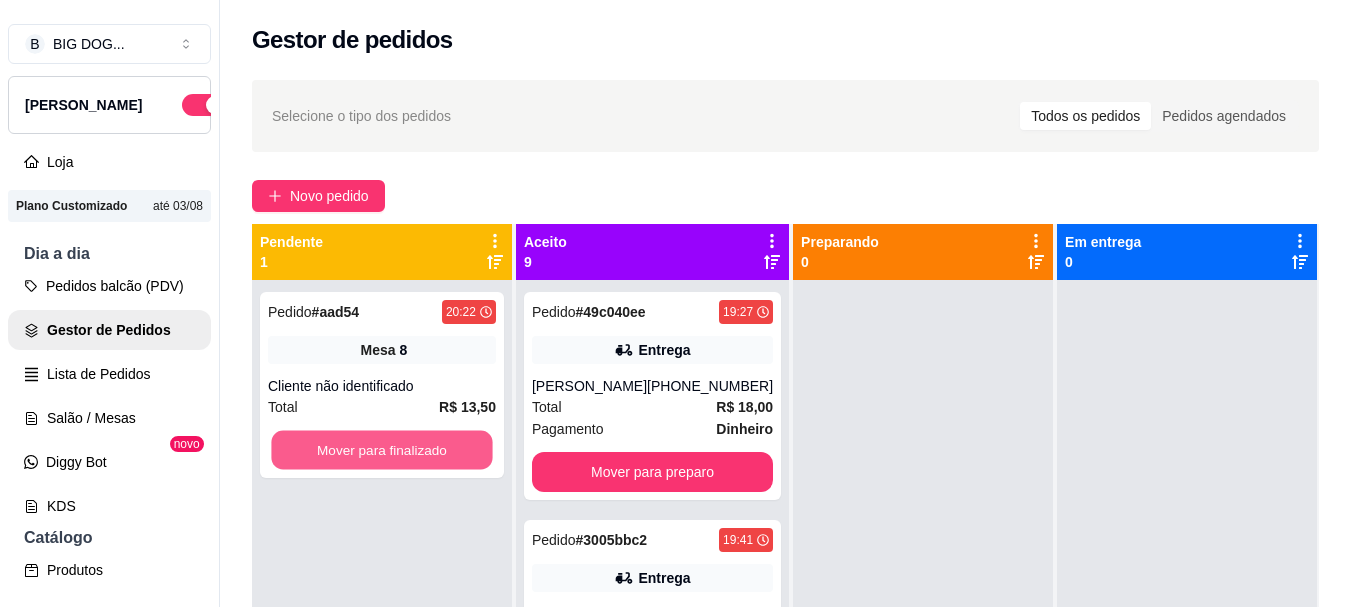 click on "Mover para finalizado" at bounding box center (381, 450) 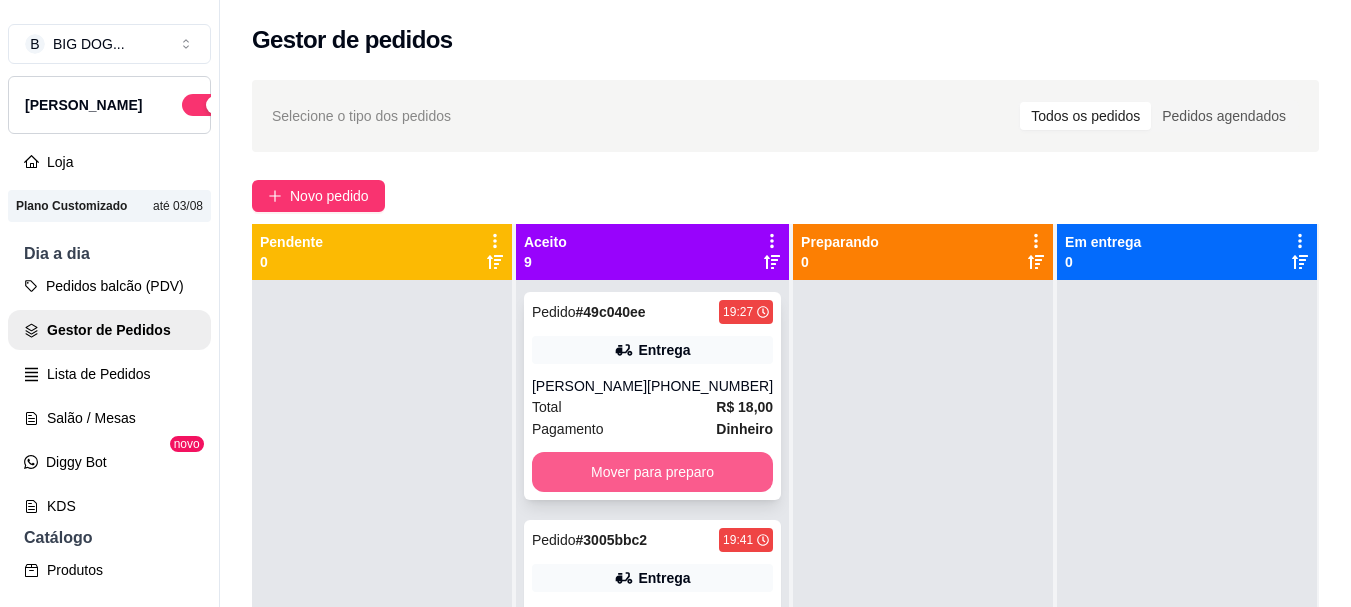 click on "Mover para preparo" at bounding box center [652, 472] 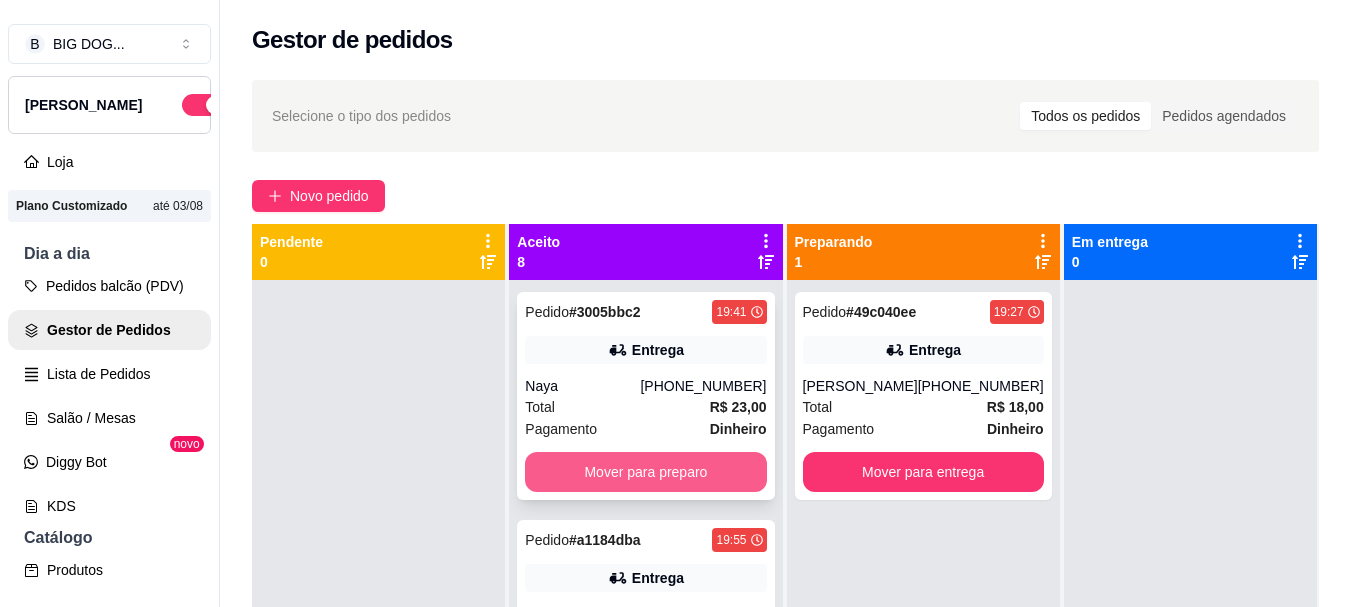 click on "Mover para preparo" at bounding box center (645, 472) 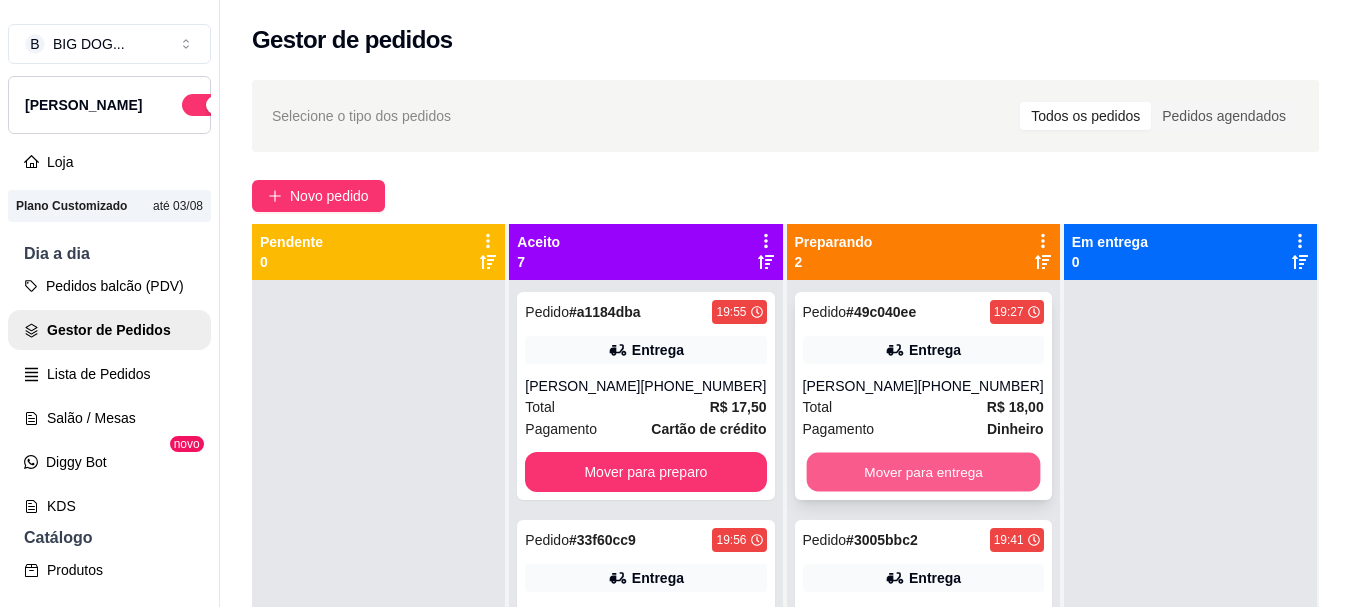 click on "Mover para entrega" at bounding box center (923, 472) 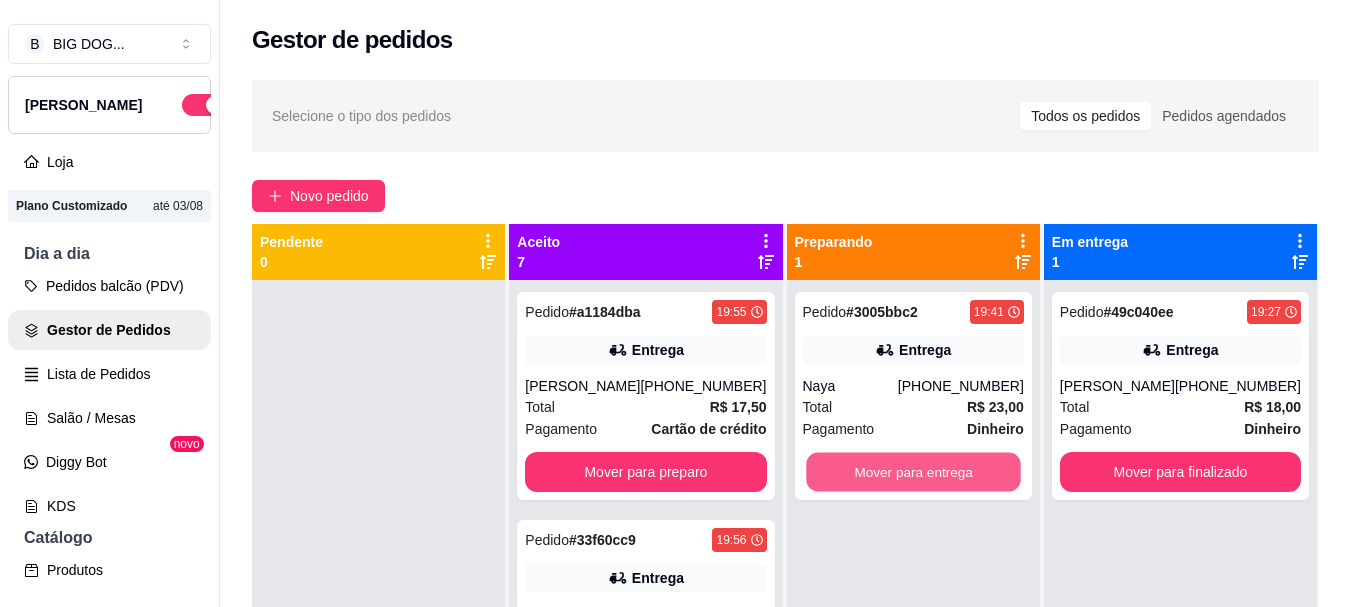 click on "Mover para entrega" at bounding box center [913, 472] 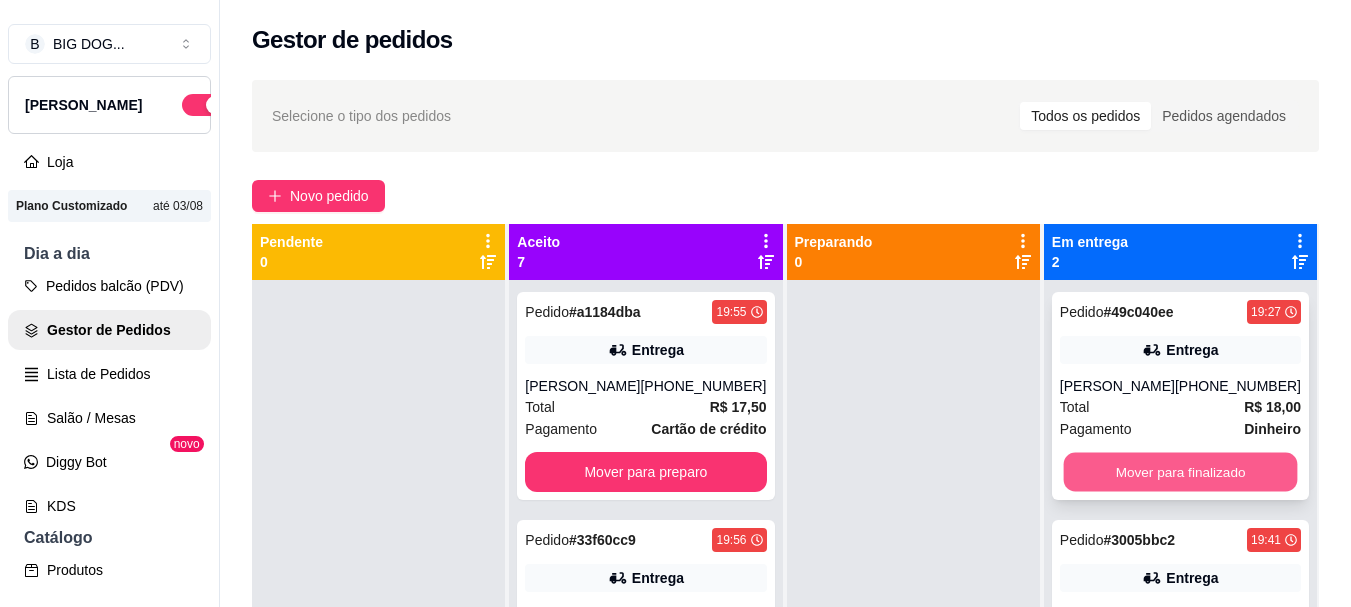 click on "Mover para finalizado" at bounding box center [1180, 472] 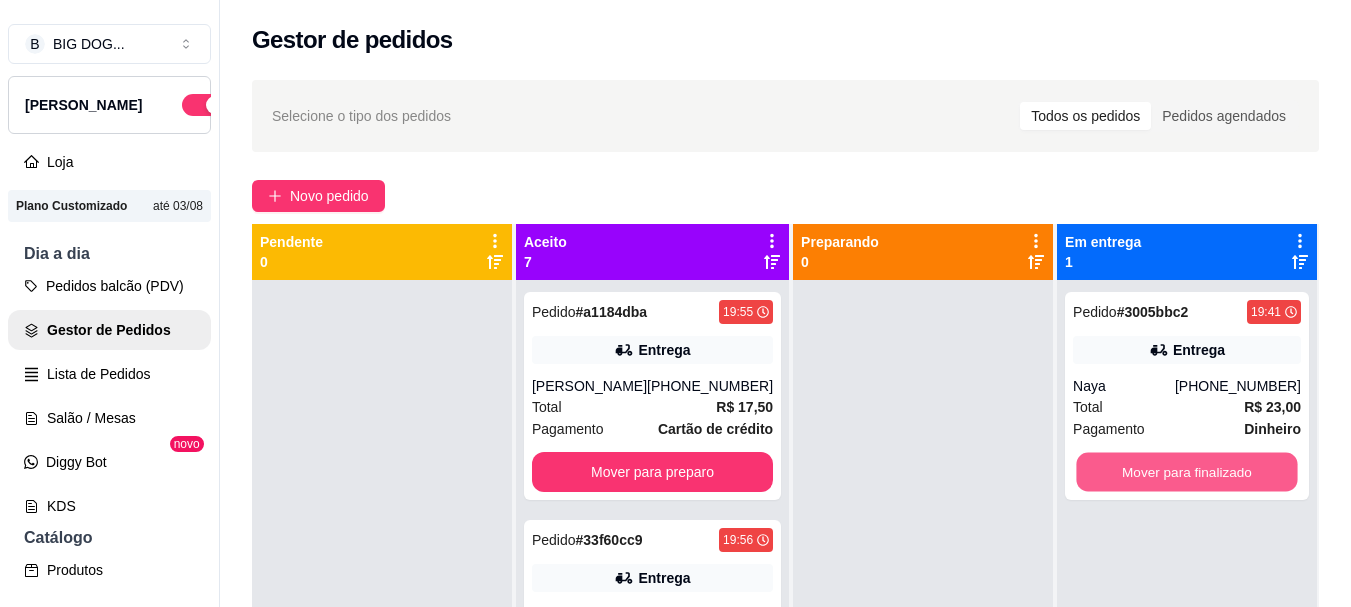 click on "Mover para finalizado" at bounding box center (1186, 472) 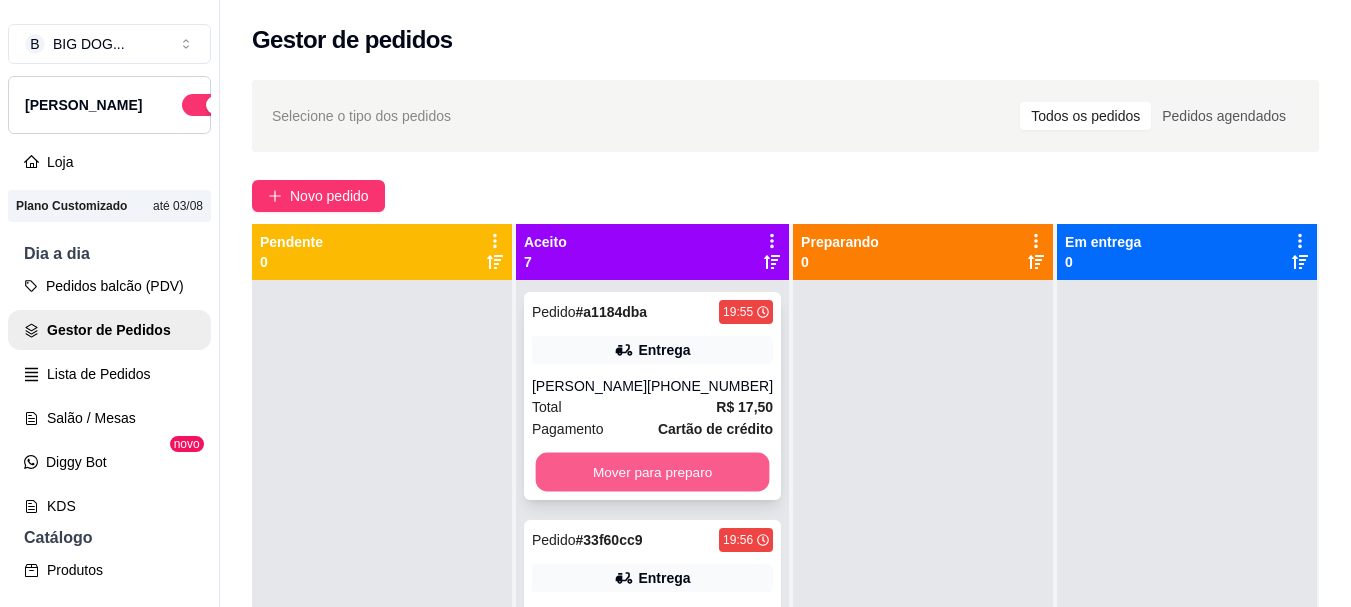 click on "Mover para preparo" at bounding box center (653, 472) 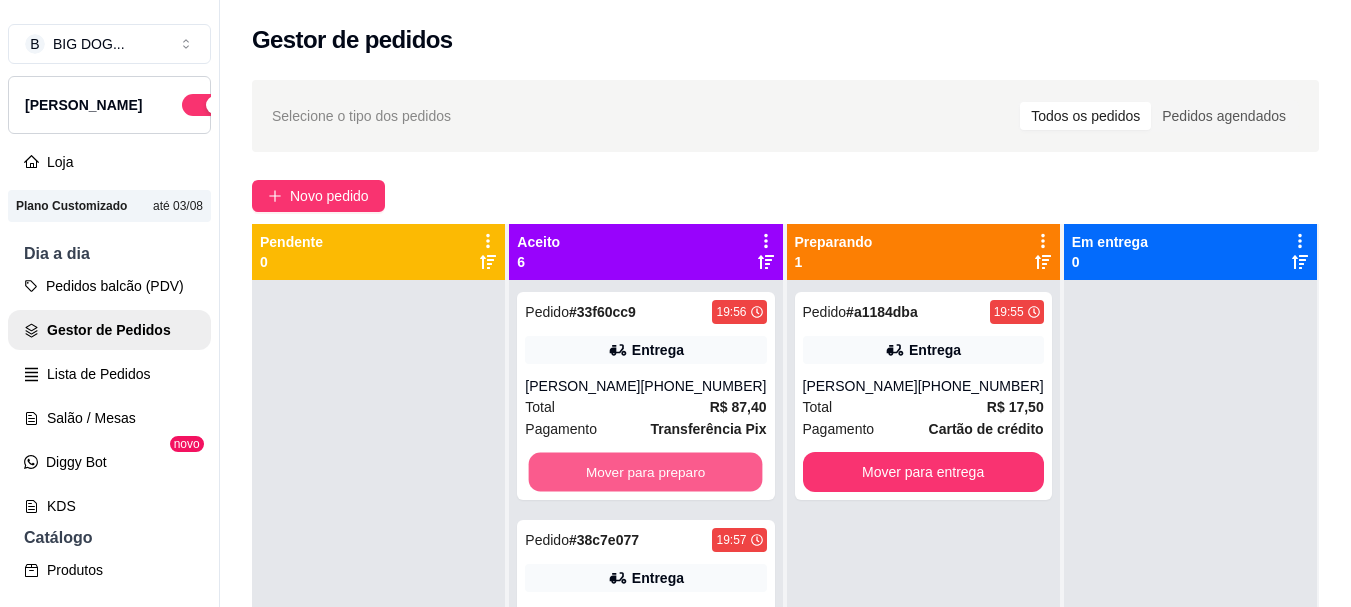 click on "Mover para preparo" at bounding box center (646, 472) 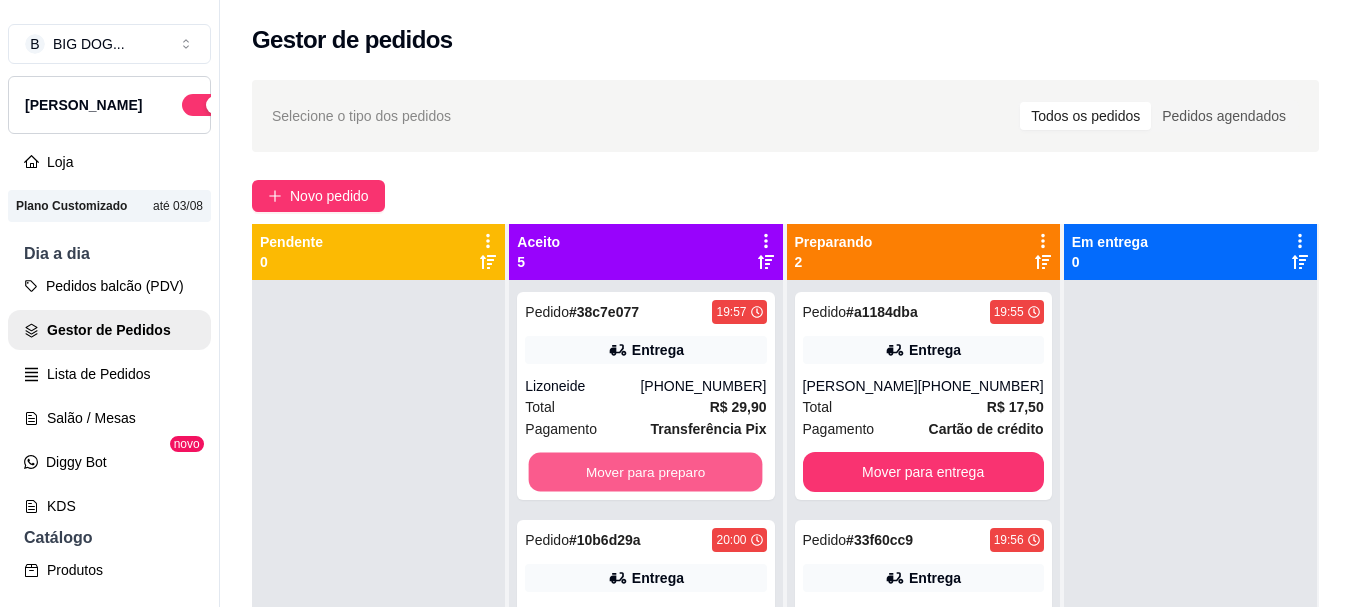 click on "Mover para preparo" at bounding box center [646, 472] 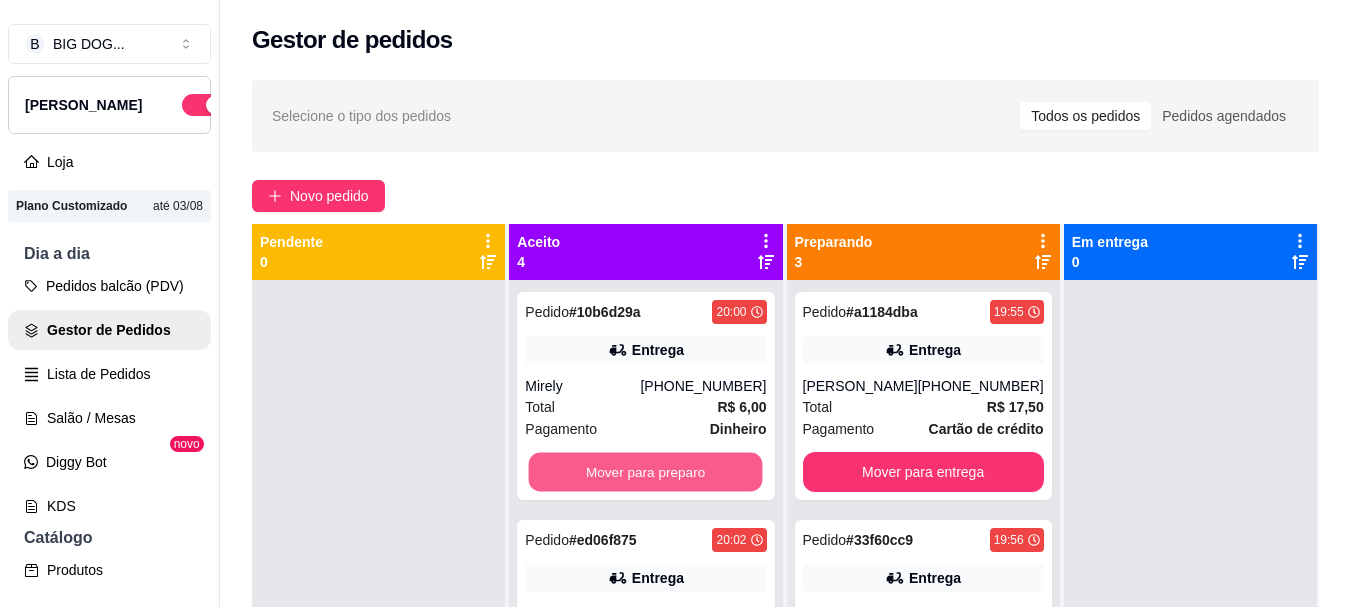 click on "Mover para preparo" at bounding box center (646, 472) 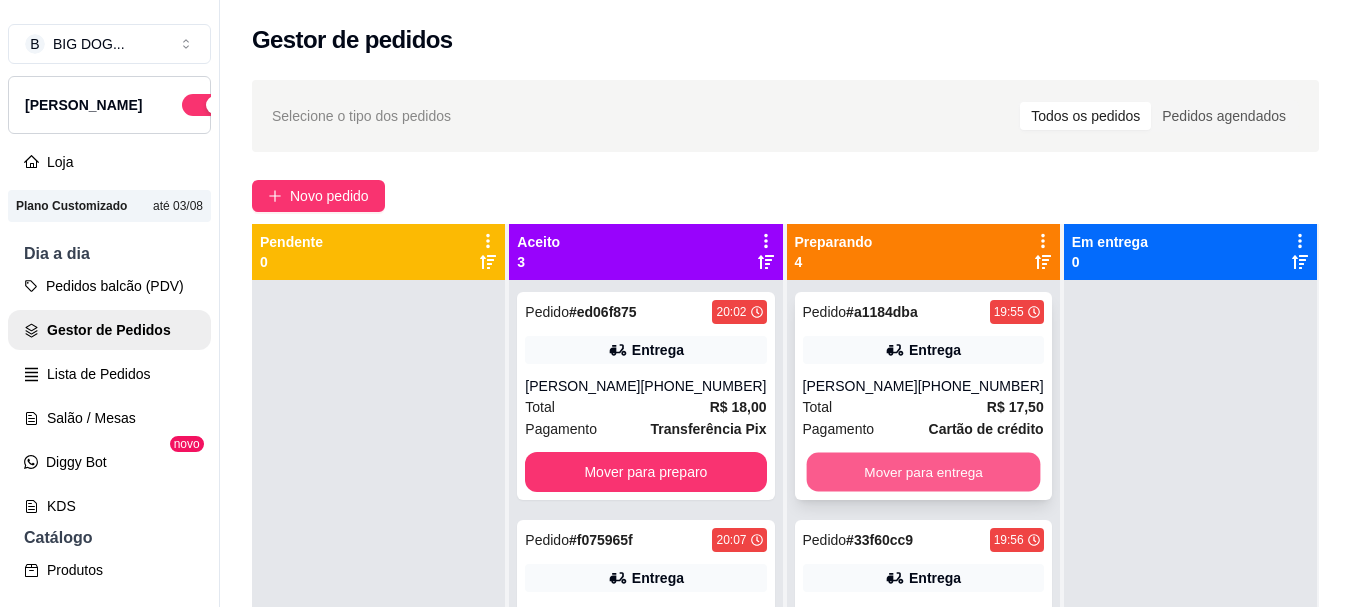 click on "Mover para entrega" at bounding box center [923, 472] 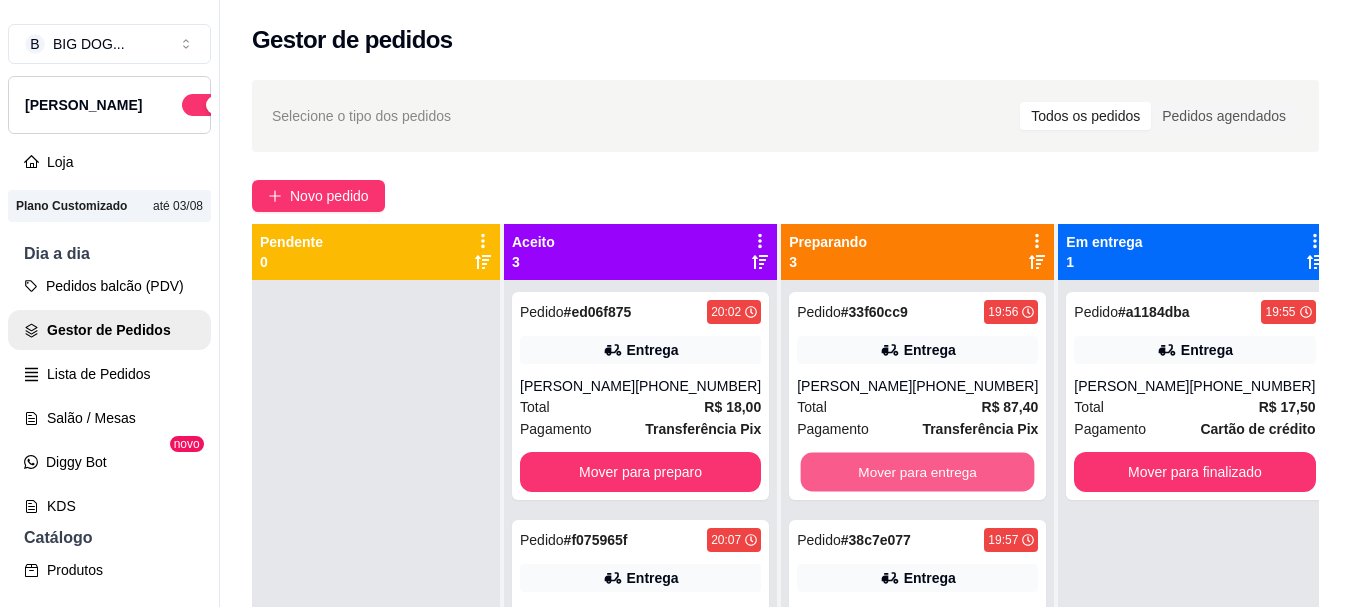 click on "Mover para entrega" at bounding box center (918, 472) 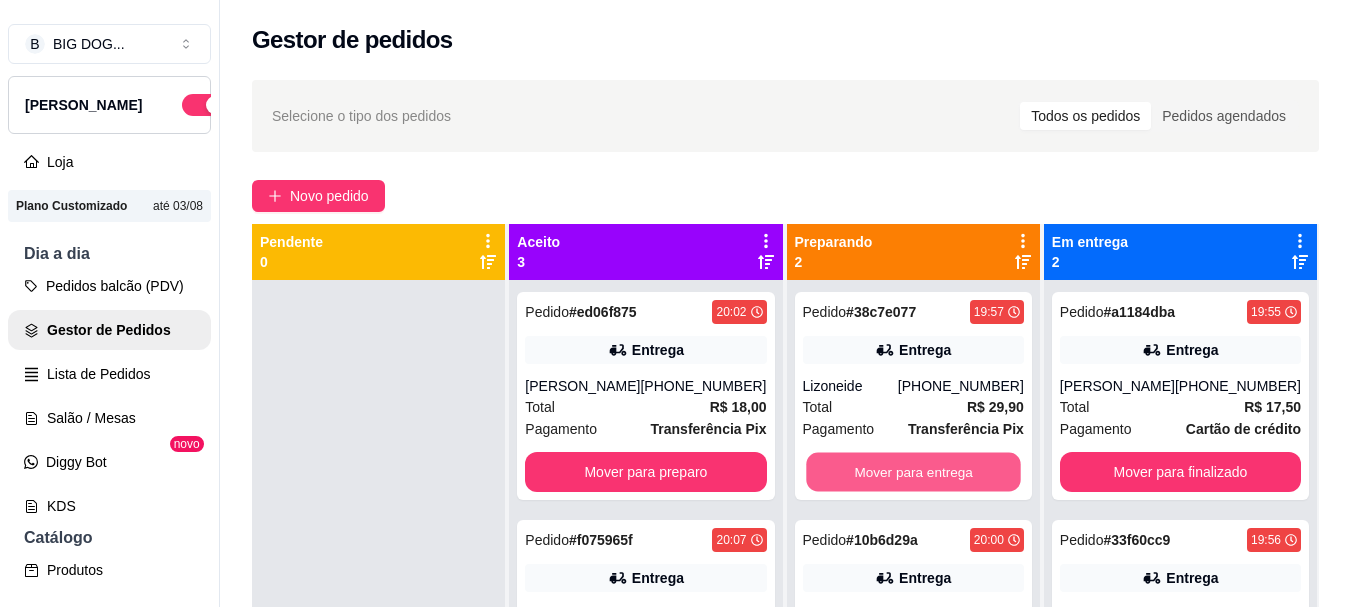 click on "Mover para entrega" at bounding box center [913, 472] 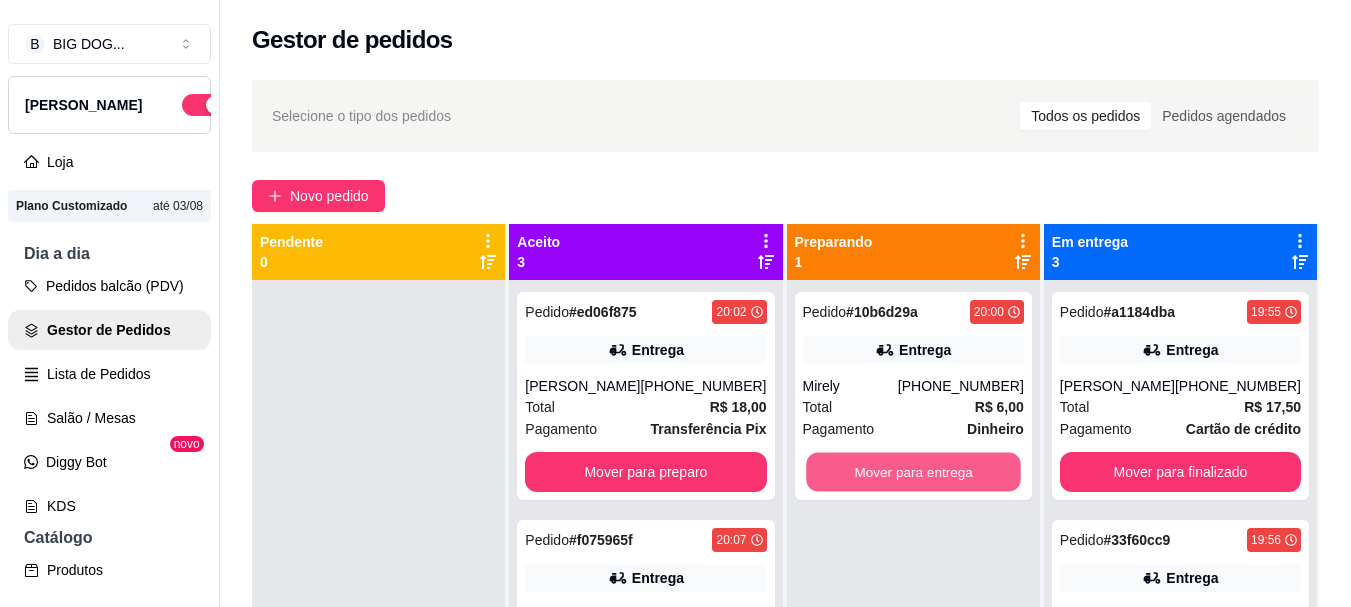 click on "Mover para entrega" at bounding box center [913, 472] 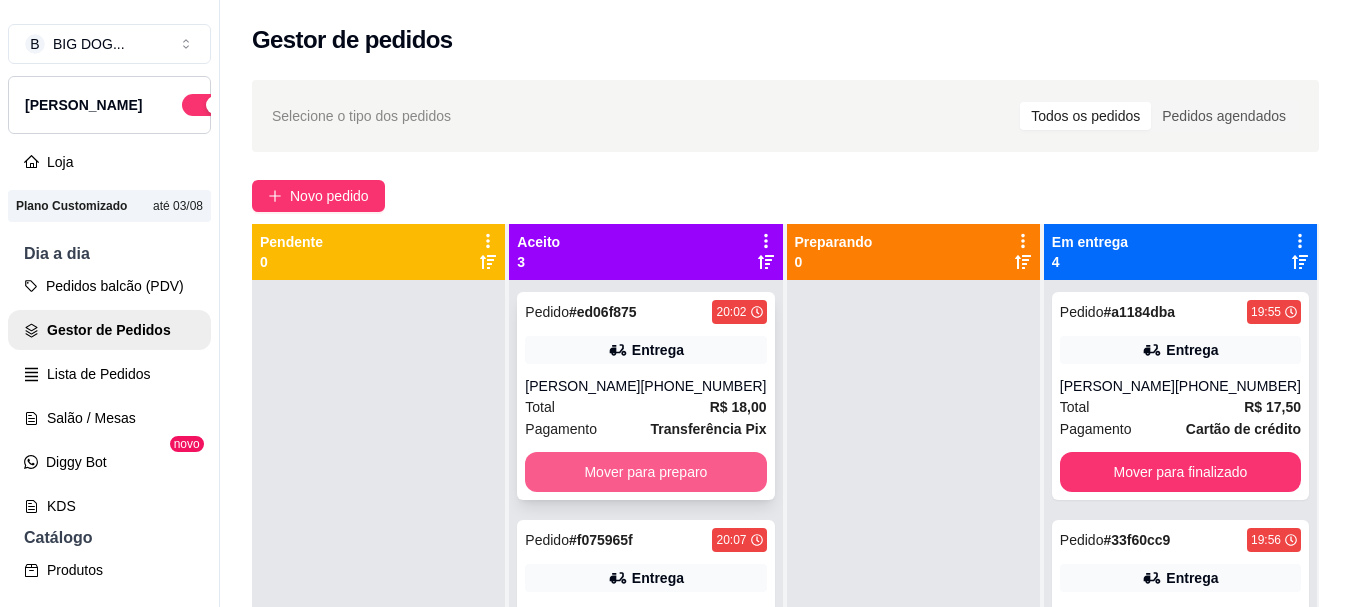 click on "Mover para preparo" at bounding box center (645, 472) 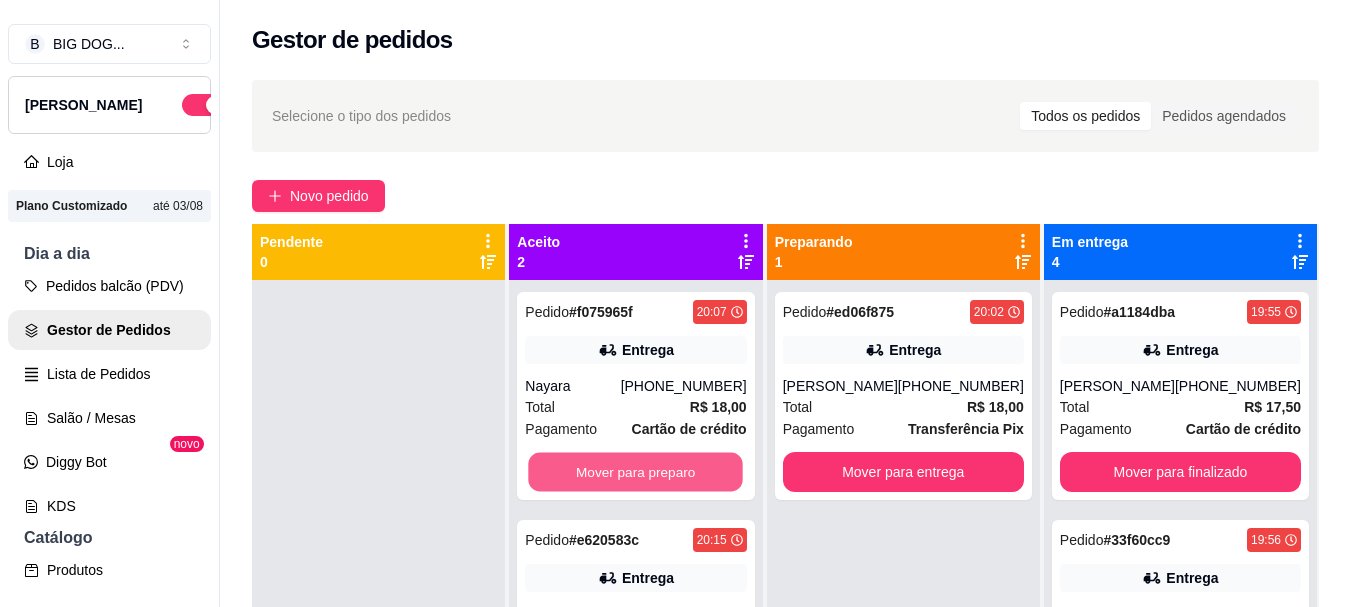 click on "Mover para preparo" at bounding box center (636, 472) 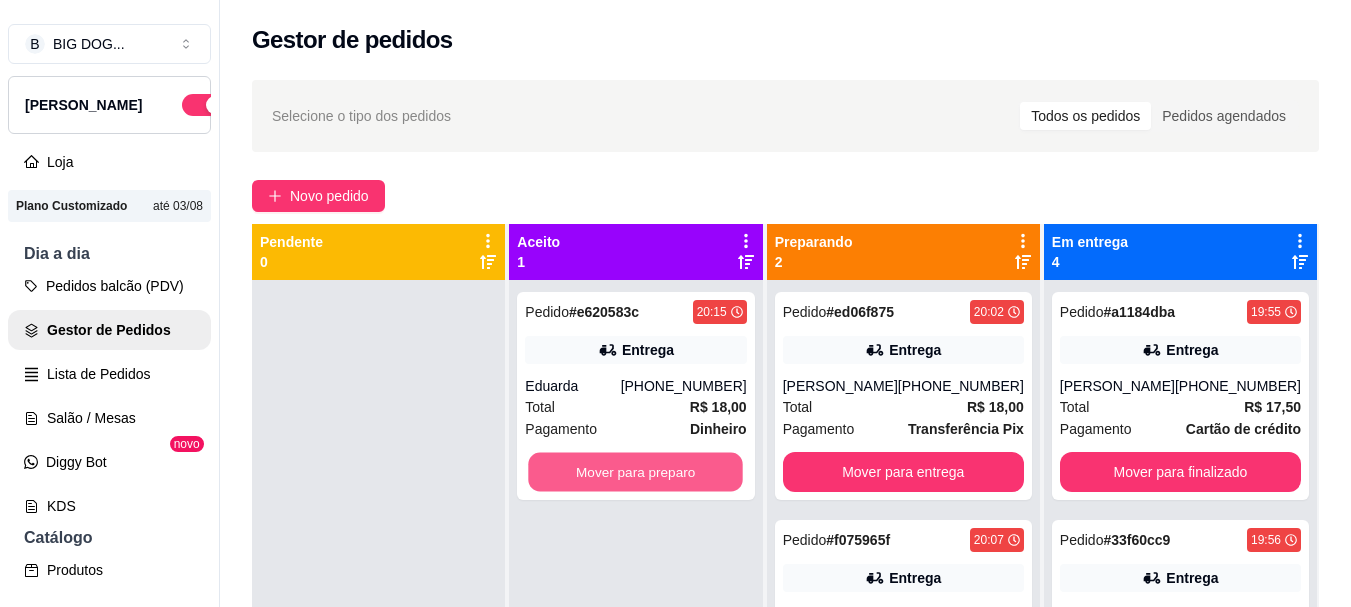 click on "Mover para preparo" at bounding box center [636, 472] 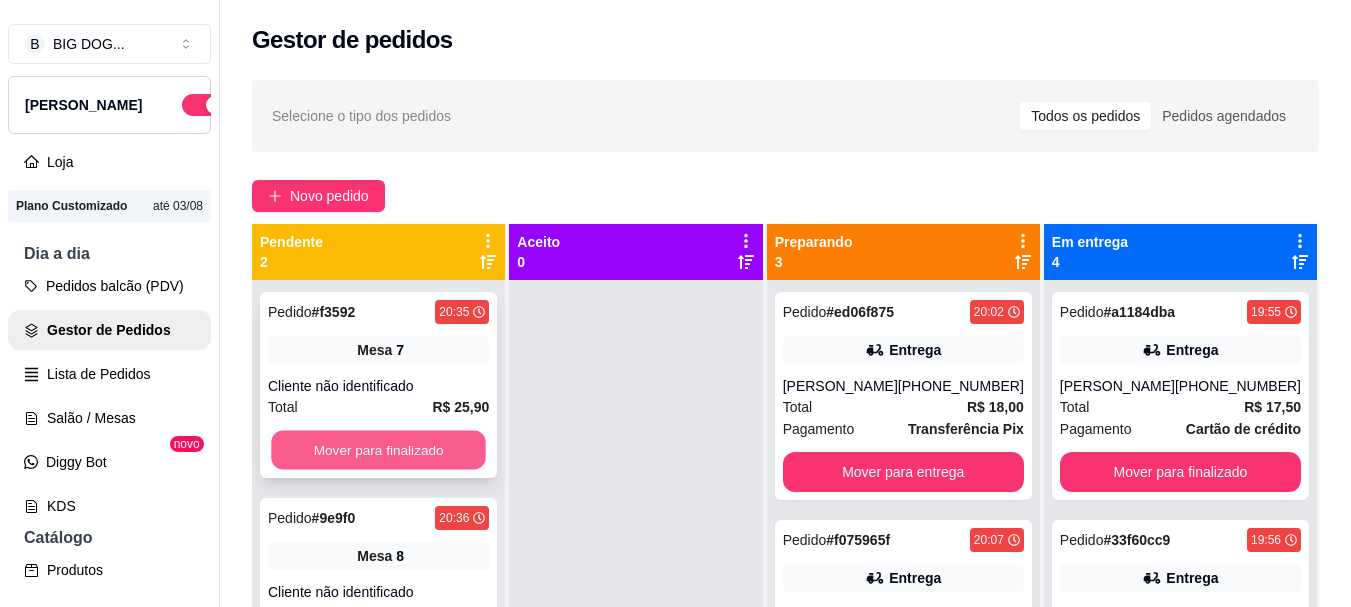 click on "Mover para finalizado" at bounding box center [378, 450] 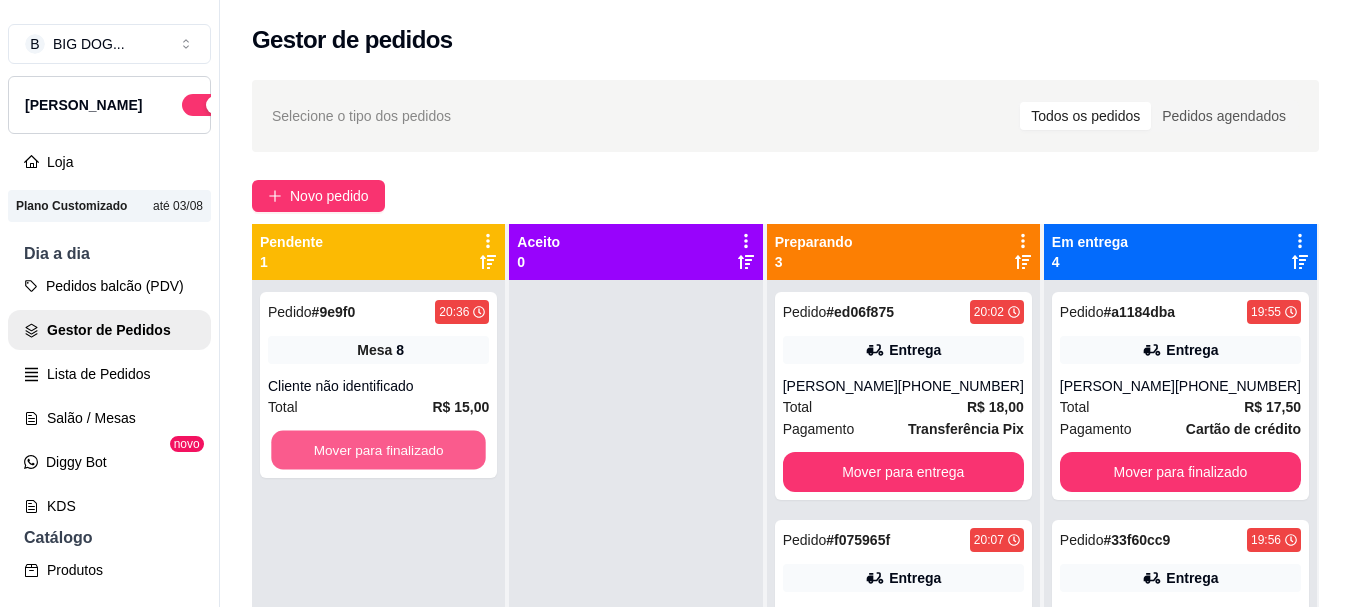 click on "Mover para finalizado" at bounding box center (378, 450) 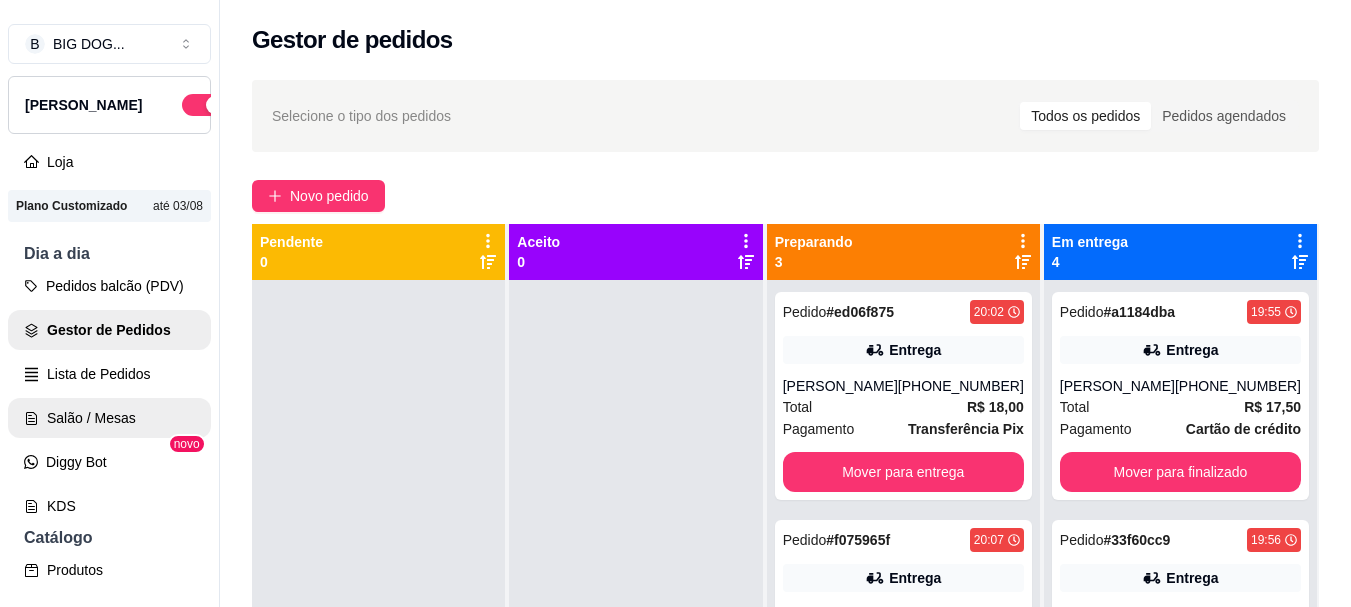 click on "Salão / Mesas" at bounding box center (109, 418) 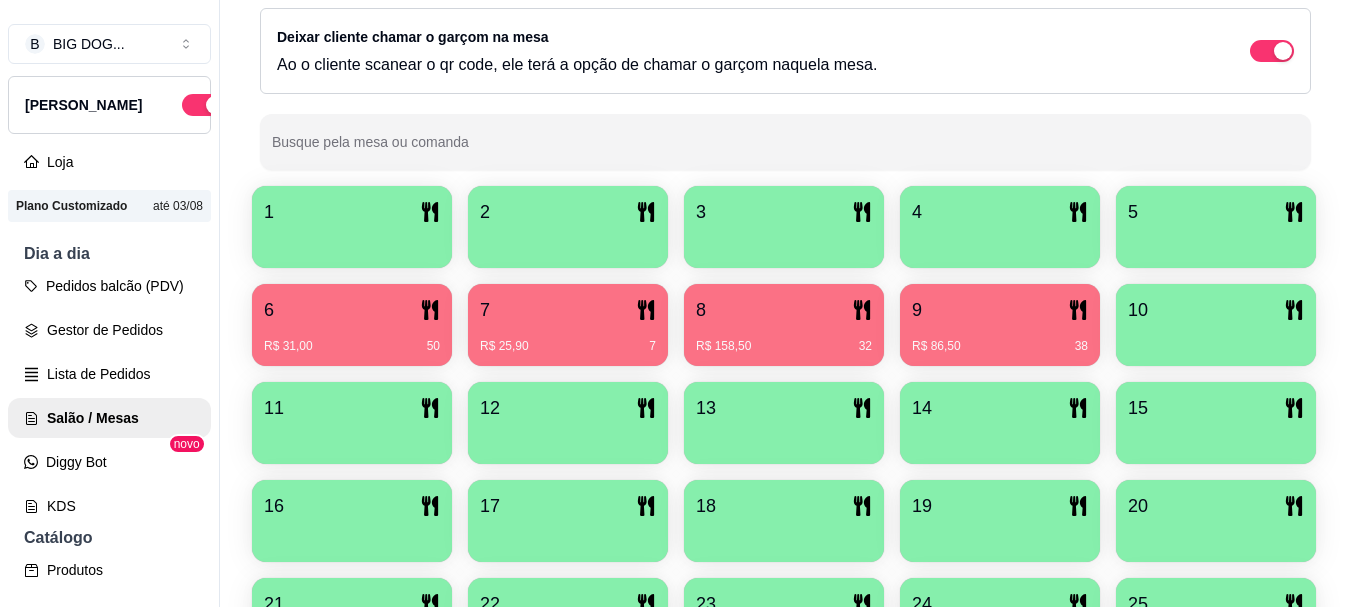 scroll, scrollTop: 322, scrollLeft: 0, axis: vertical 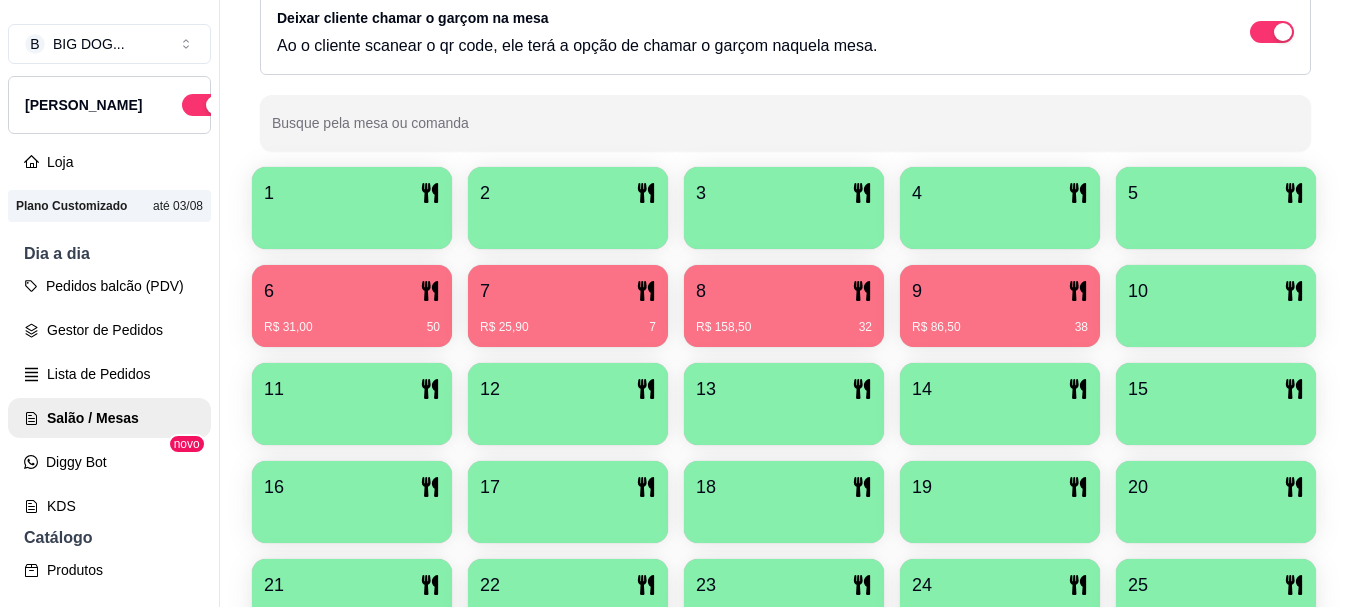 click on "6" at bounding box center [352, 291] 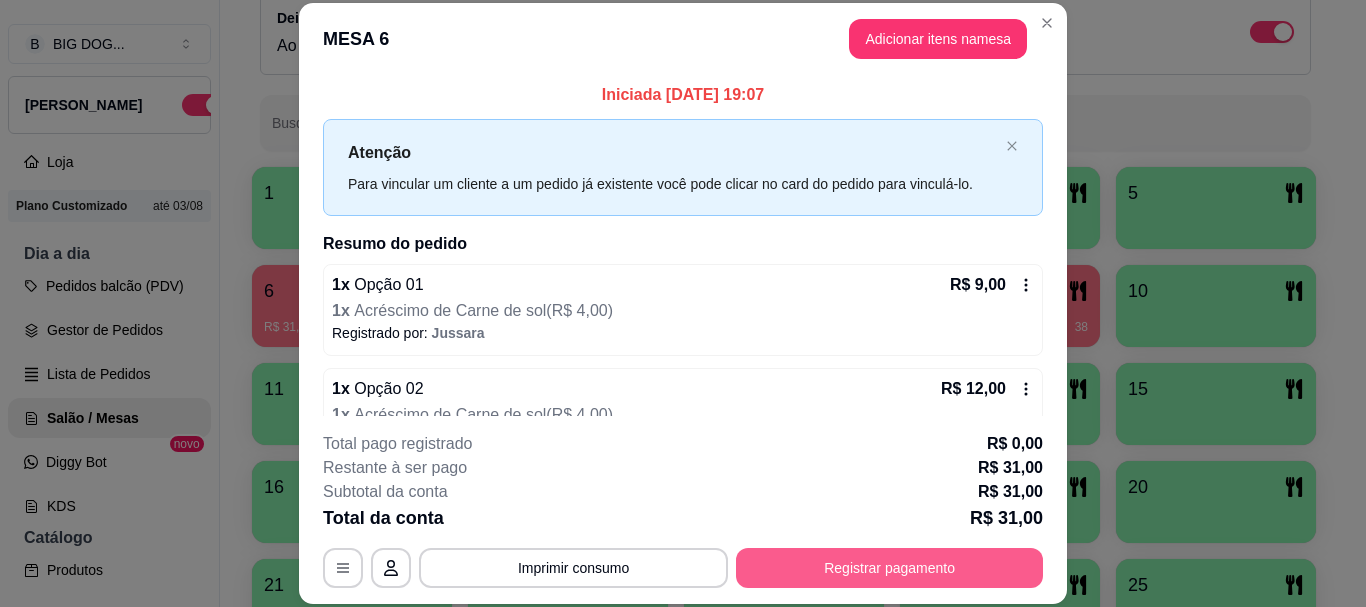 click on "Registrar pagamento" at bounding box center (889, 568) 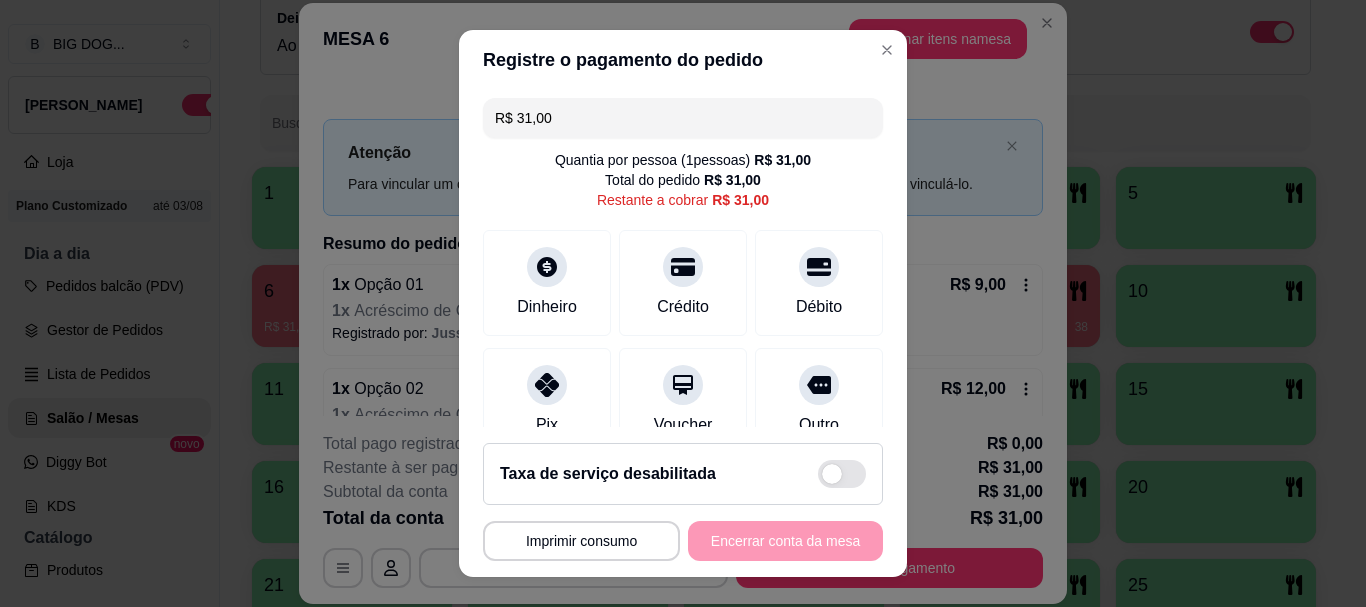 drag, startPoint x: 573, startPoint y: 127, endPoint x: 262, endPoint y: 60, distance: 318.1352 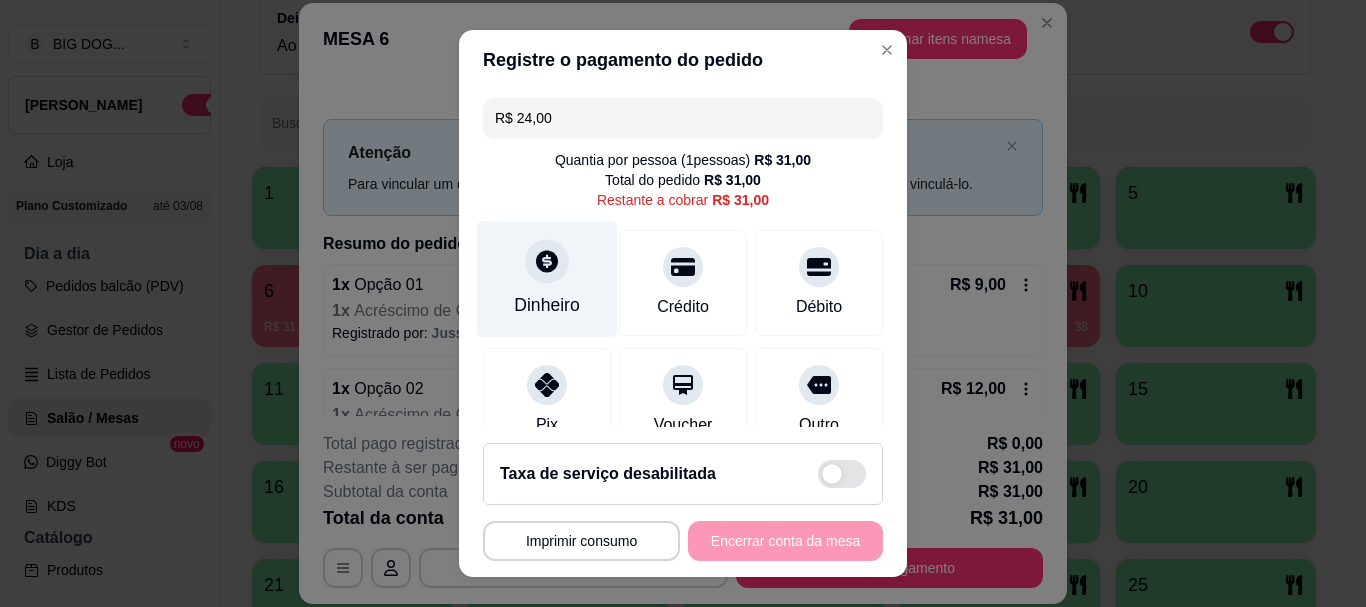click 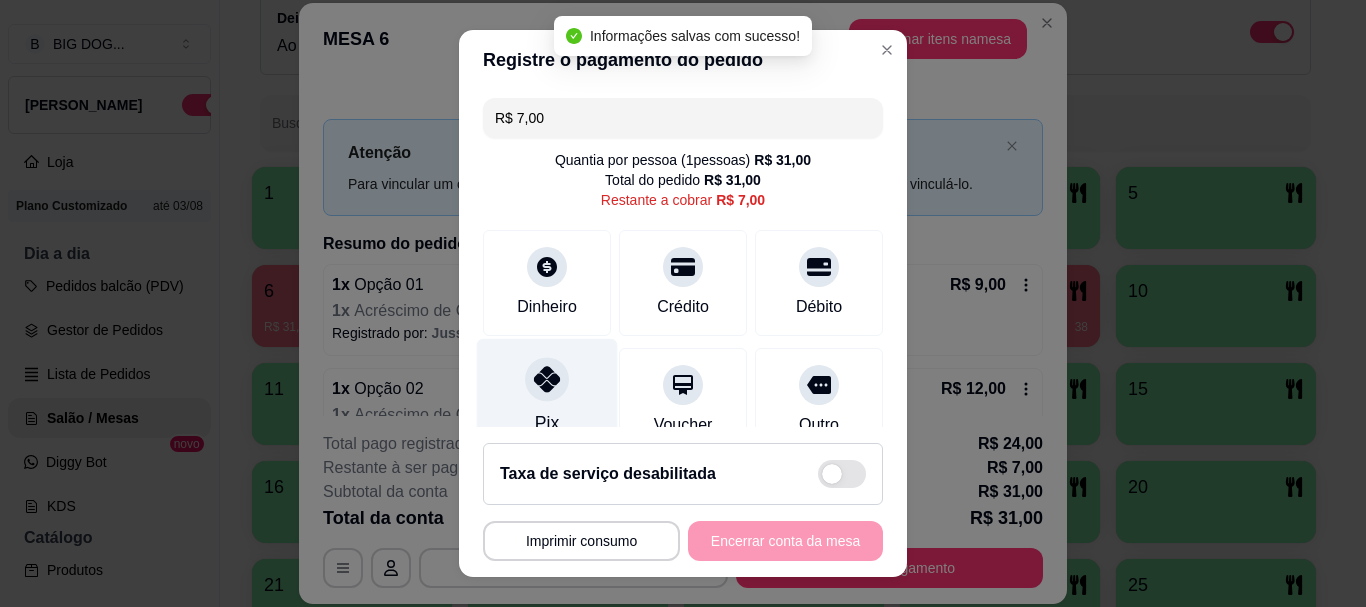 click 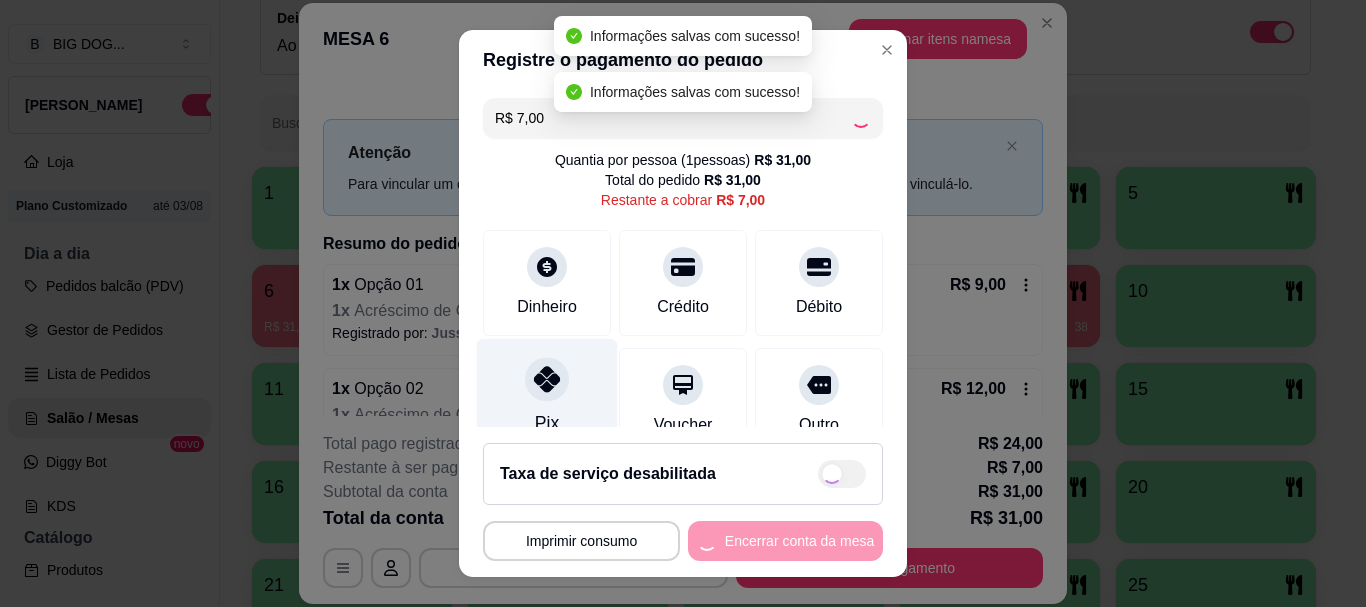 type on "R$ 0,00" 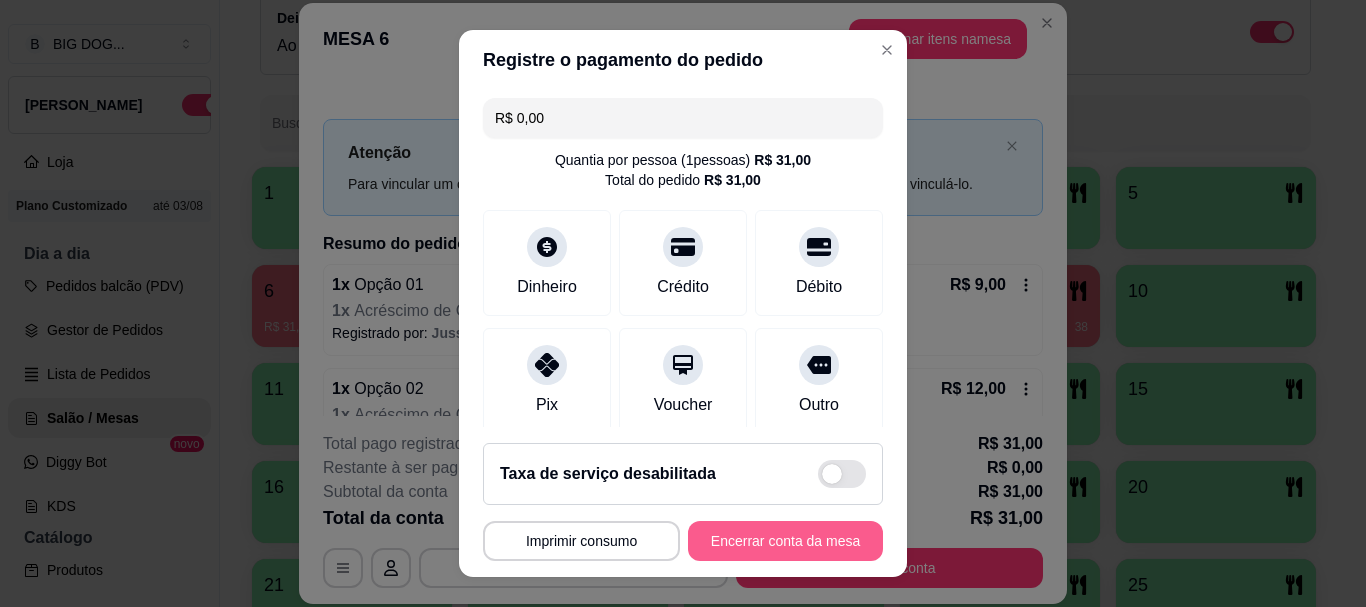 click on "Encerrar conta da mesa" at bounding box center (785, 541) 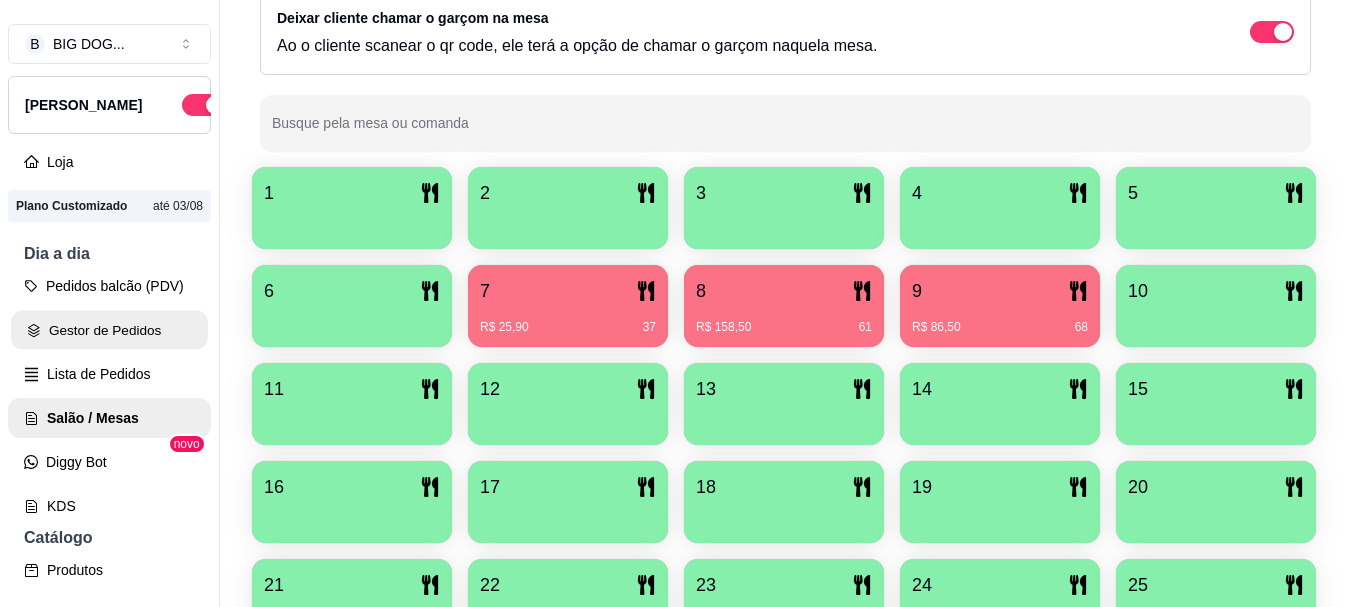 click on "Gestor de Pedidos" at bounding box center (109, 330) 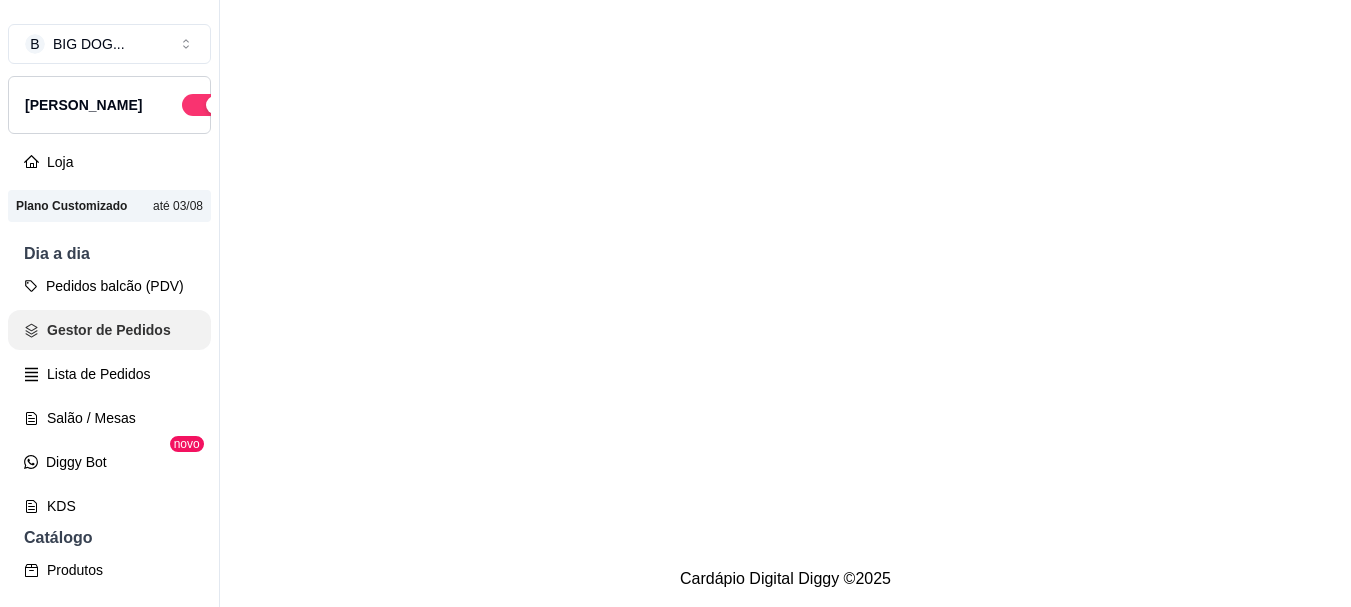 scroll, scrollTop: 0, scrollLeft: 0, axis: both 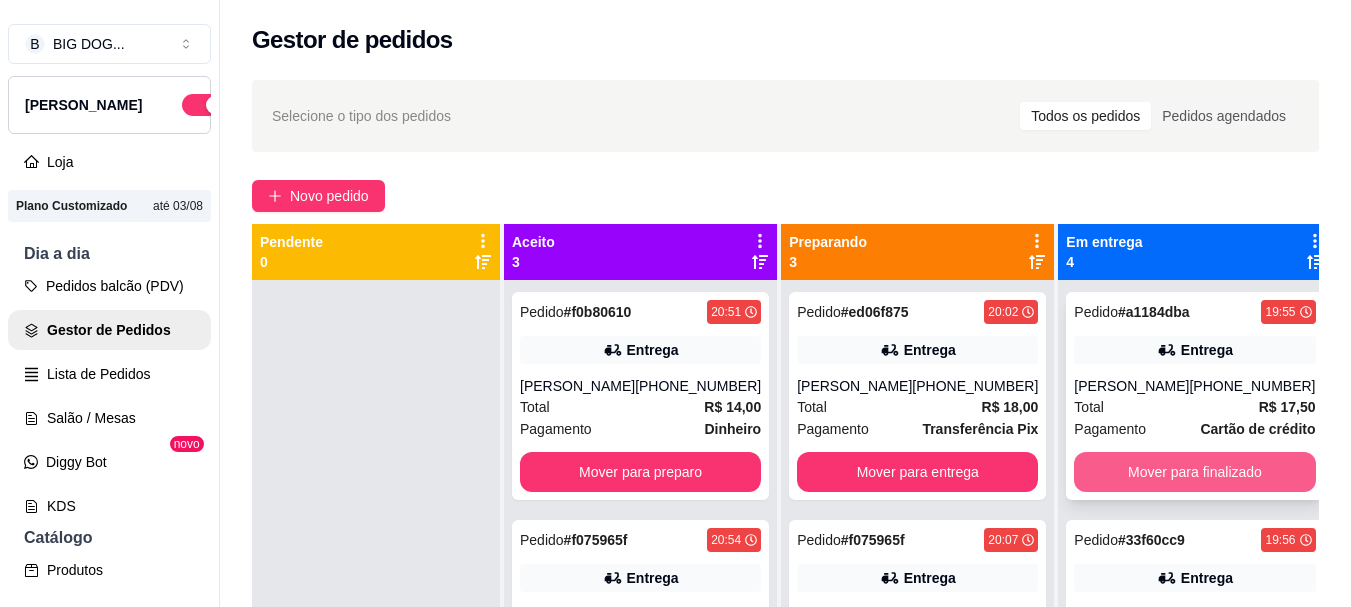 click on "Mover para finalizado" at bounding box center (1194, 472) 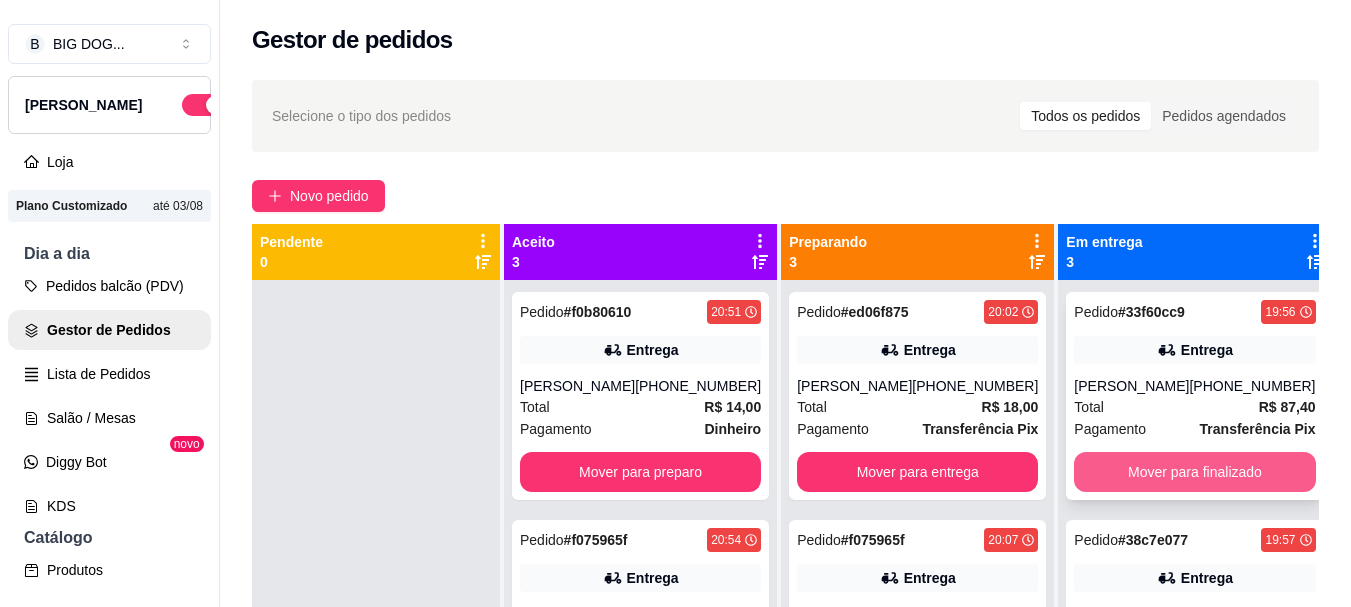 click on "Mover para finalizado" at bounding box center (1194, 472) 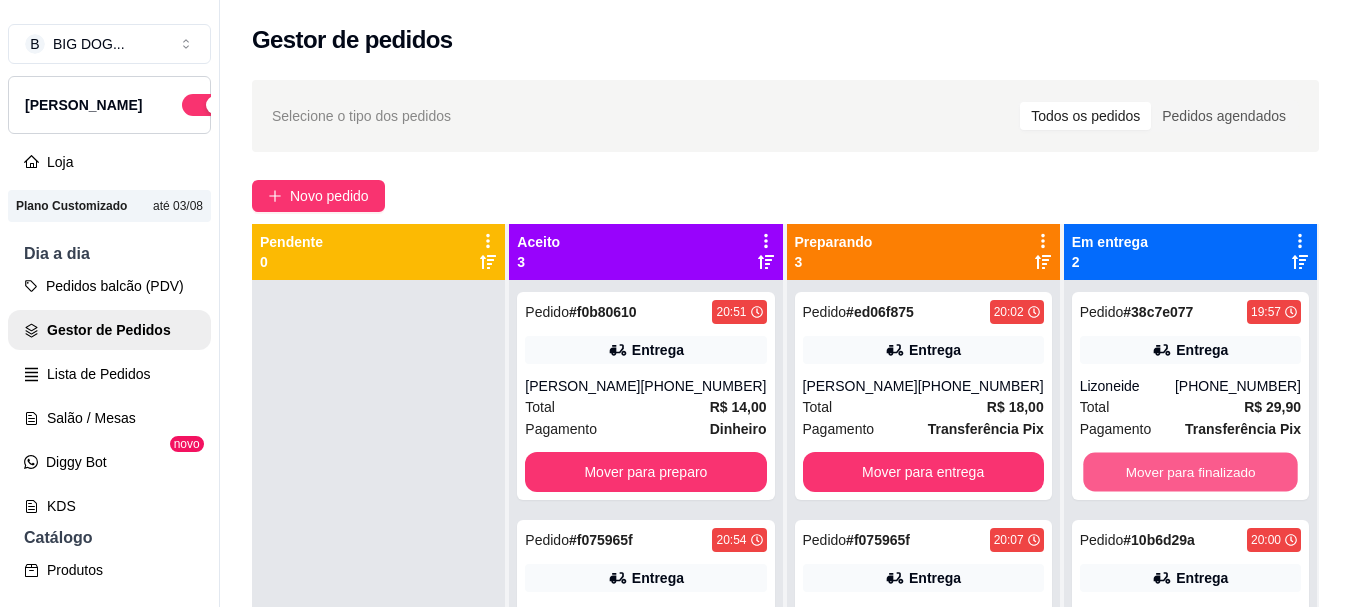 click on "Mover para finalizado" at bounding box center (1190, 472) 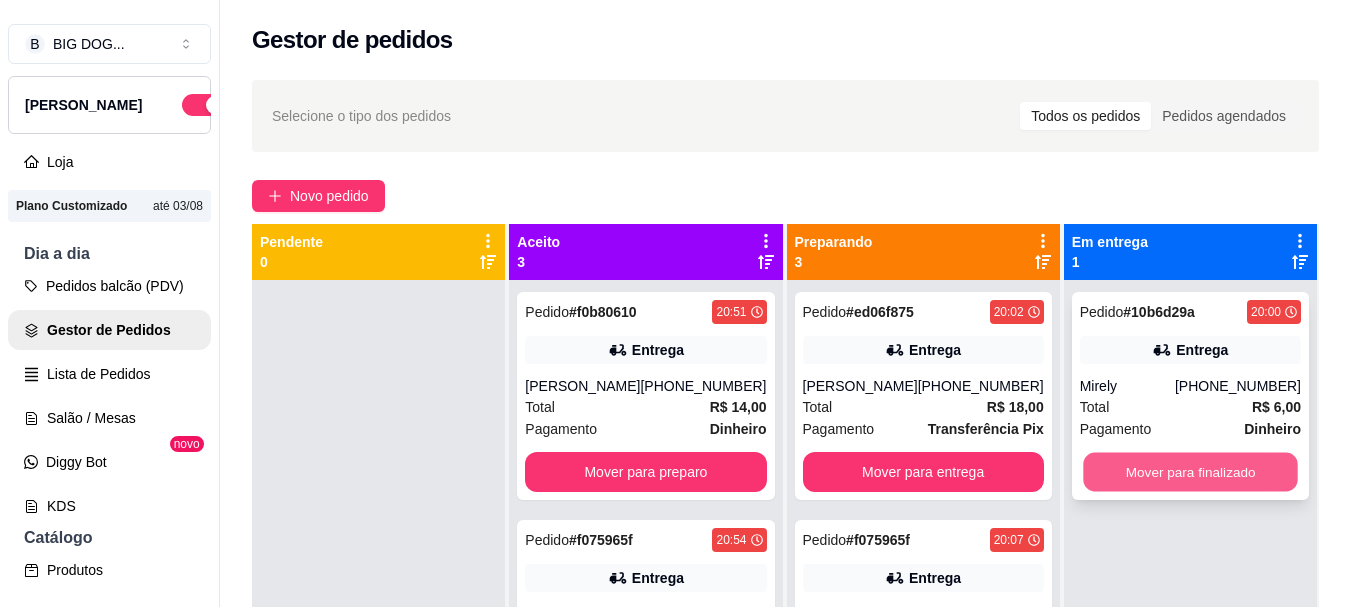 click on "Mover para finalizado" at bounding box center (1190, 472) 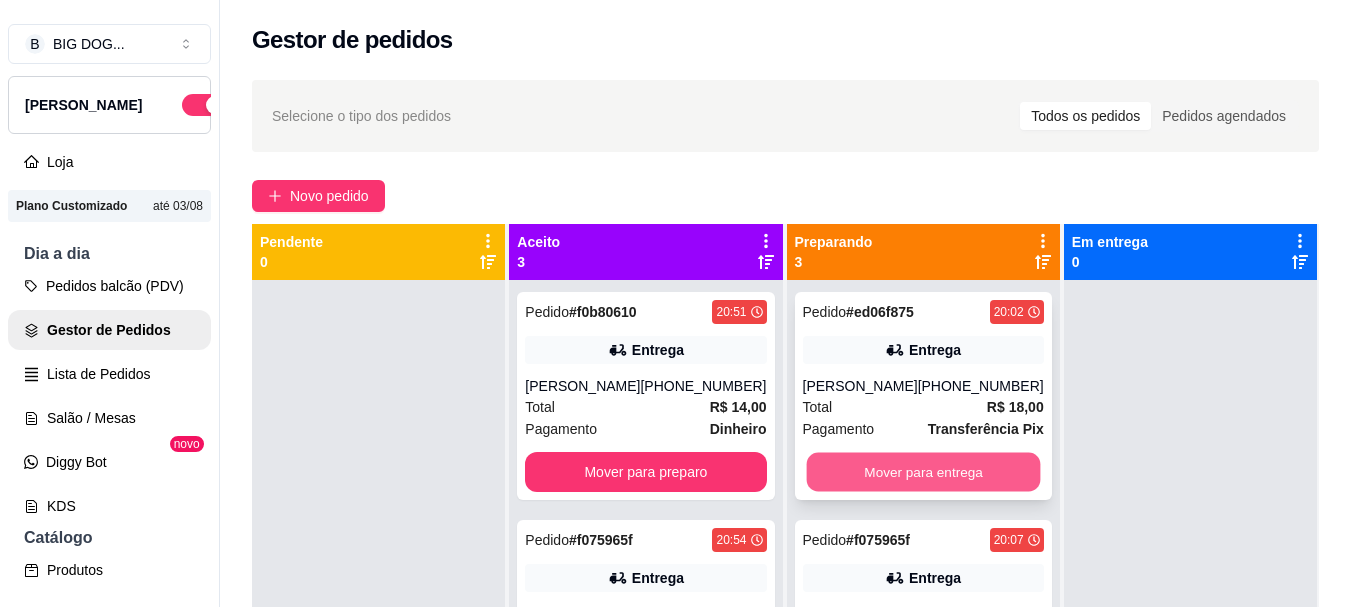 click on "Mover para entrega" at bounding box center [923, 472] 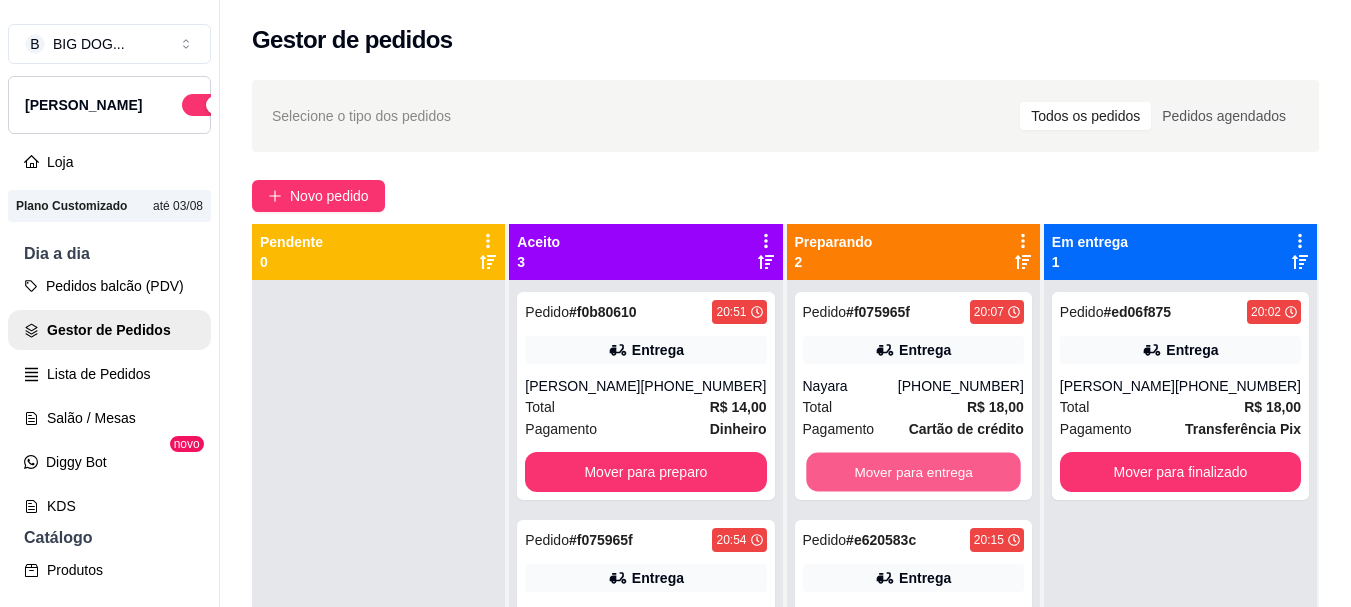 click on "Mover para entrega" at bounding box center (913, 472) 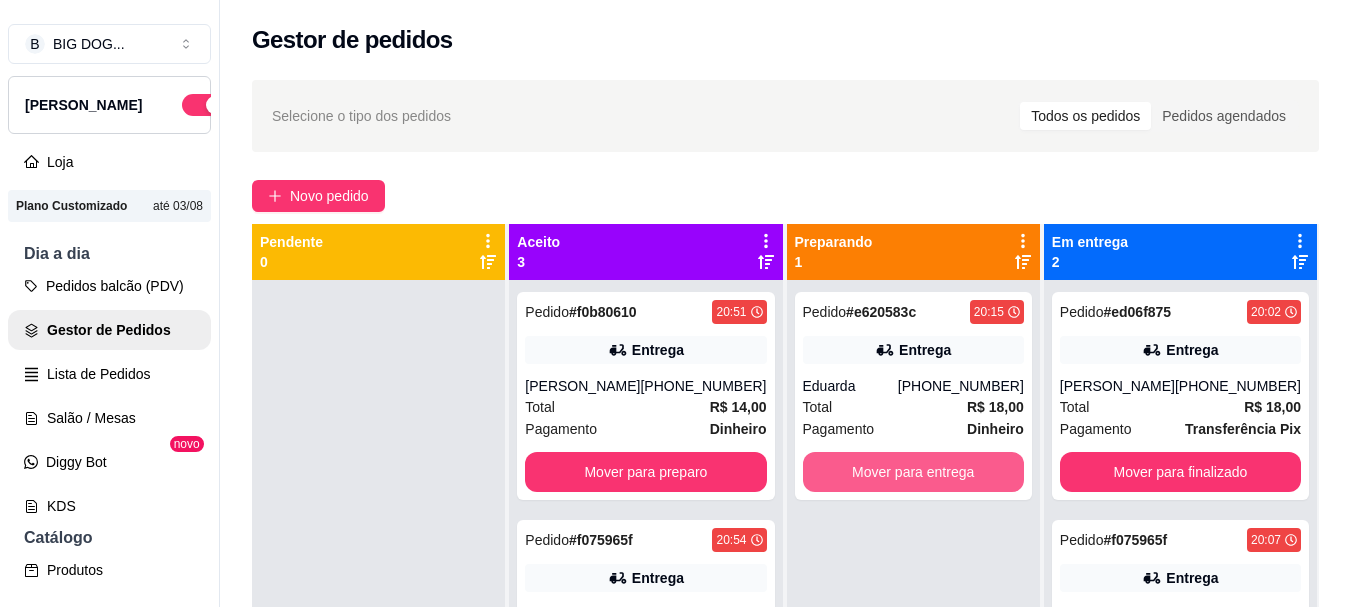 click on "Mover para entrega" at bounding box center [913, 472] 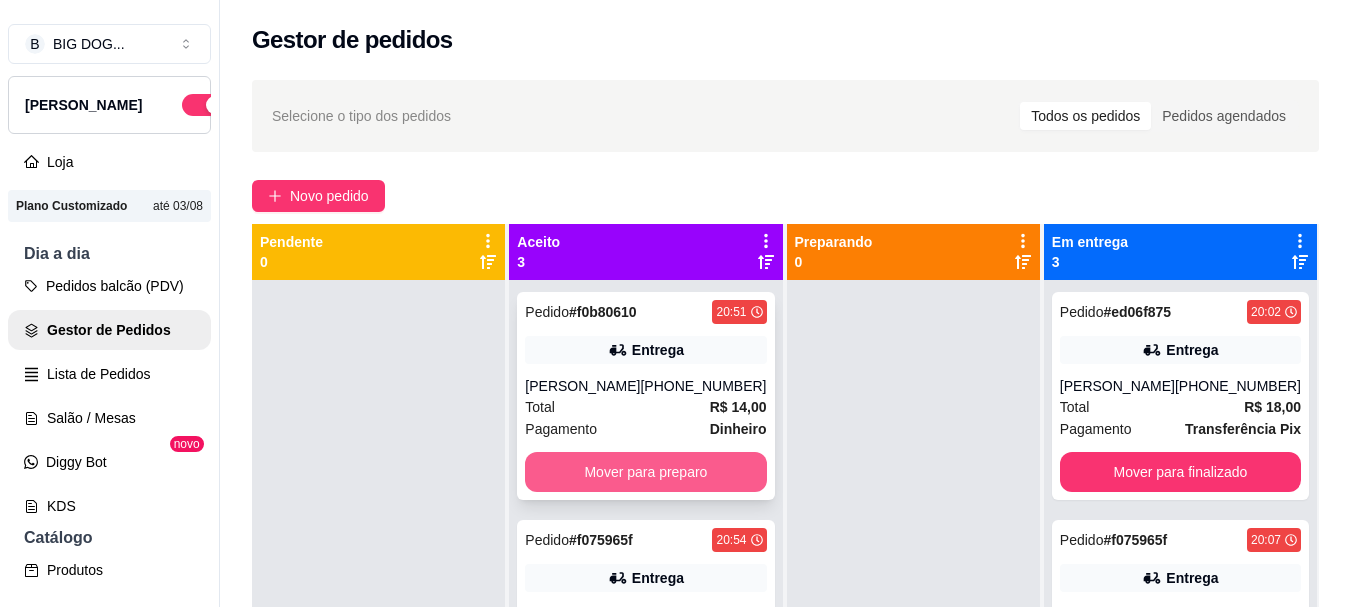 click on "Mover para preparo" at bounding box center [645, 472] 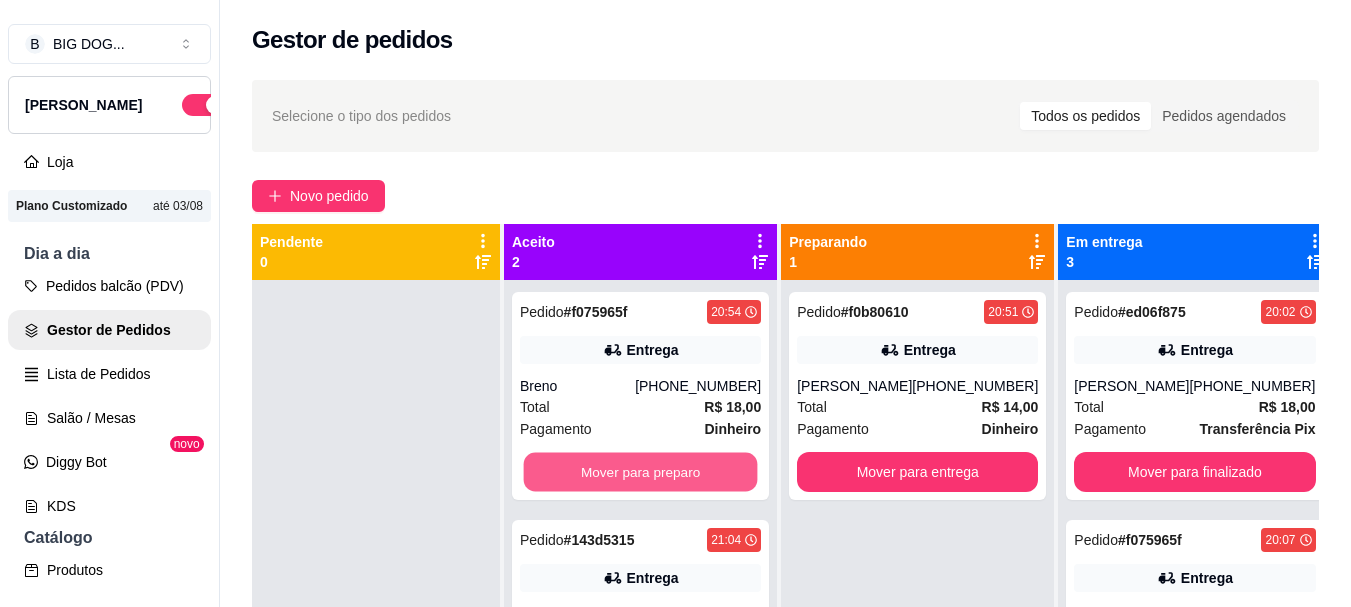 click on "Mover para preparo" at bounding box center [641, 472] 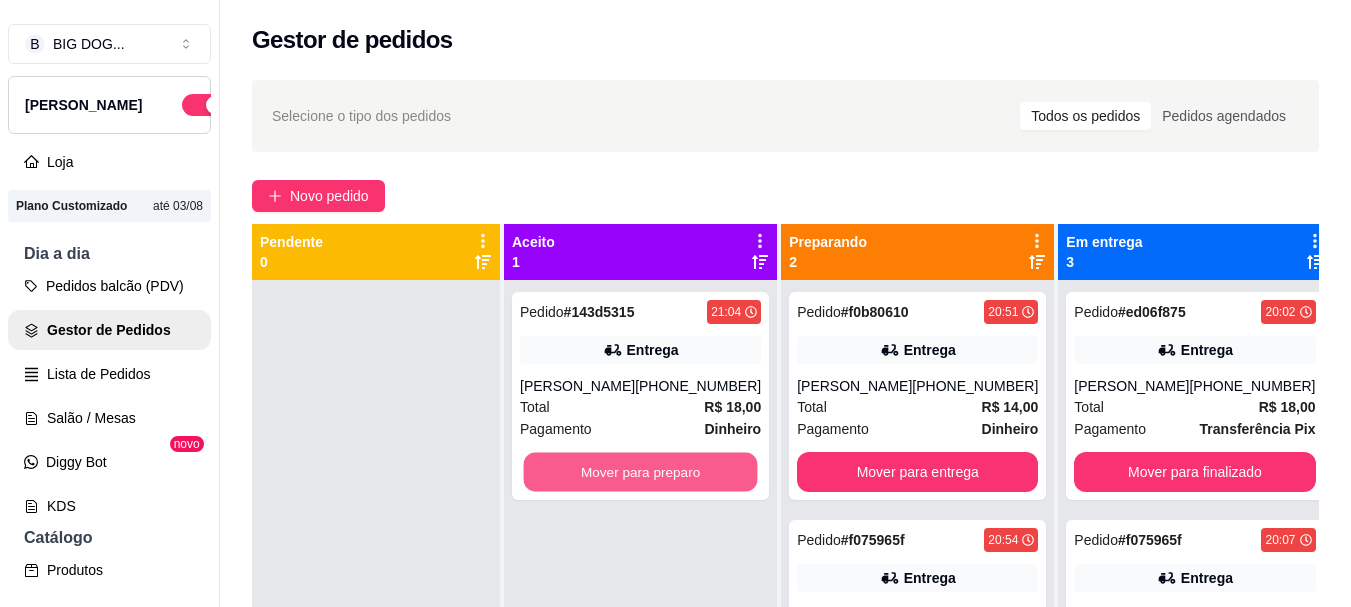 click on "Mover para preparo" at bounding box center [641, 472] 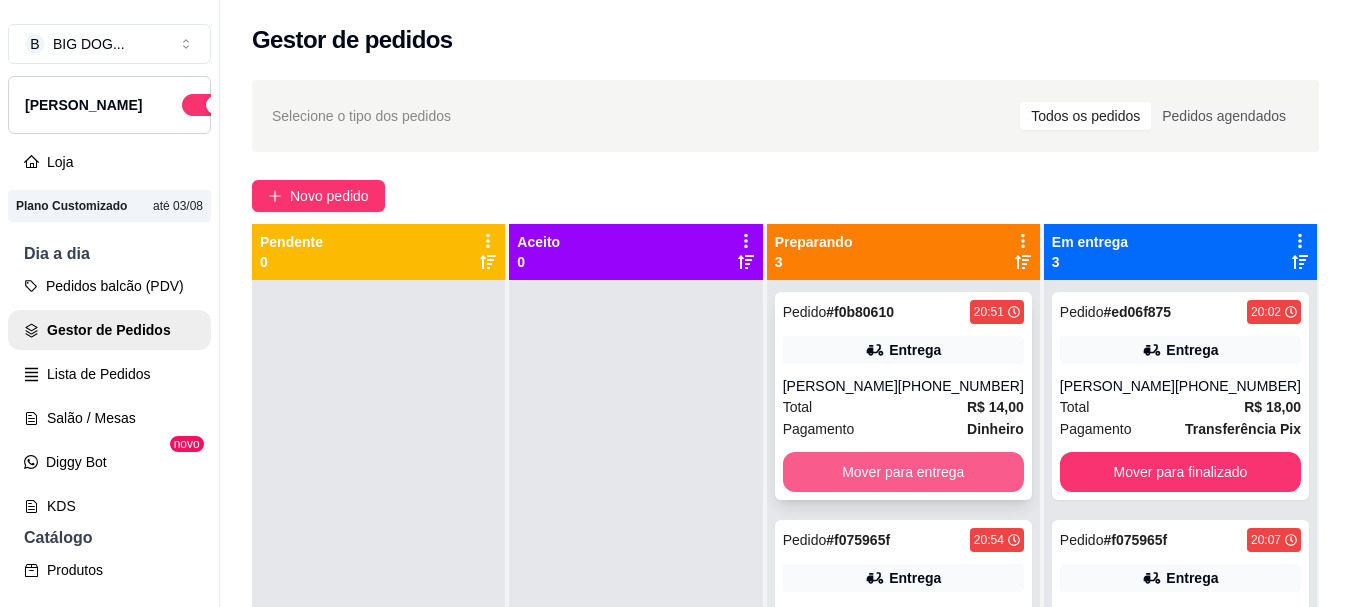 click on "Mover para entrega" at bounding box center [903, 472] 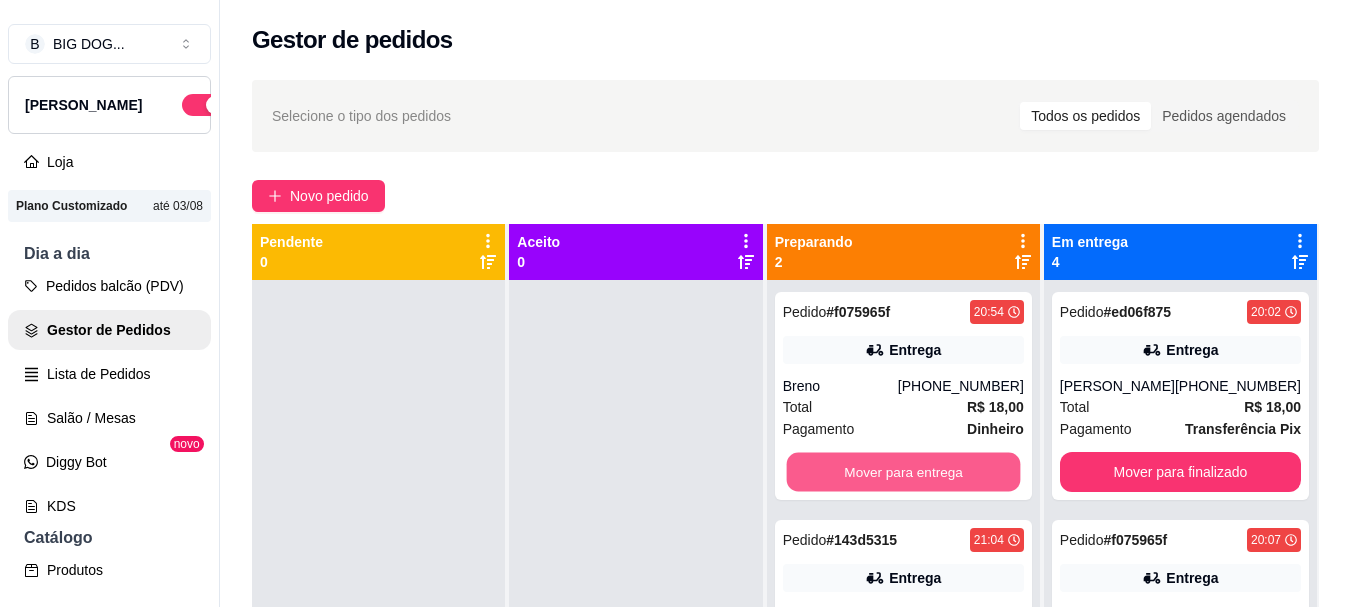 click on "Mover para entrega" at bounding box center [903, 472] 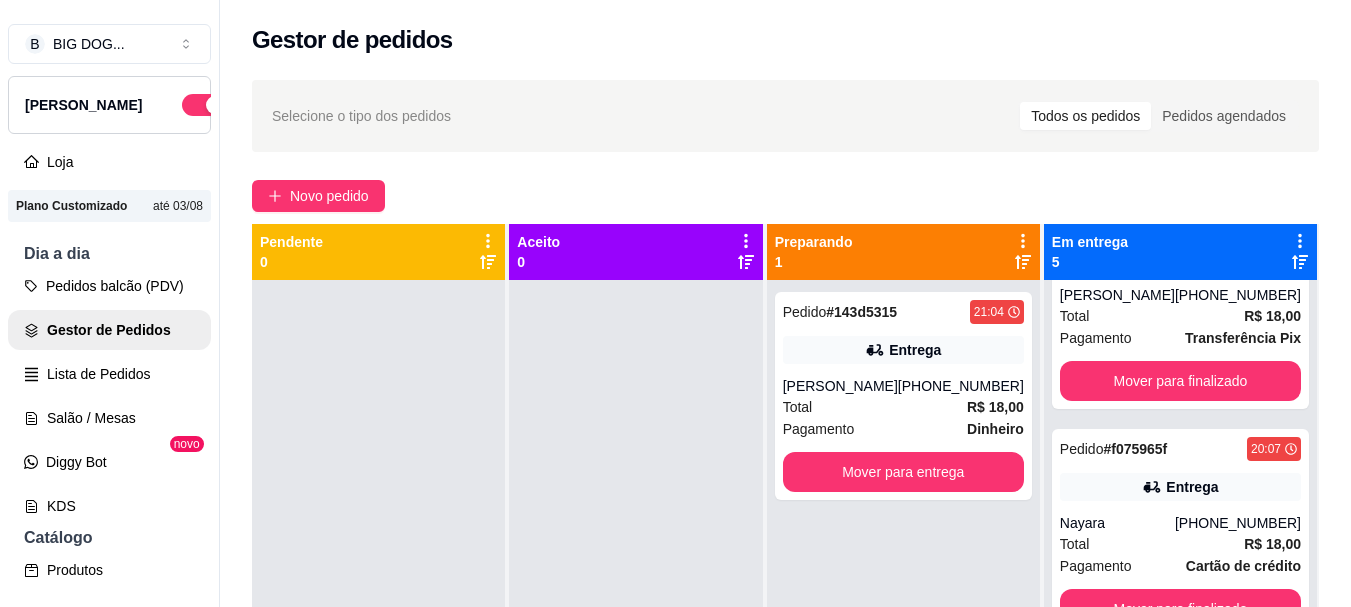 scroll, scrollTop: 110, scrollLeft: 0, axis: vertical 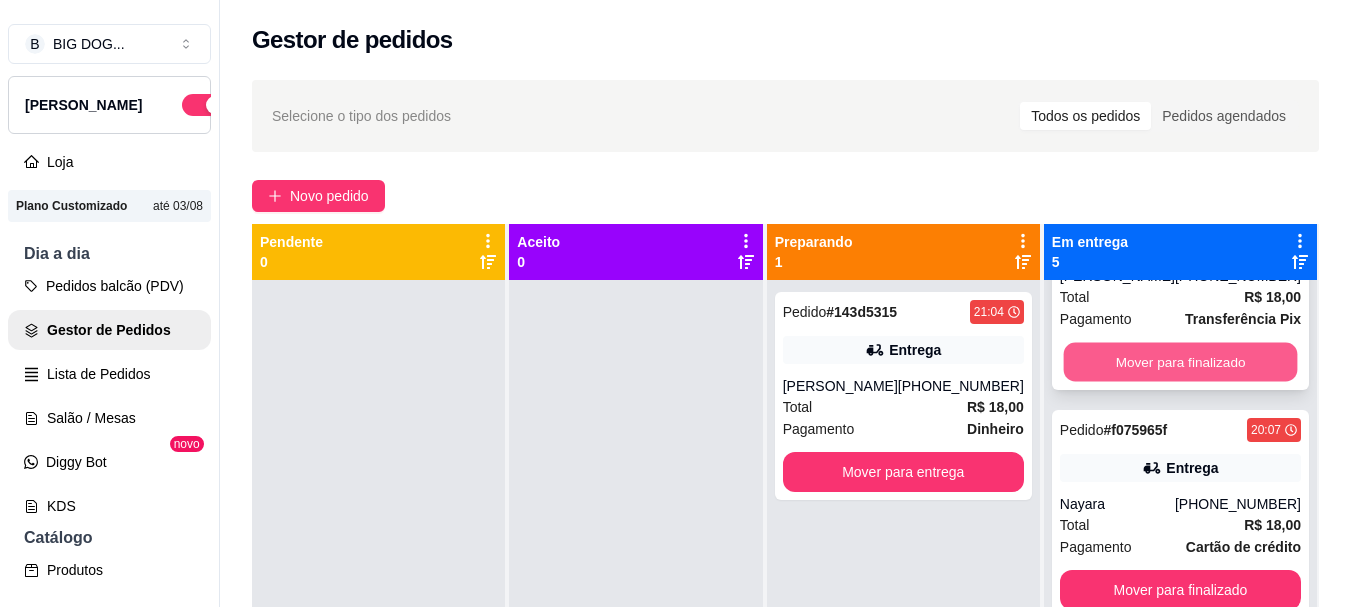 click on "Mover para finalizado" at bounding box center [1180, 362] 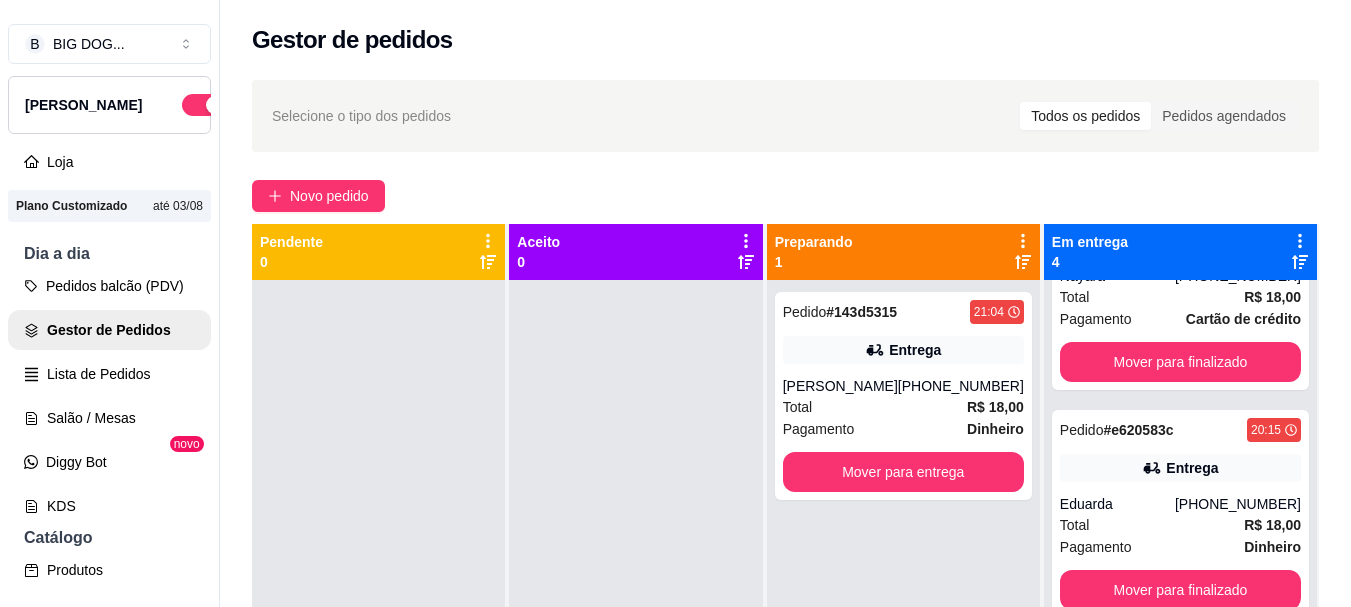 scroll, scrollTop: 0, scrollLeft: 0, axis: both 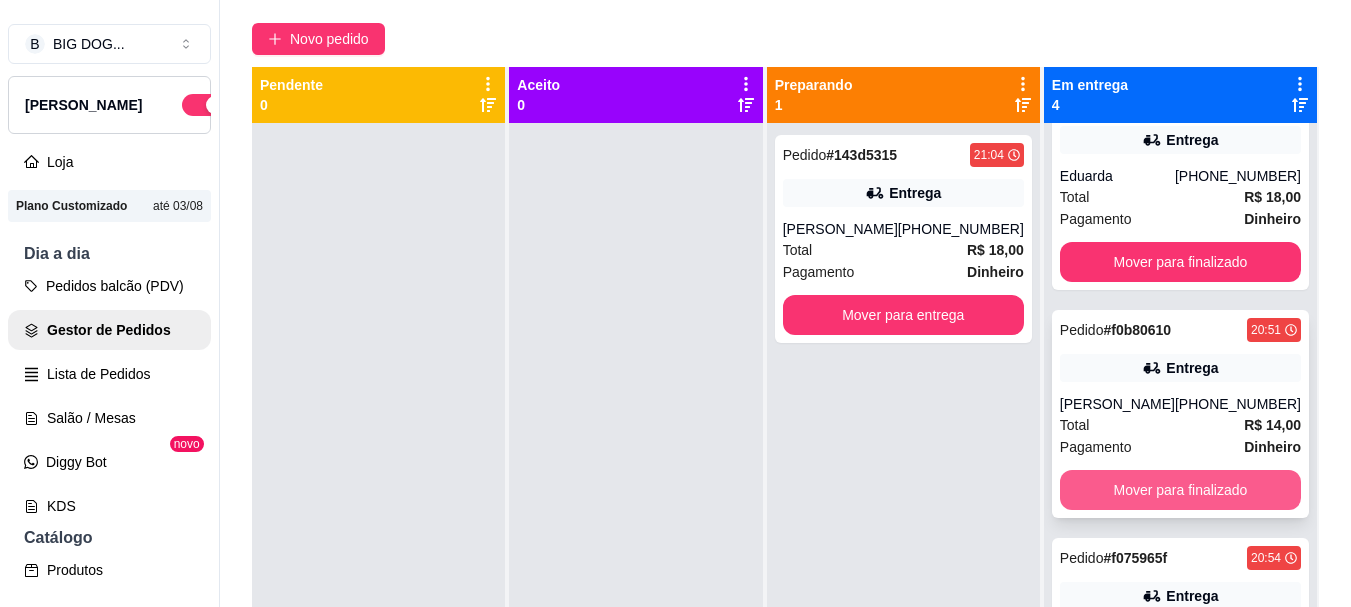 click on "Mover para finalizado" at bounding box center [1180, 490] 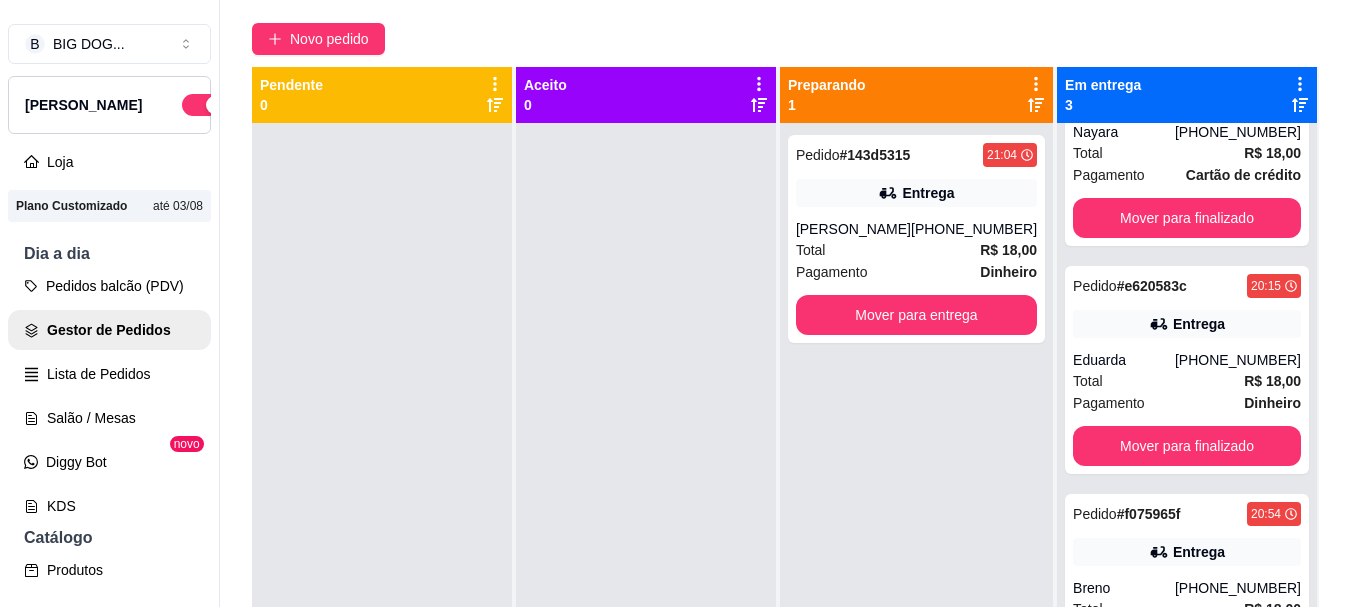 scroll, scrollTop: 97, scrollLeft: 0, axis: vertical 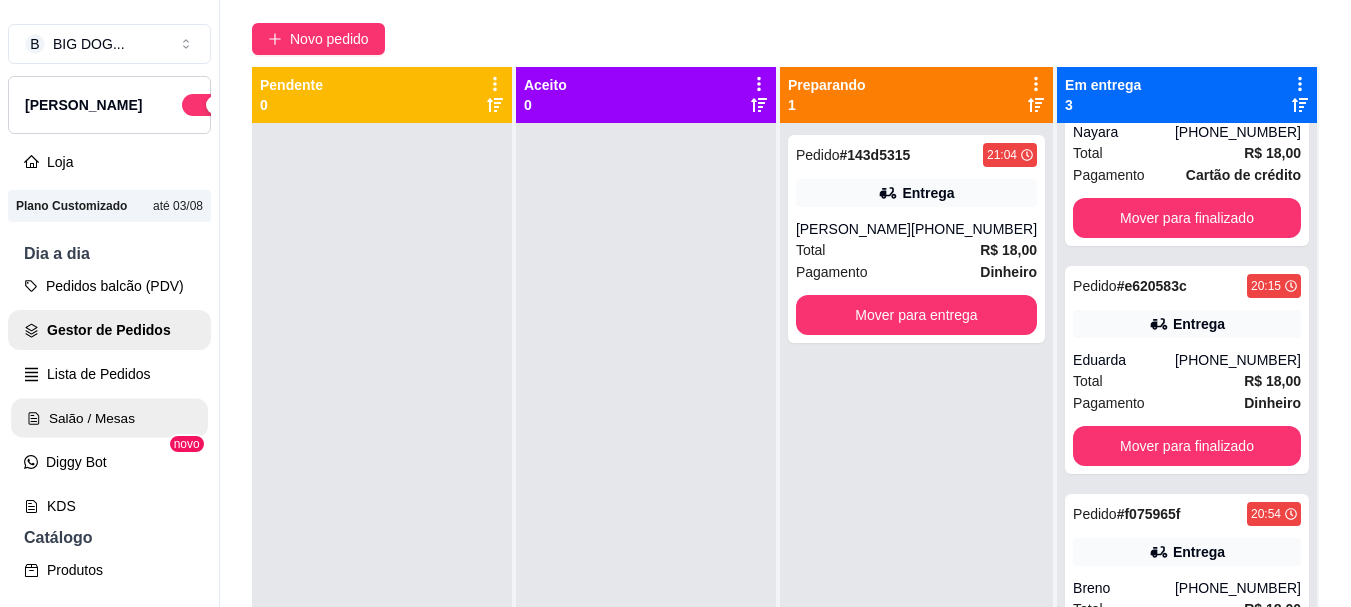 click on "Salão / Mesas" at bounding box center [109, 418] 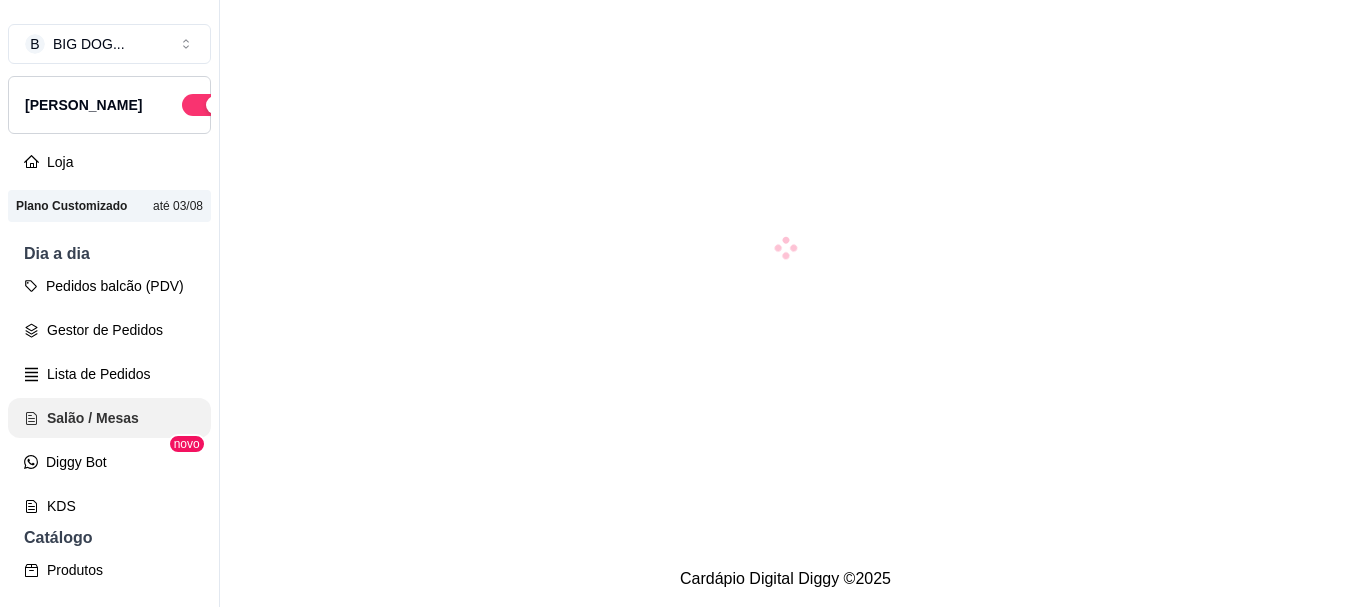 scroll, scrollTop: 0, scrollLeft: 0, axis: both 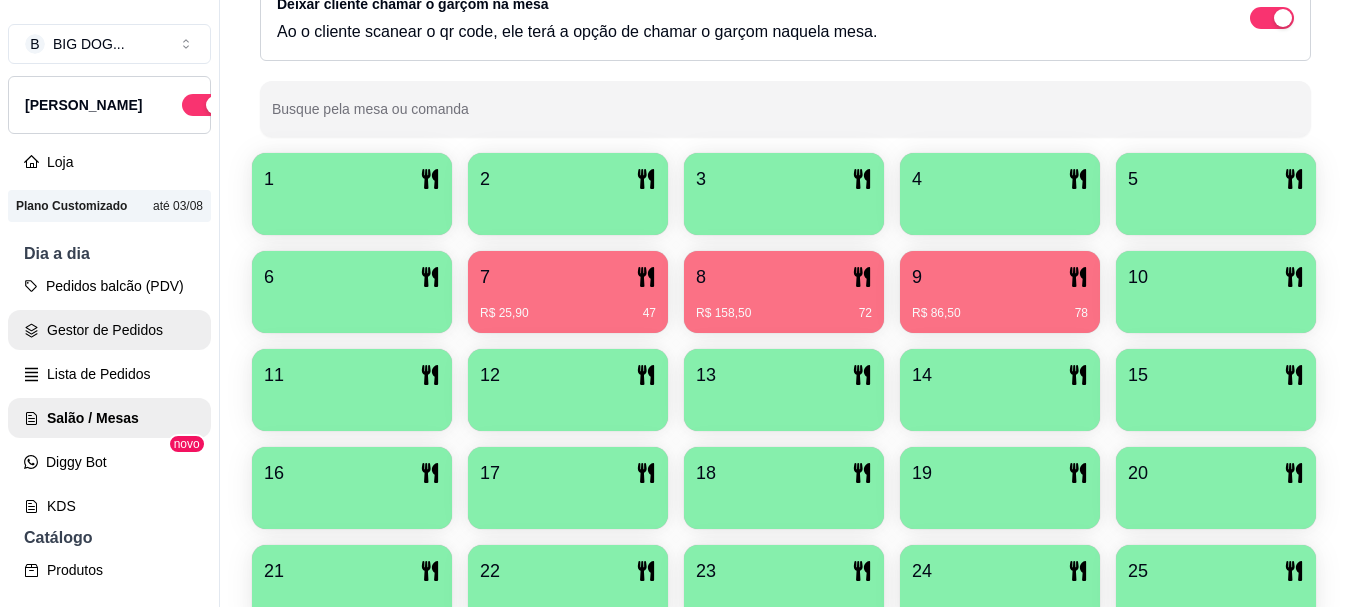 click on "Gestor de Pedidos" at bounding box center [109, 330] 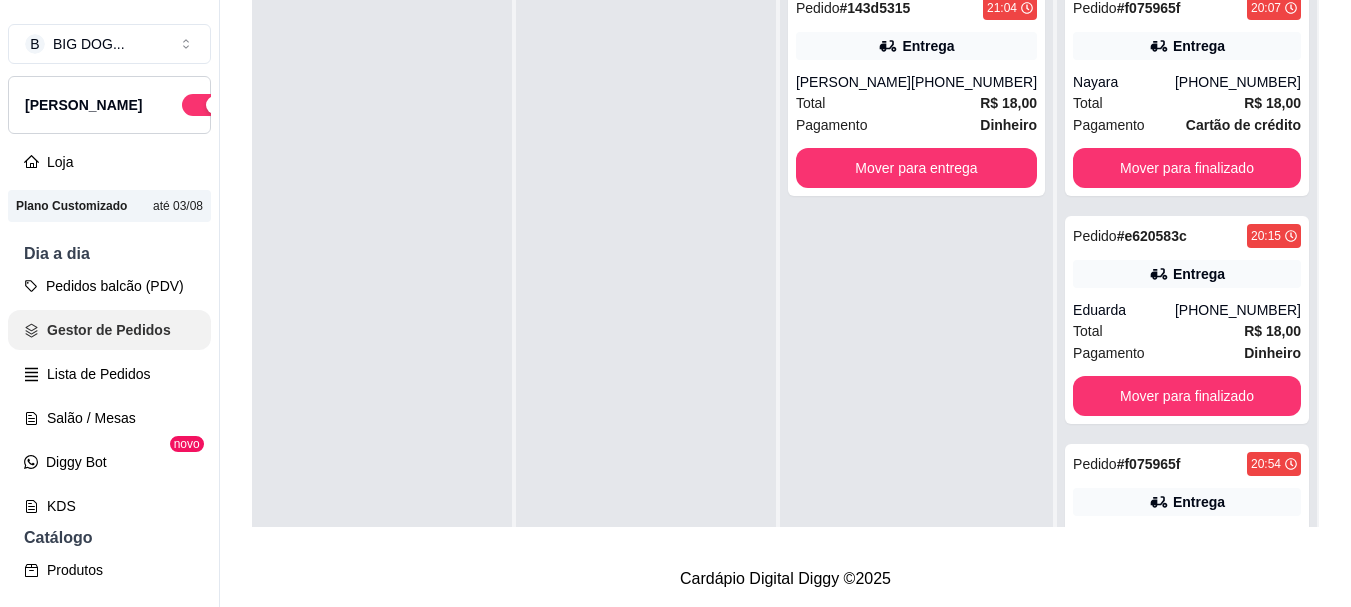 scroll, scrollTop: 0, scrollLeft: 0, axis: both 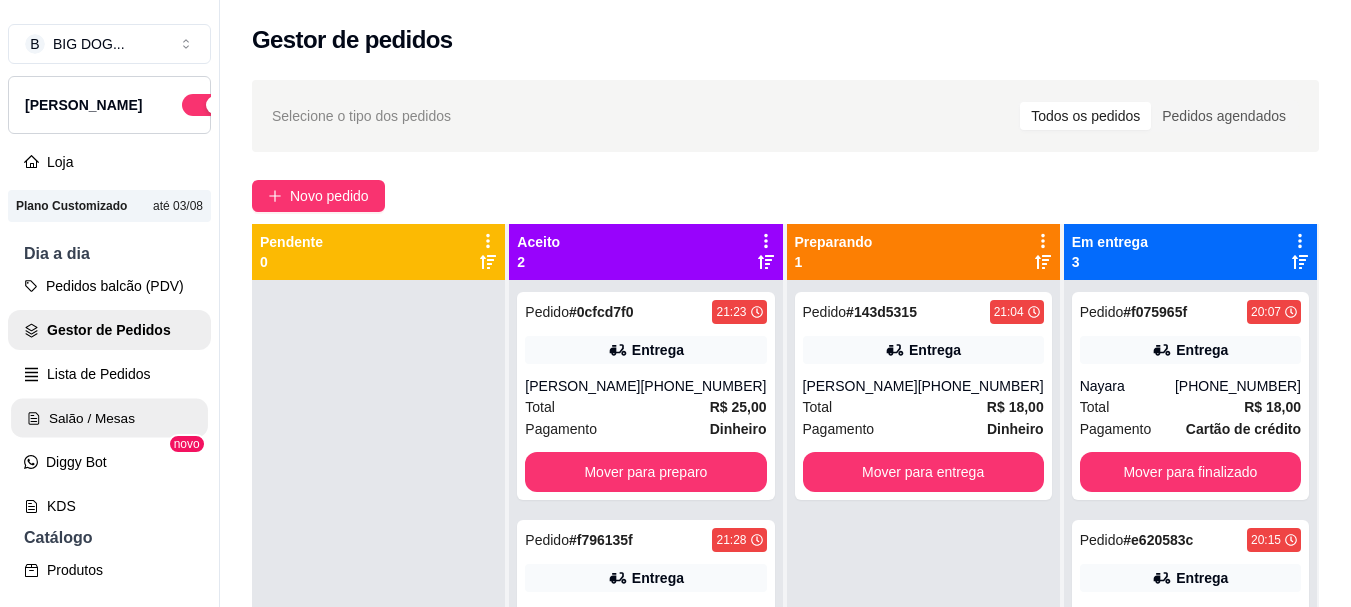 click on "Salão / Mesas" at bounding box center (109, 418) 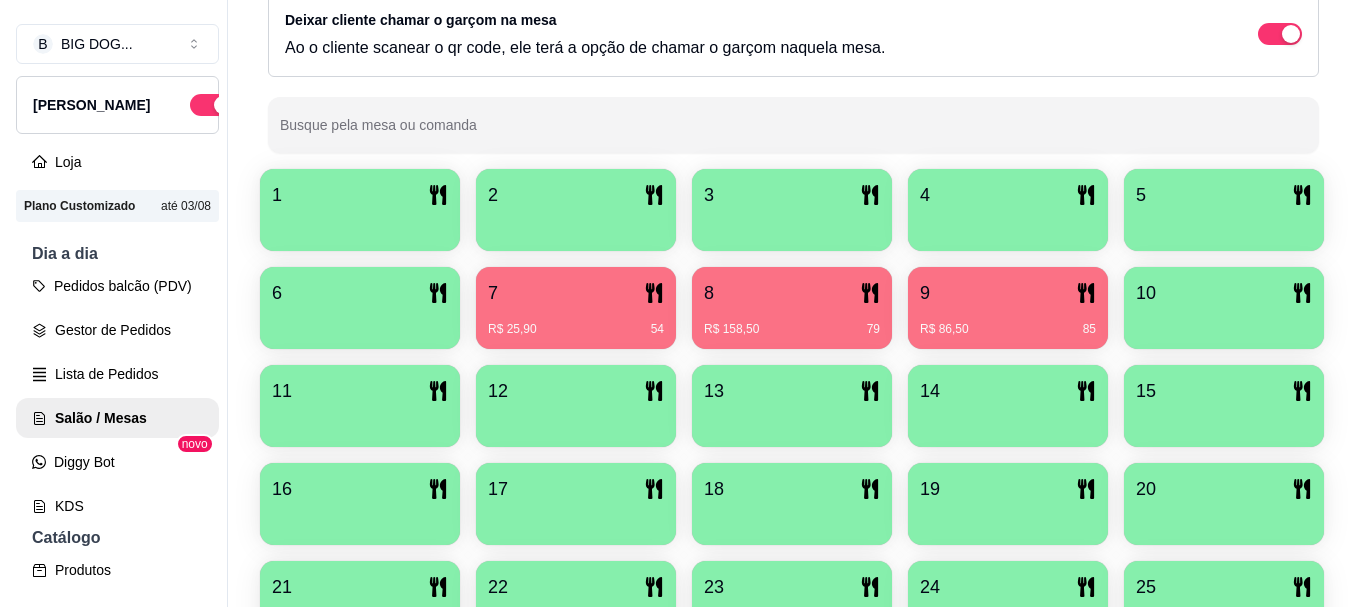 scroll, scrollTop: 327, scrollLeft: 0, axis: vertical 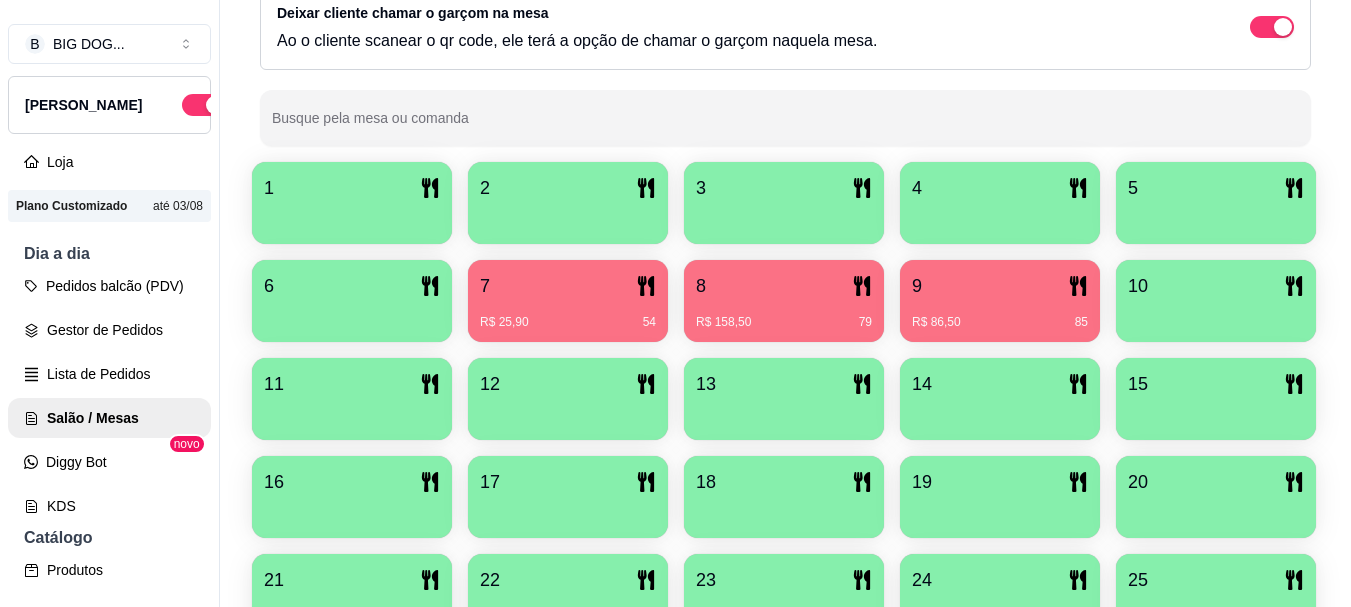 click on "R$ 25,90 54" at bounding box center (568, 315) 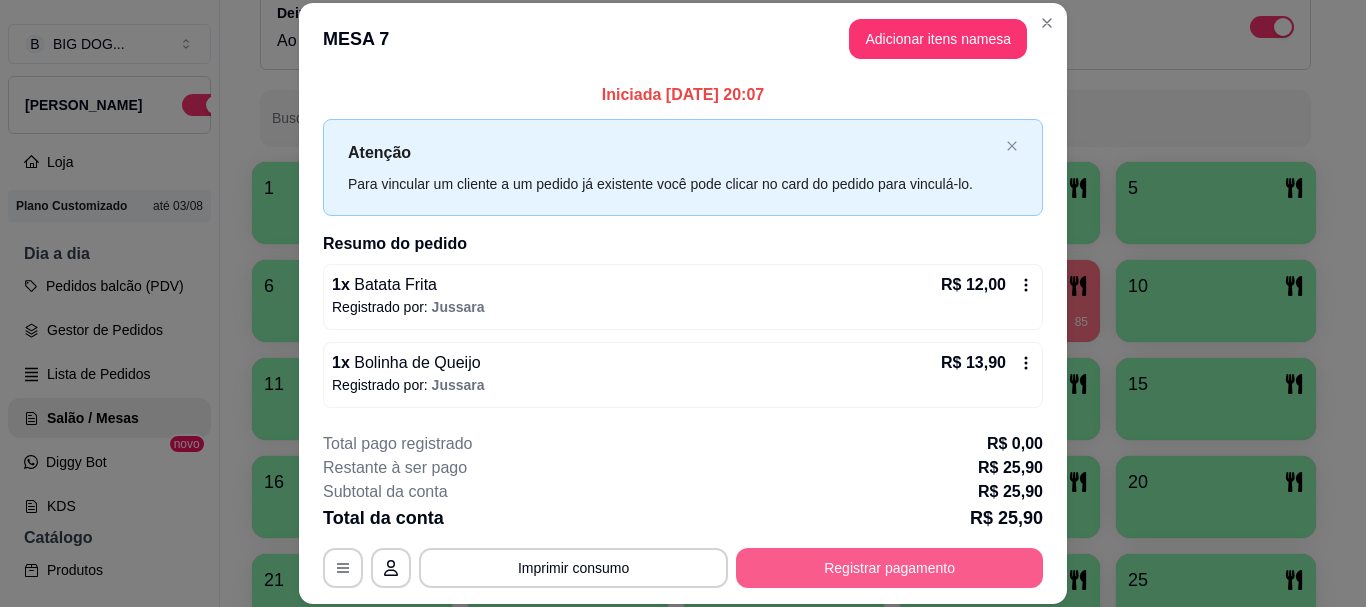 click on "Registrar pagamento" at bounding box center [889, 568] 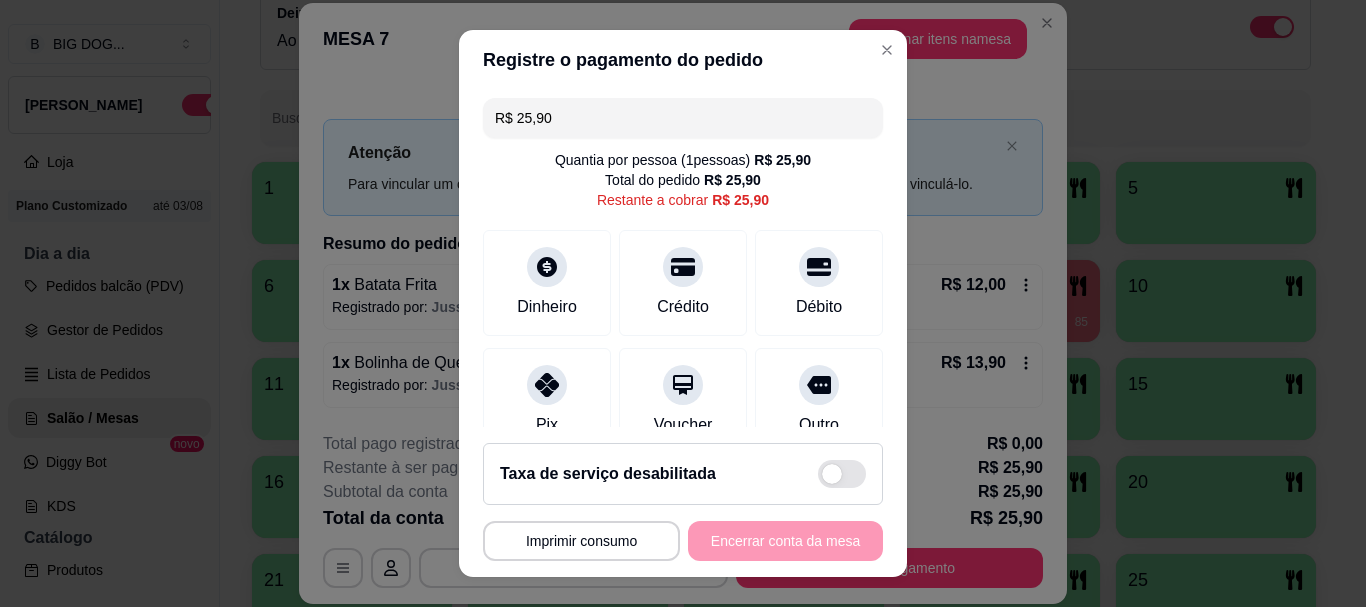 drag, startPoint x: 566, startPoint y: 120, endPoint x: 279, endPoint y: 85, distance: 289.12628 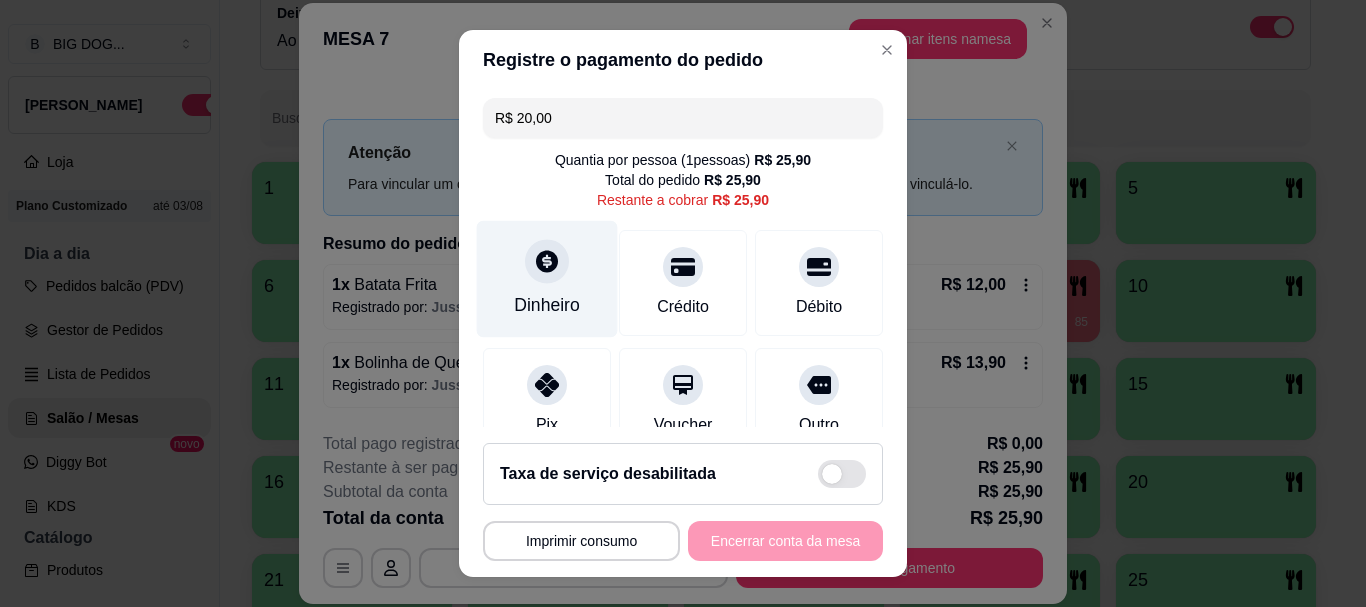 click on "Dinheiro" at bounding box center (547, 306) 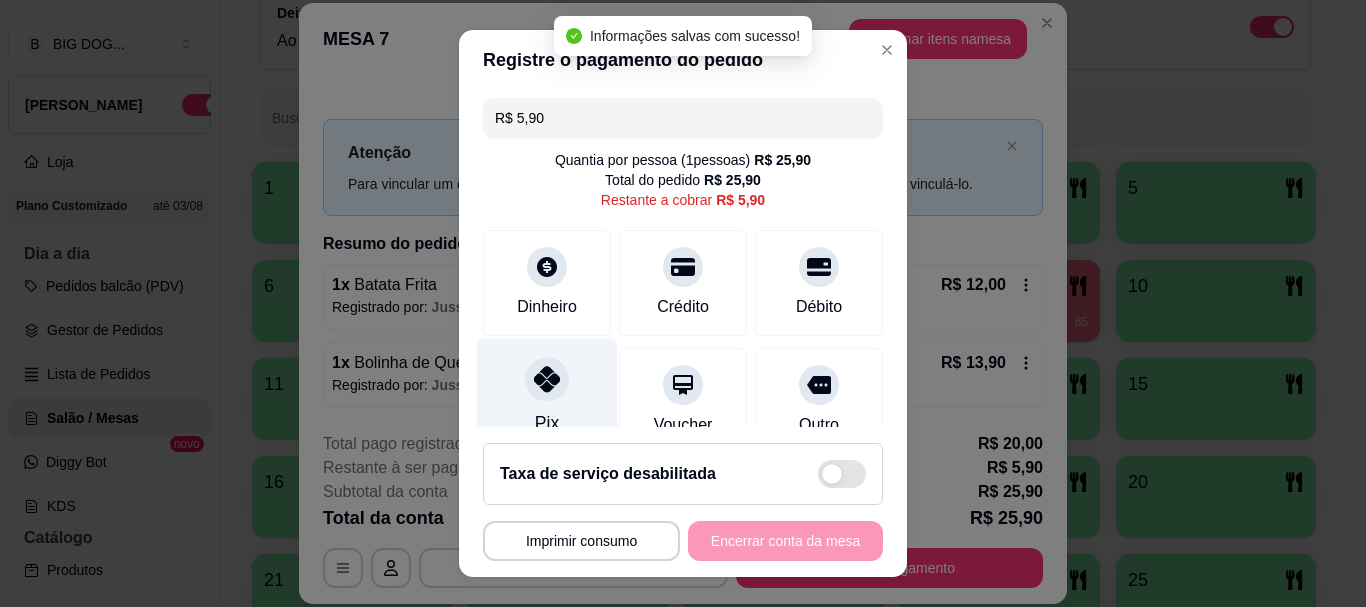 click 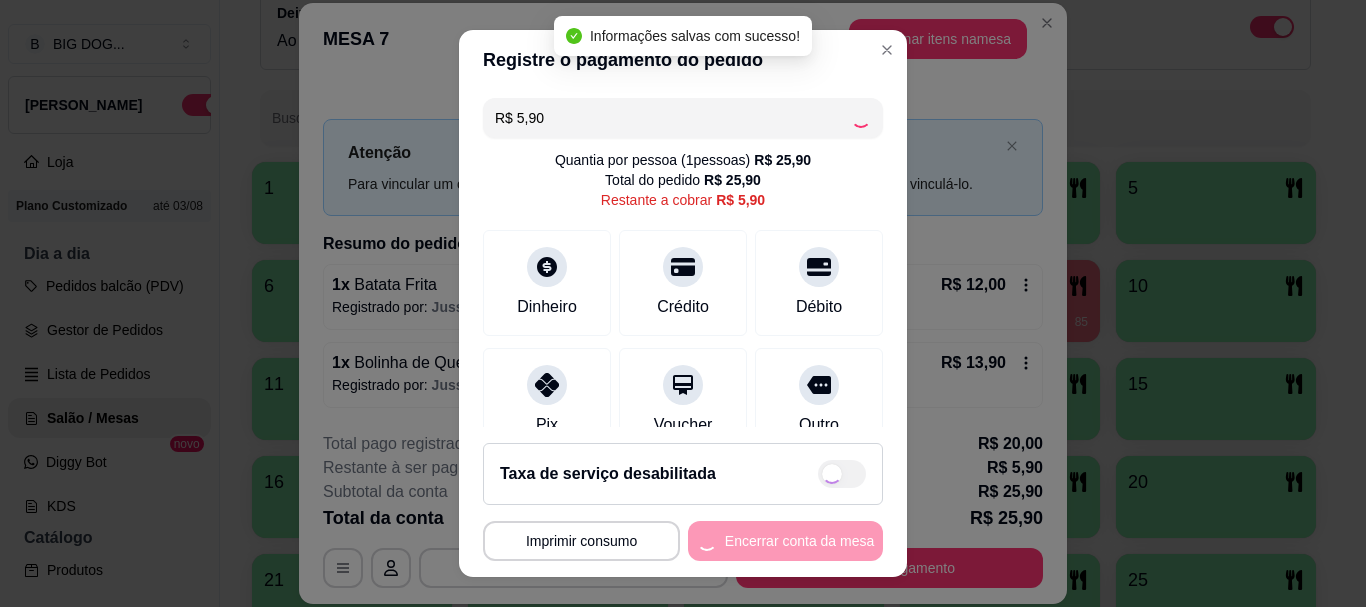 type on "R$ 0,00" 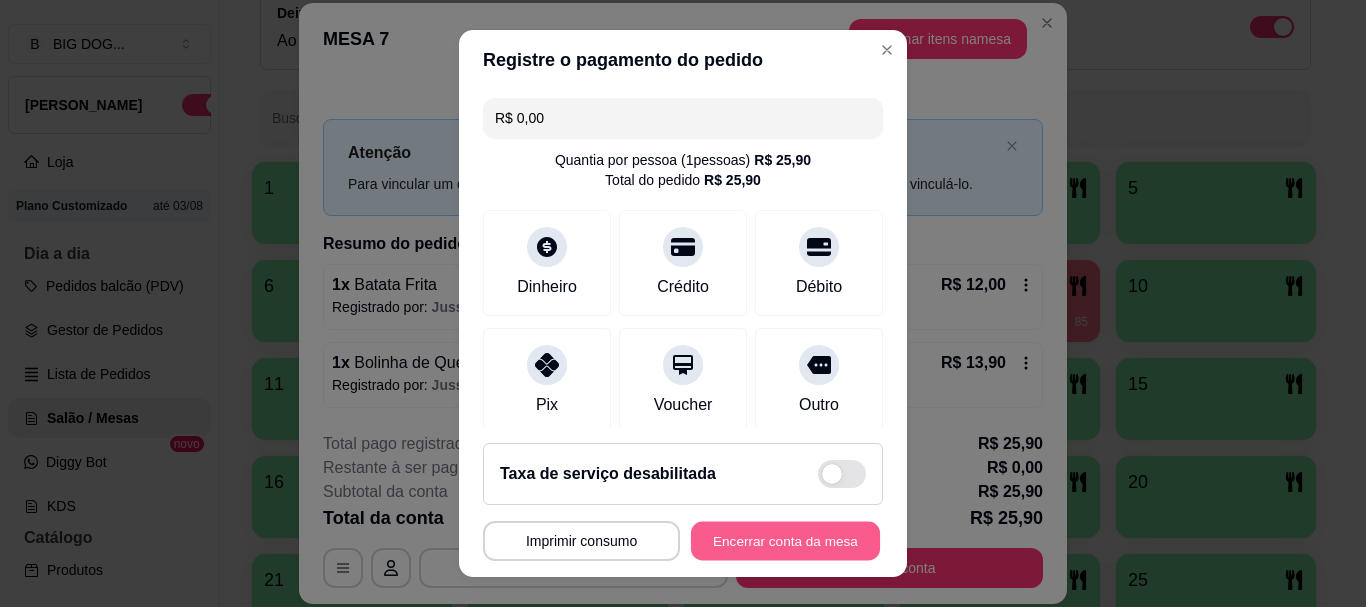 click on "Encerrar conta da mesa" at bounding box center [785, 540] 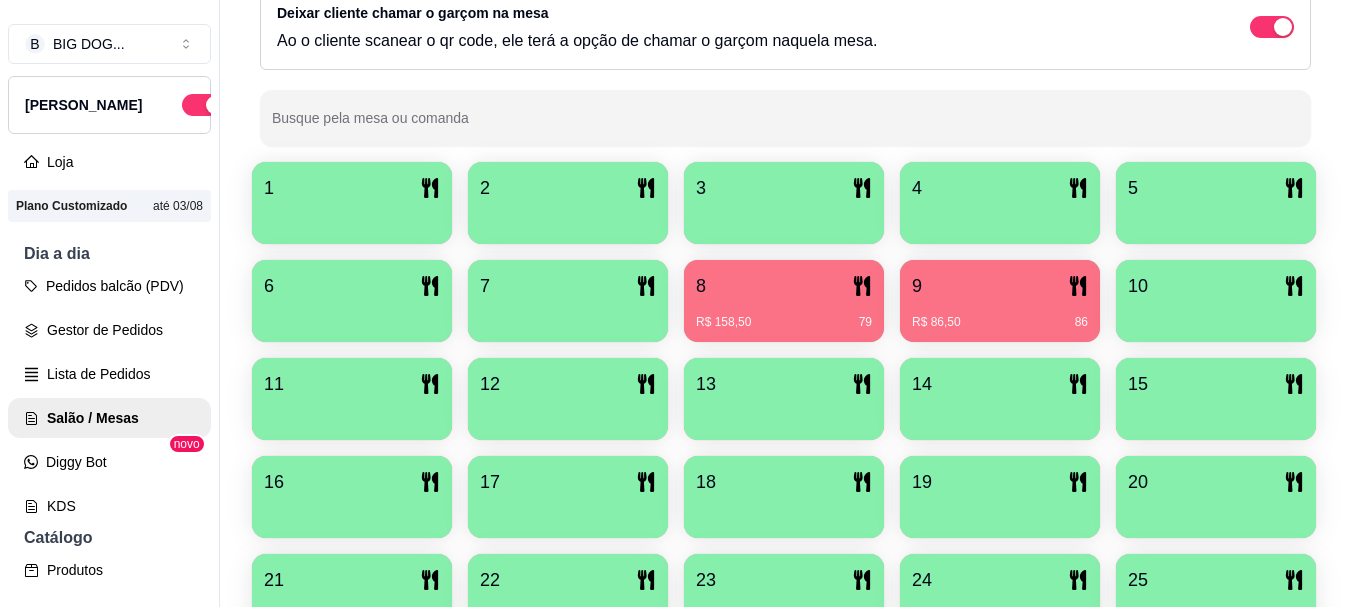 click on "8" at bounding box center (784, 286) 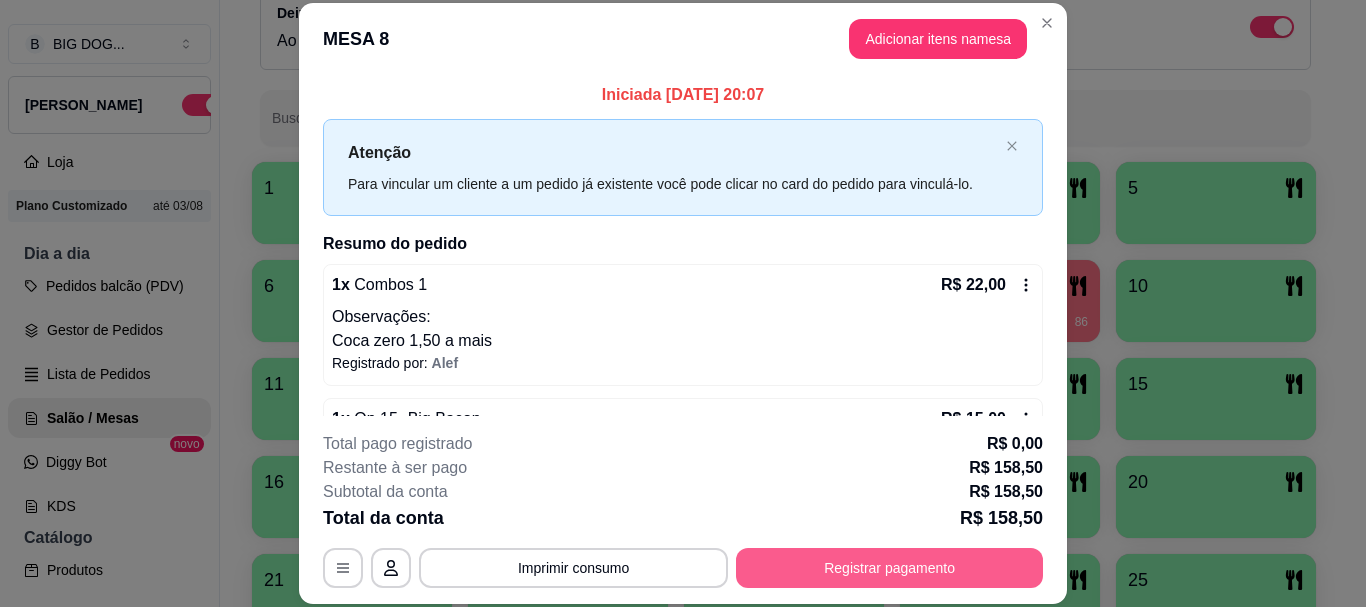 click on "Registrar pagamento" at bounding box center [889, 568] 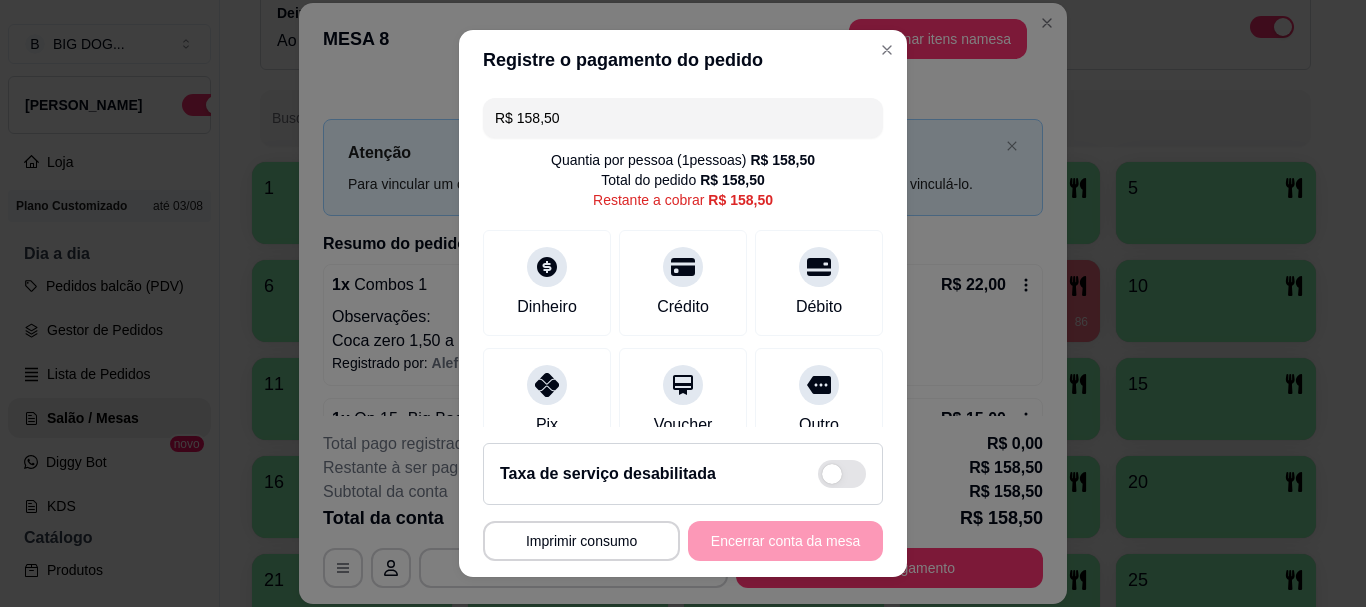 drag, startPoint x: 657, startPoint y: 116, endPoint x: 289, endPoint y: 75, distance: 370.27692 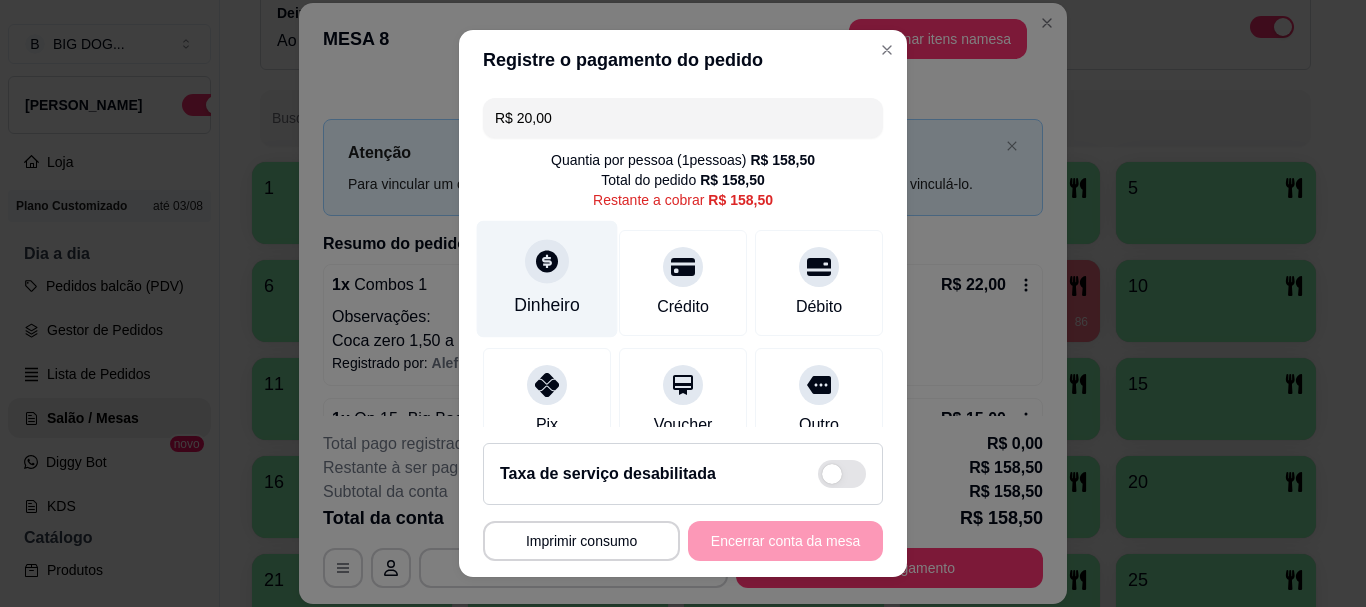 click on "Dinheiro" at bounding box center [547, 279] 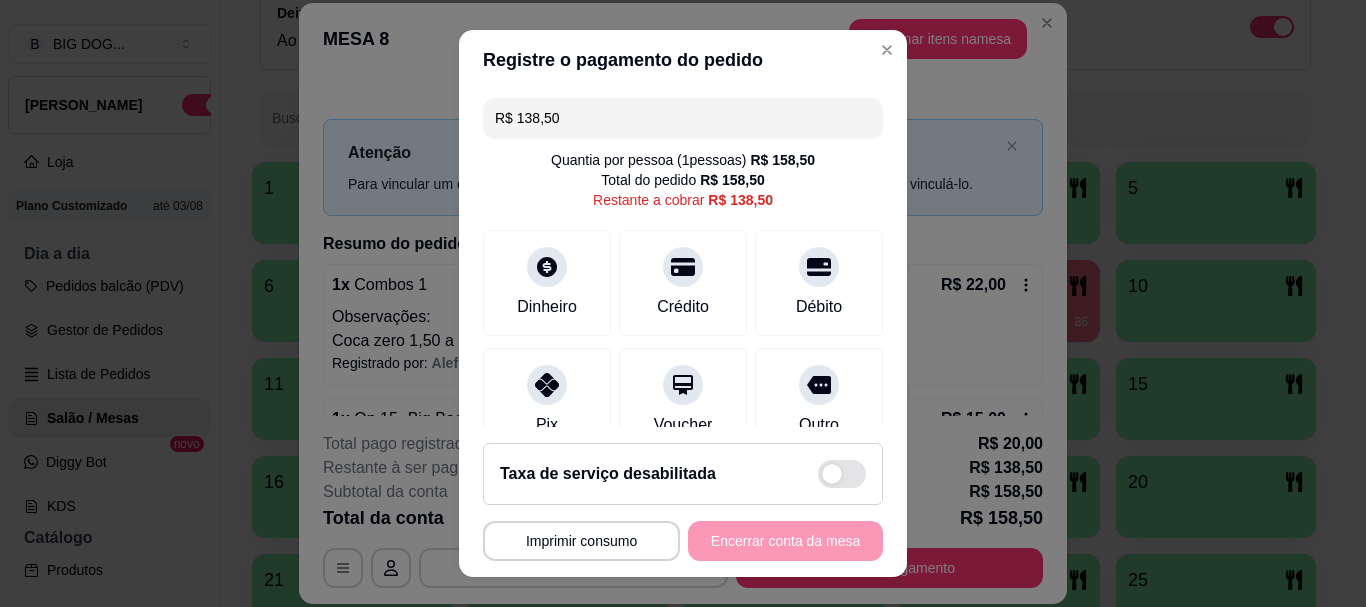 drag, startPoint x: 599, startPoint y: 125, endPoint x: 371, endPoint y: 86, distance: 231.31148 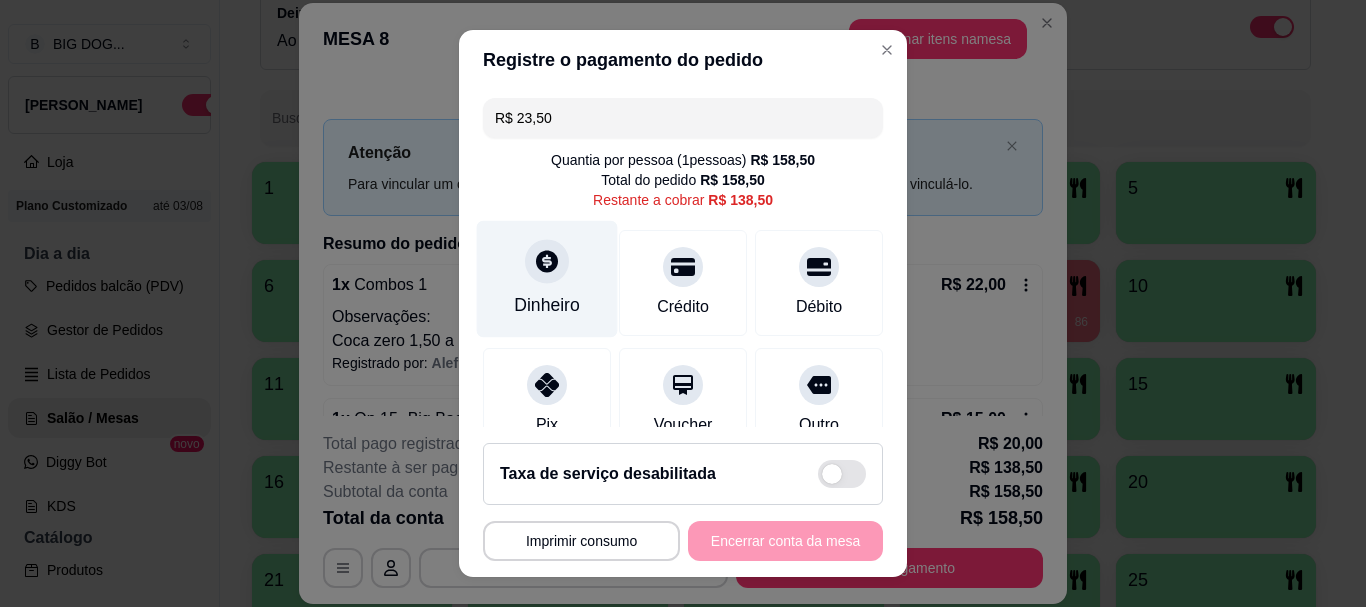 click 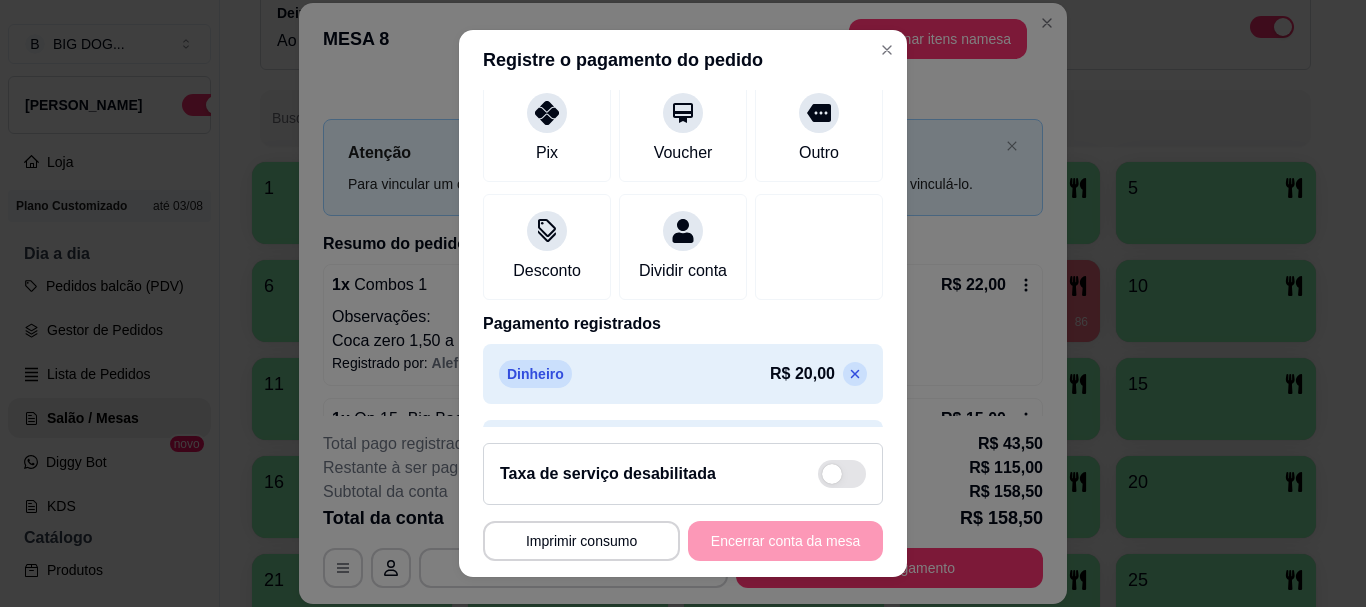 scroll, scrollTop: 357, scrollLeft: 0, axis: vertical 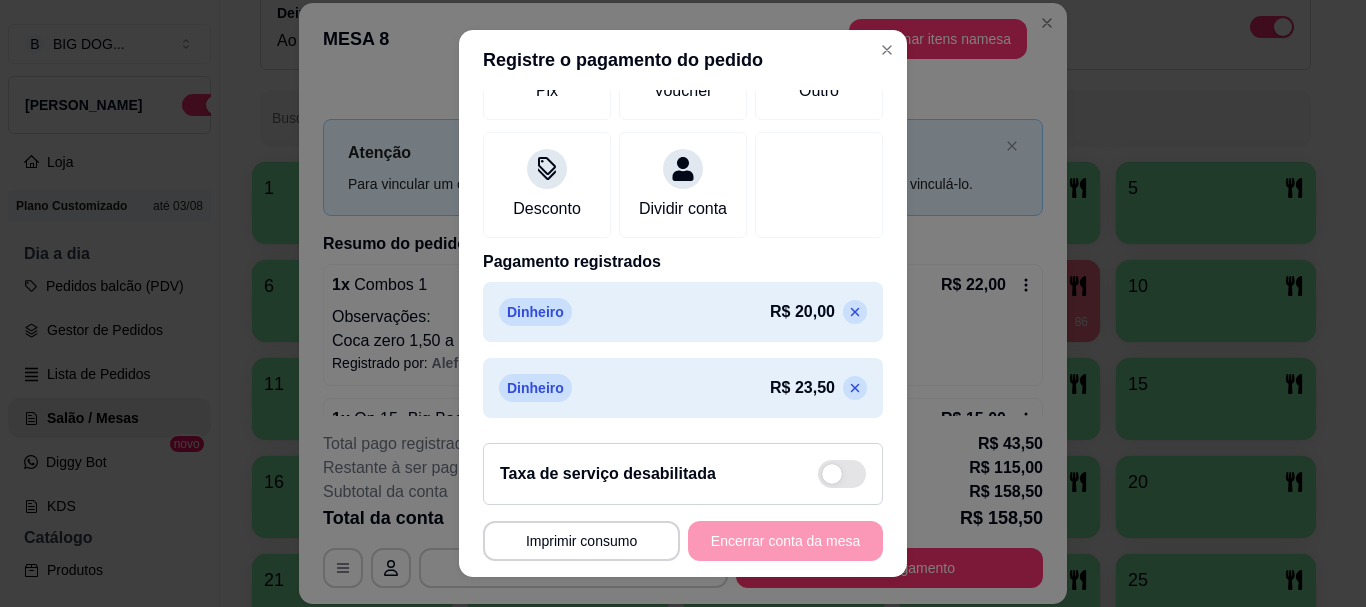 click 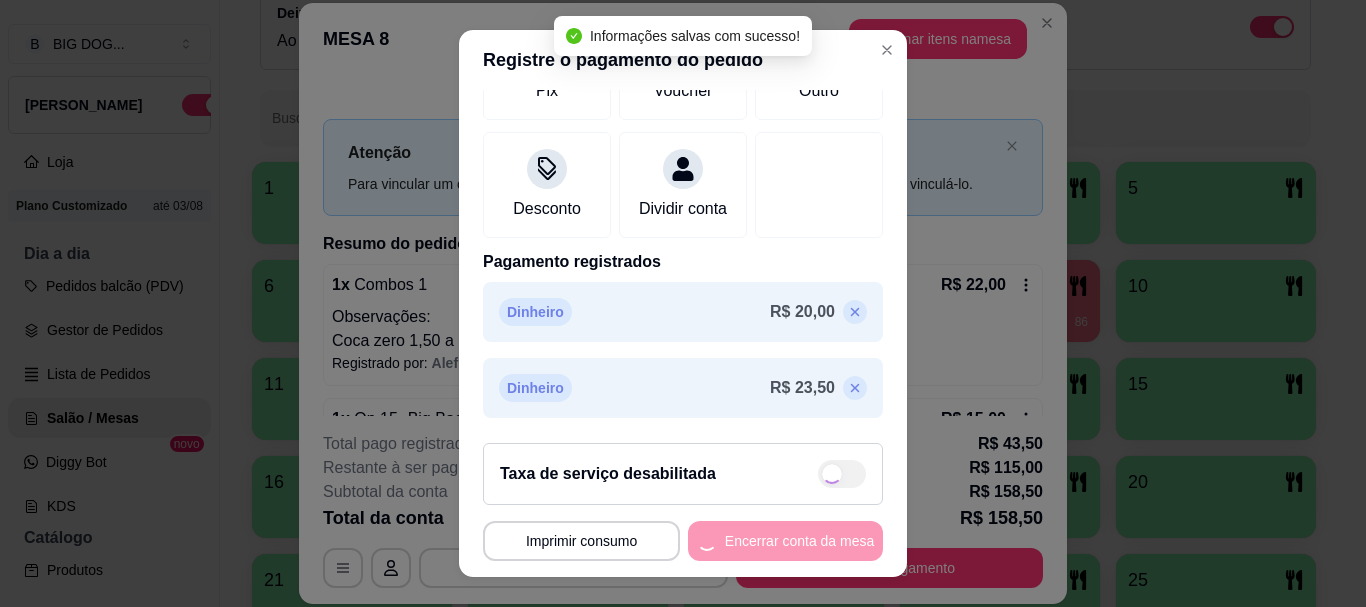 scroll, scrollTop: 282, scrollLeft: 0, axis: vertical 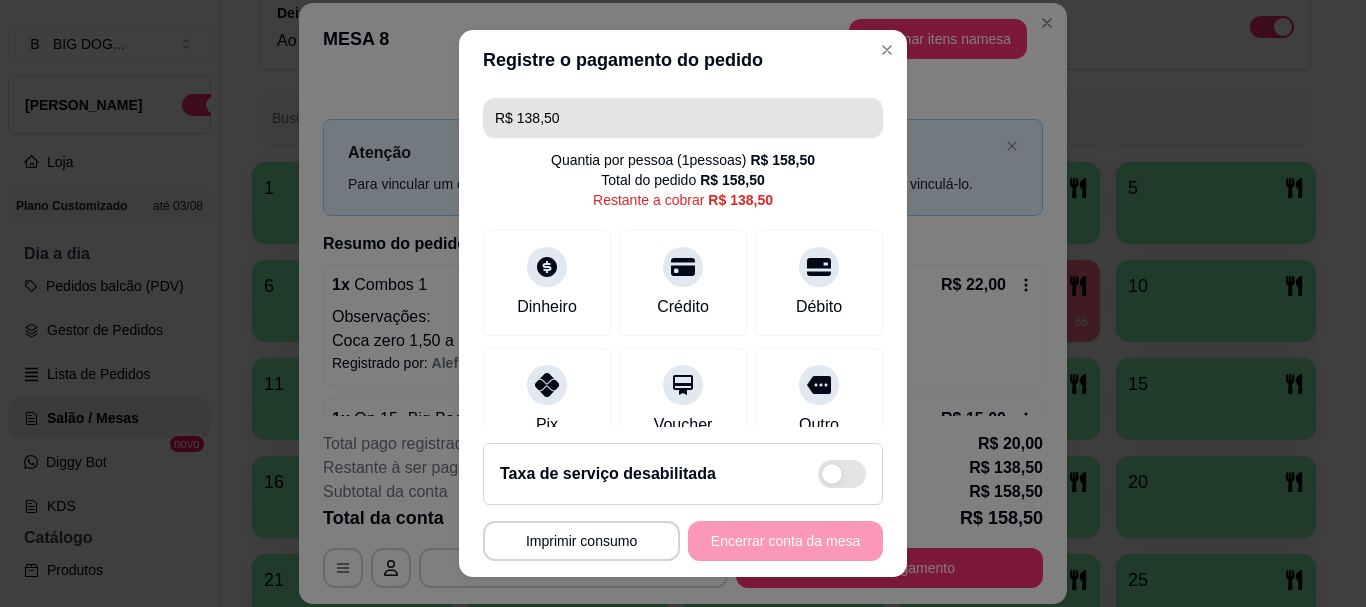drag, startPoint x: 566, startPoint y: 129, endPoint x: 447, endPoint y: 132, distance: 119.03781 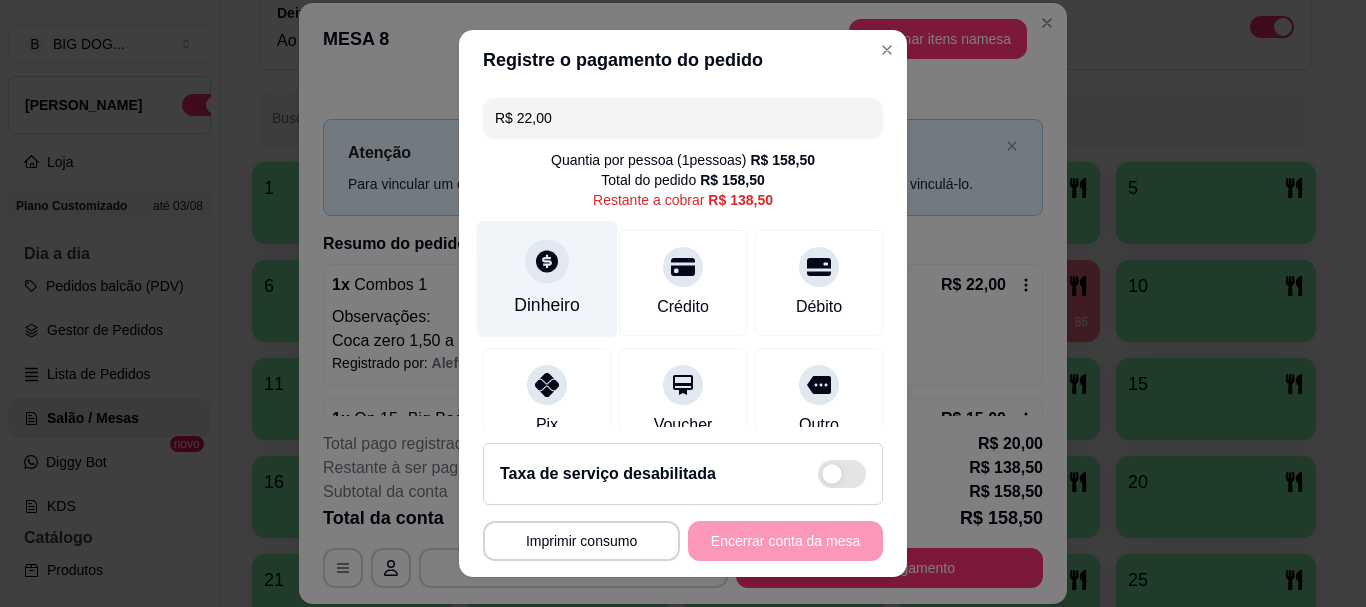 click 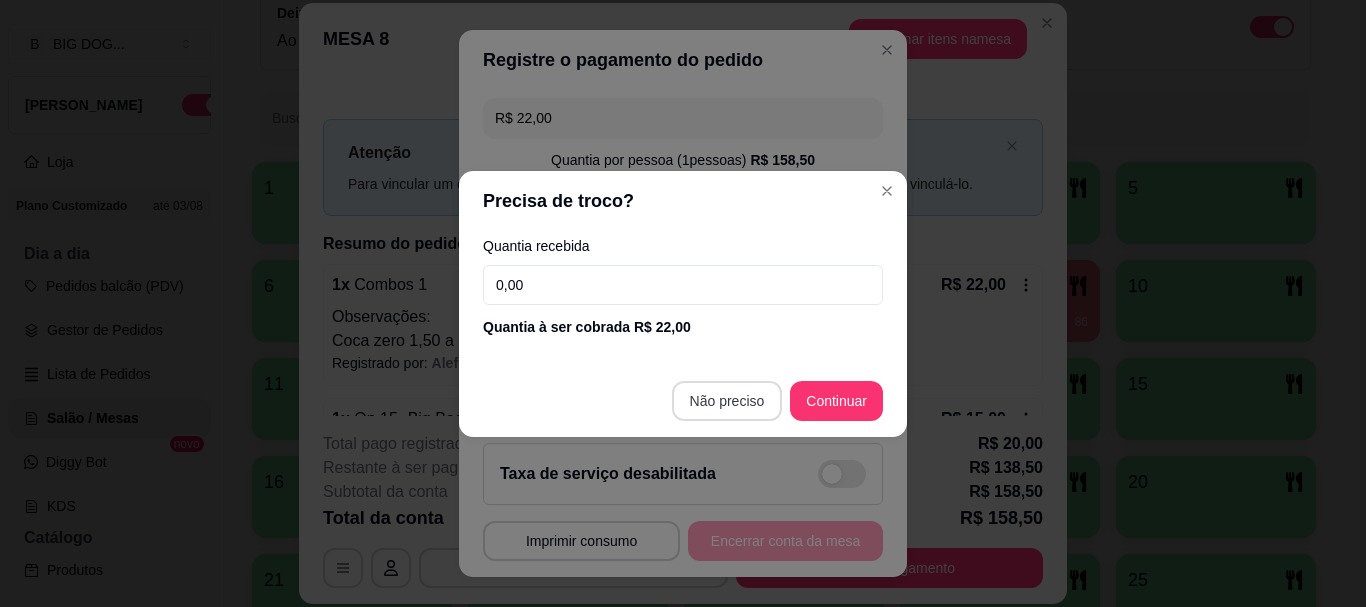 click on "Não preciso Continuar" at bounding box center [683, 401] 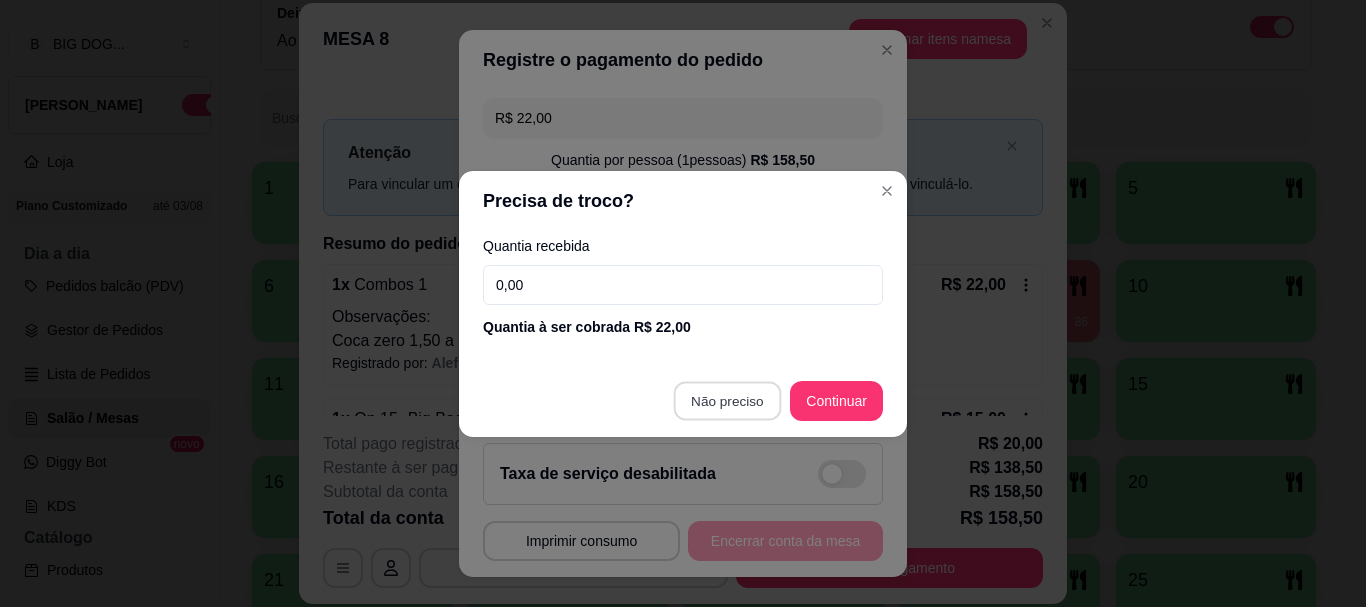 click on "Não preciso Continuar" at bounding box center [683, 401] 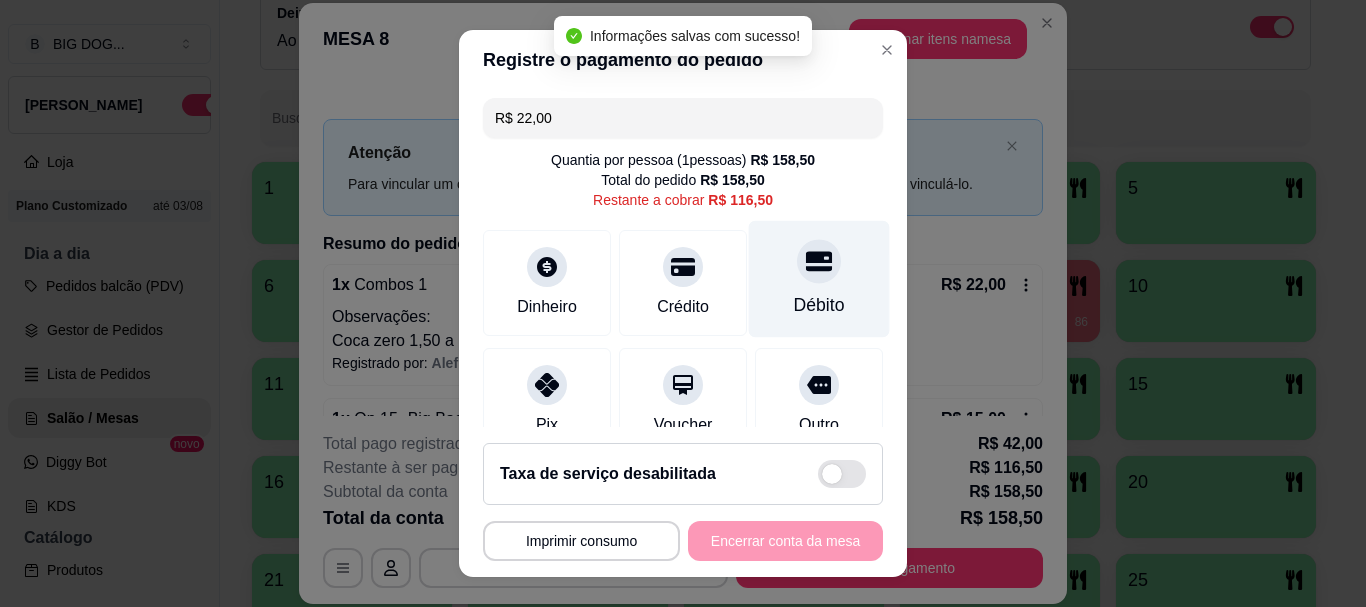 type on "R$ 116,50" 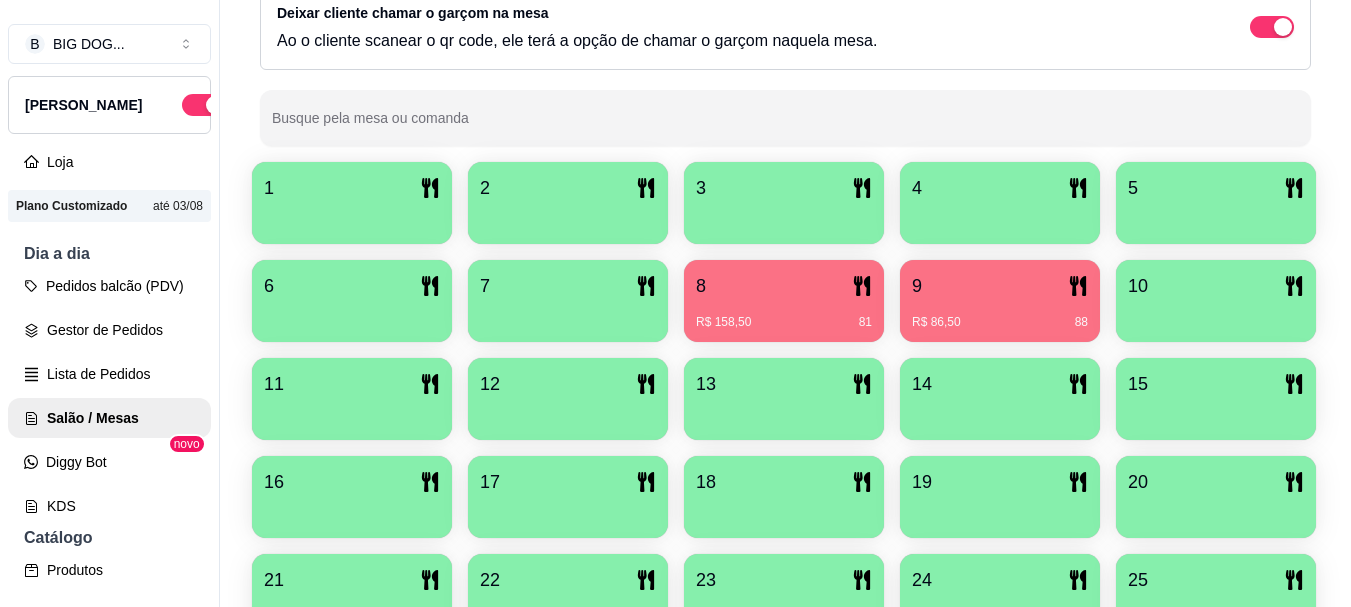 click on "R$ 86,50 88" at bounding box center (1000, 315) 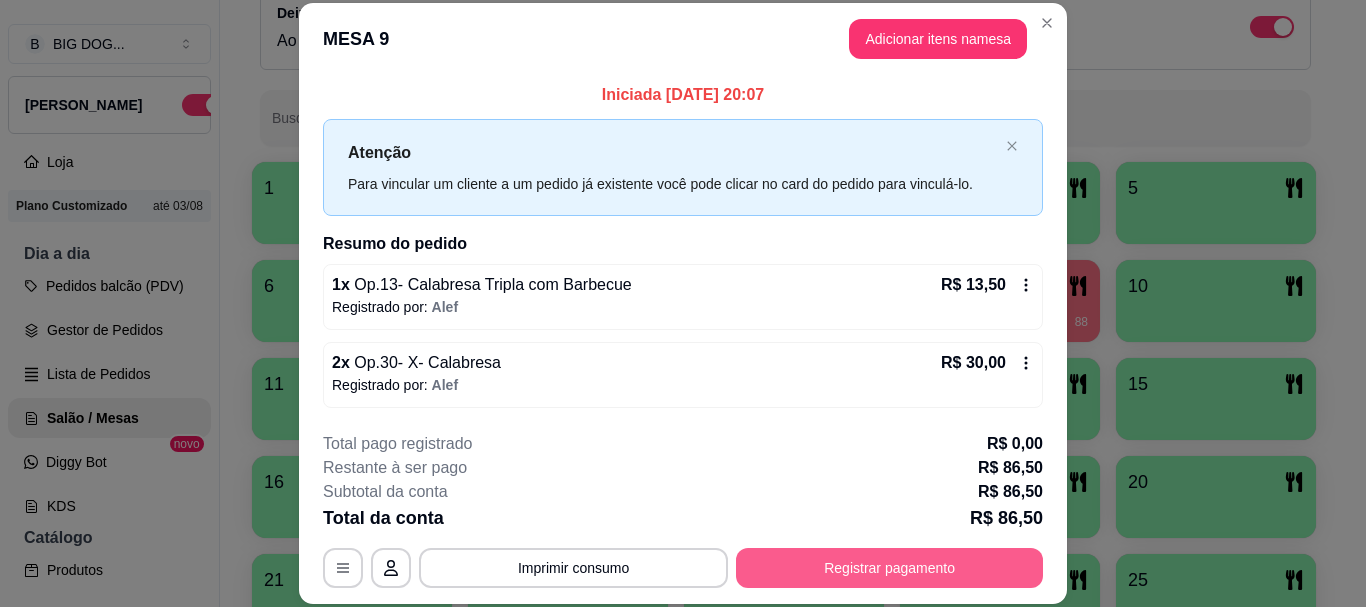 click on "Registrar pagamento" at bounding box center (889, 568) 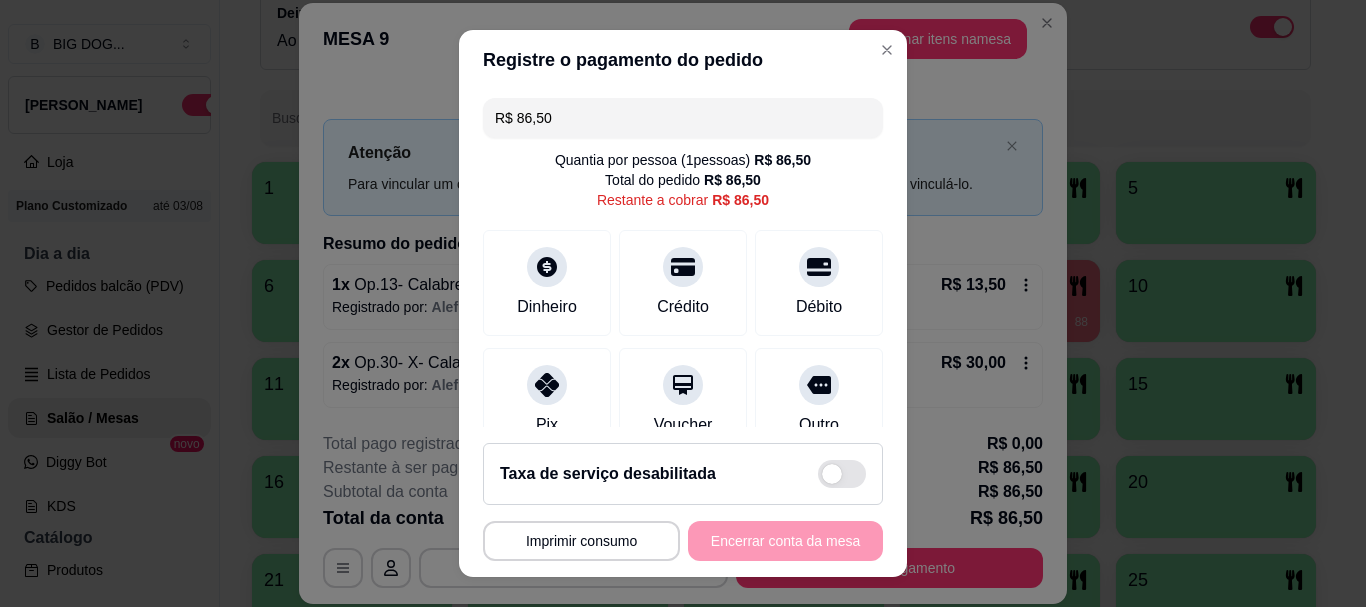 drag, startPoint x: 549, startPoint y: 123, endPoint x: 346, endPoint y: 80, distance: 207.50421 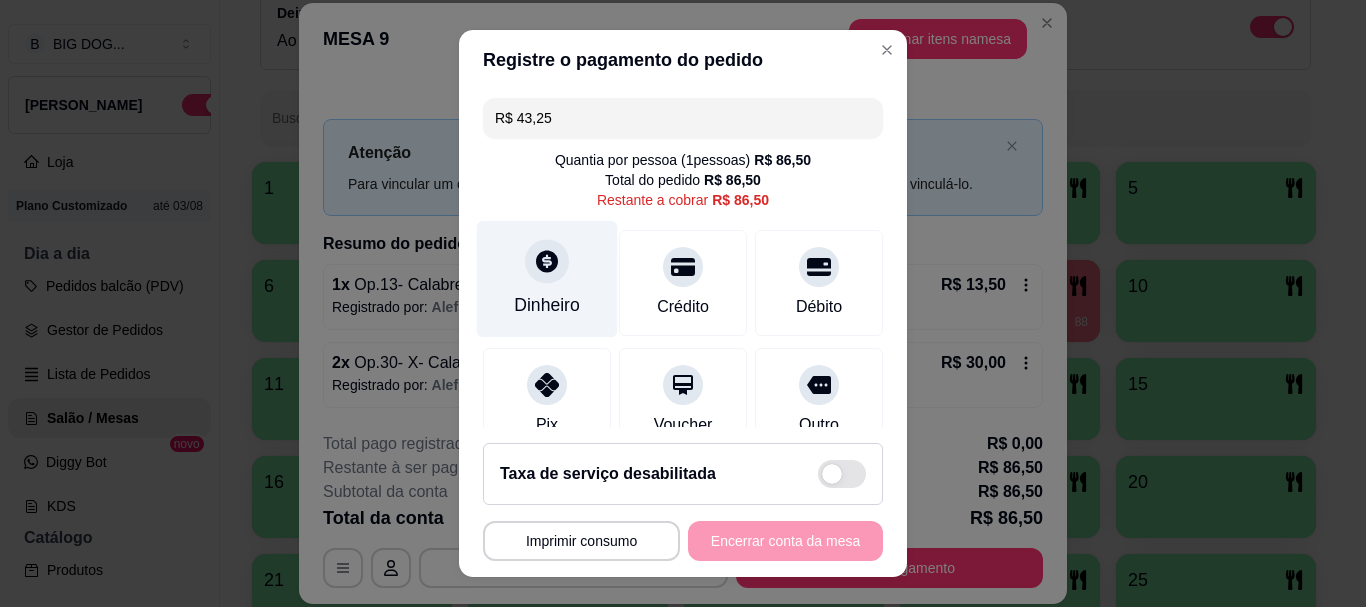 type on "R$ 43,25" 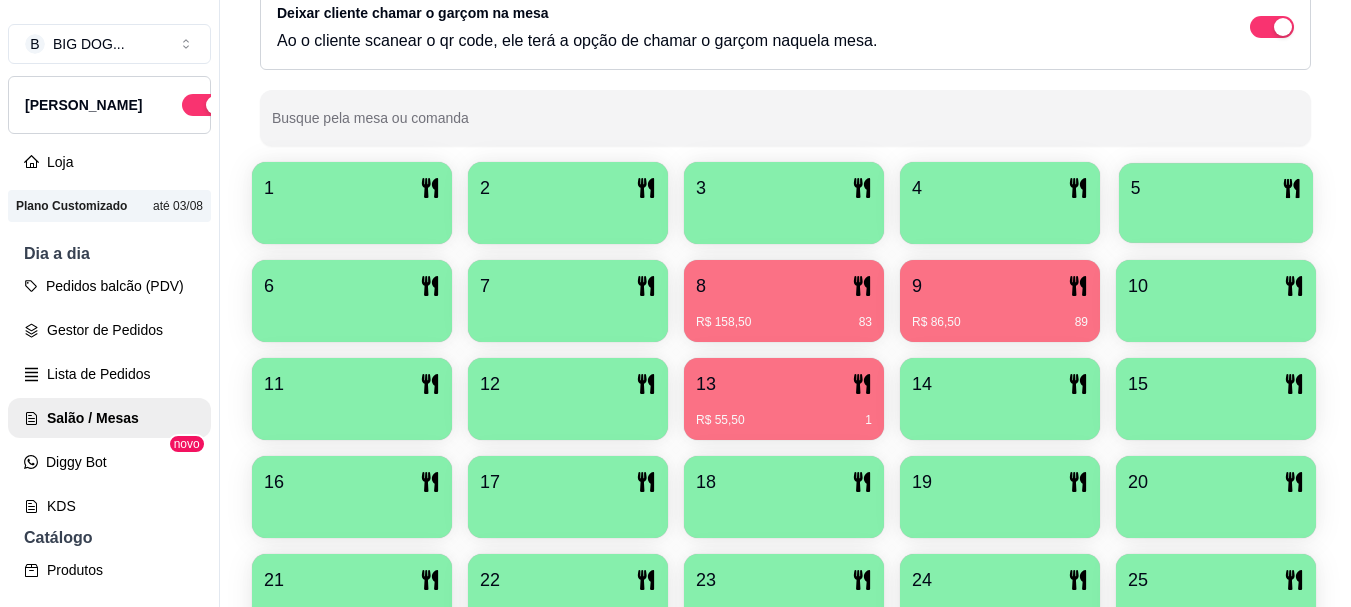 click at bounding box center (1216, 216) 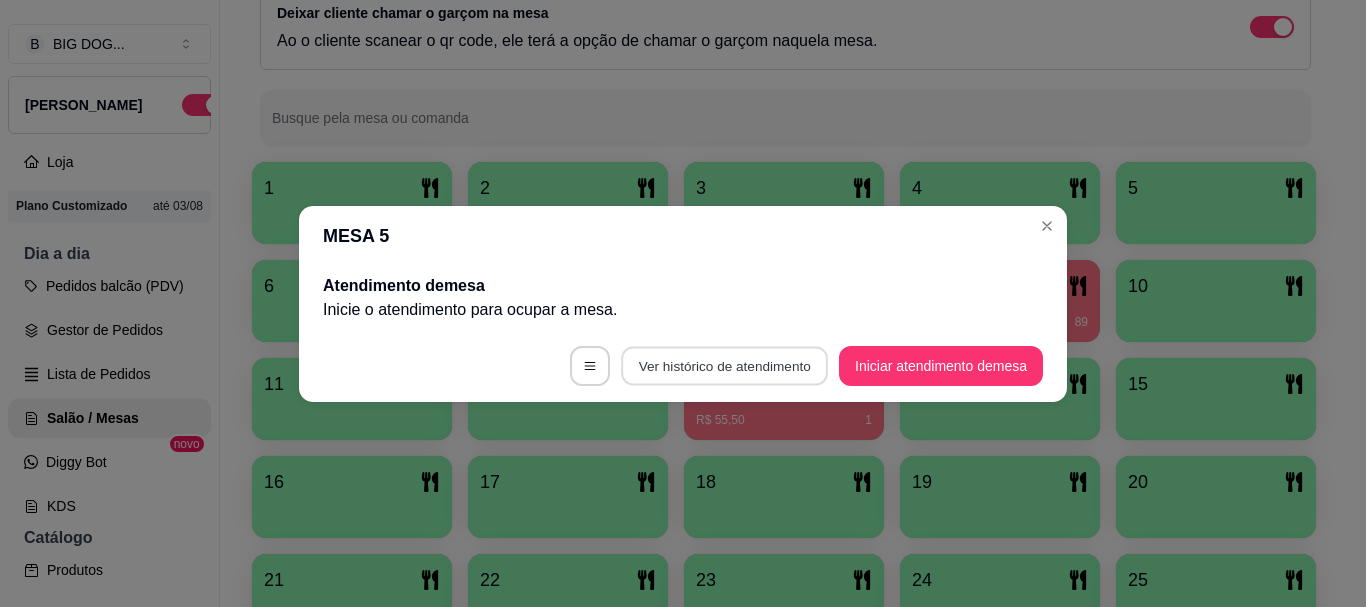click on "Ver histórico de atendimento" at bounding box center [724, 365] 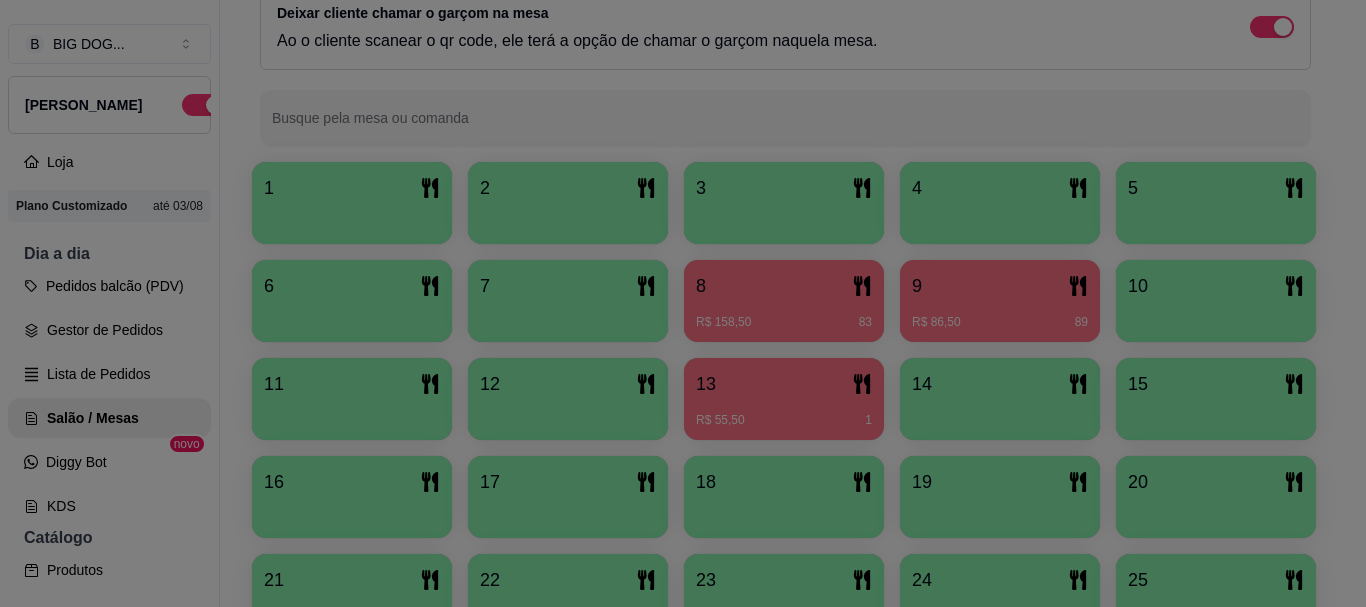 select on "7" 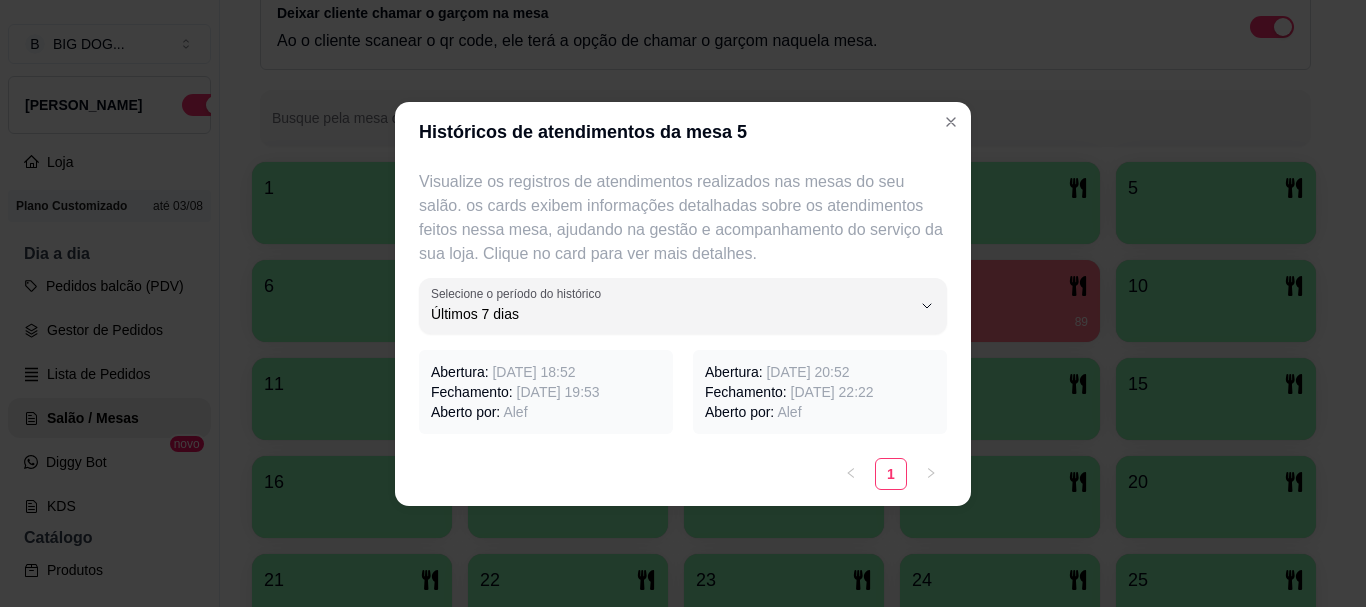 click on "[DATE] 18:52" at bounding box center (533, 372) 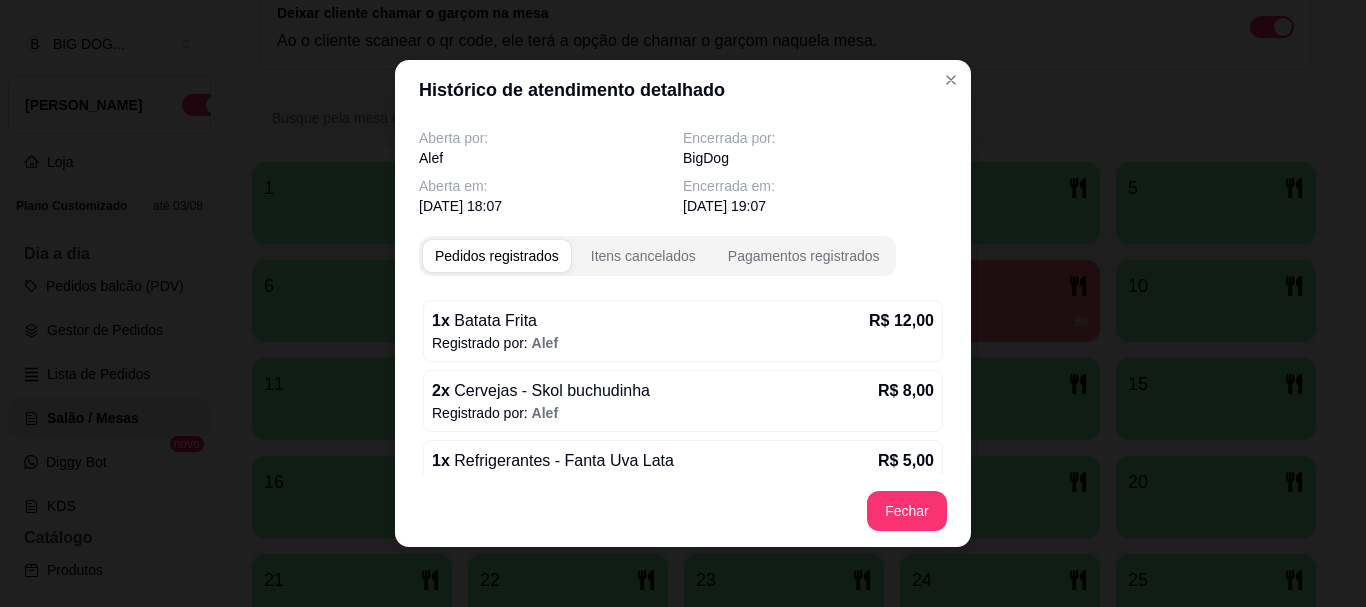 scroll, scrollTop: 159, scrollLeft: 0, axis: vertical 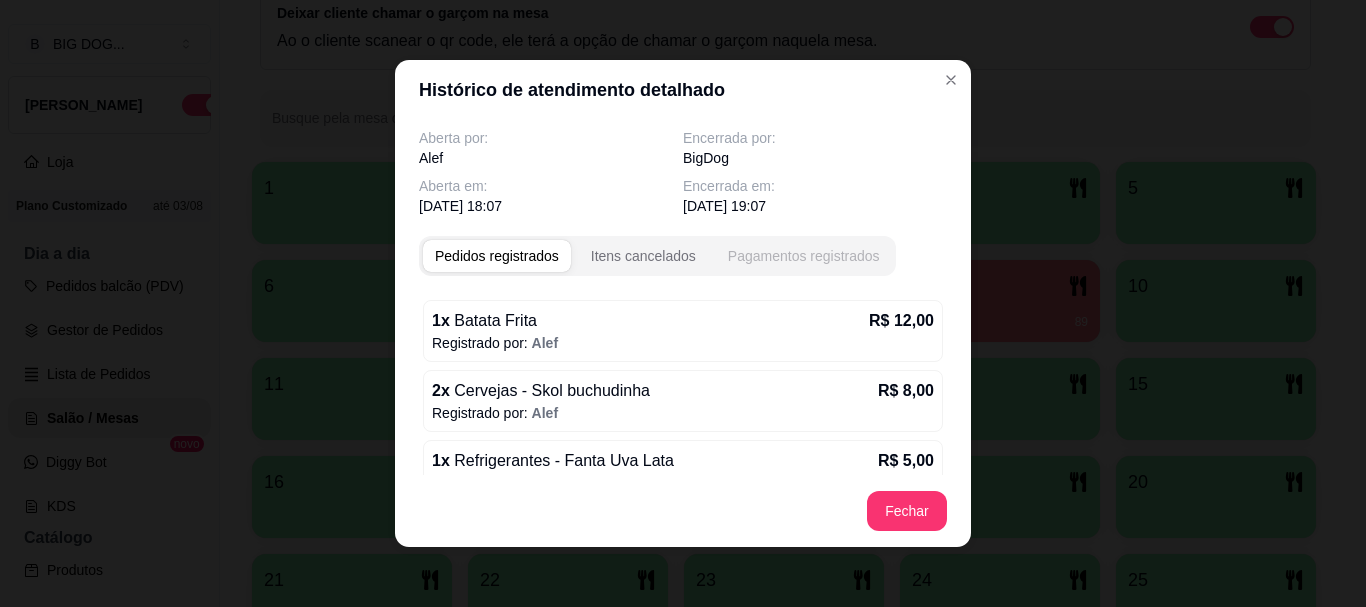 click on "Pagamentos registrados" at bounding box center [804, 256] 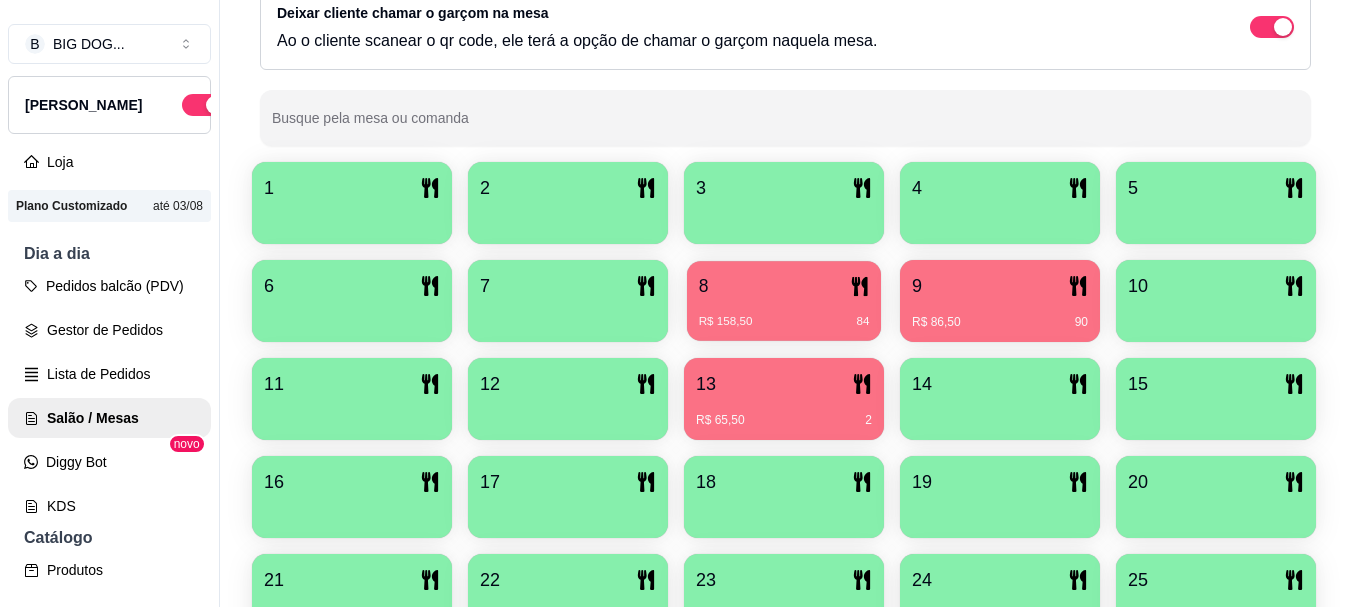 click on "R$ 158,50 84" at bounding box center (784, 314) 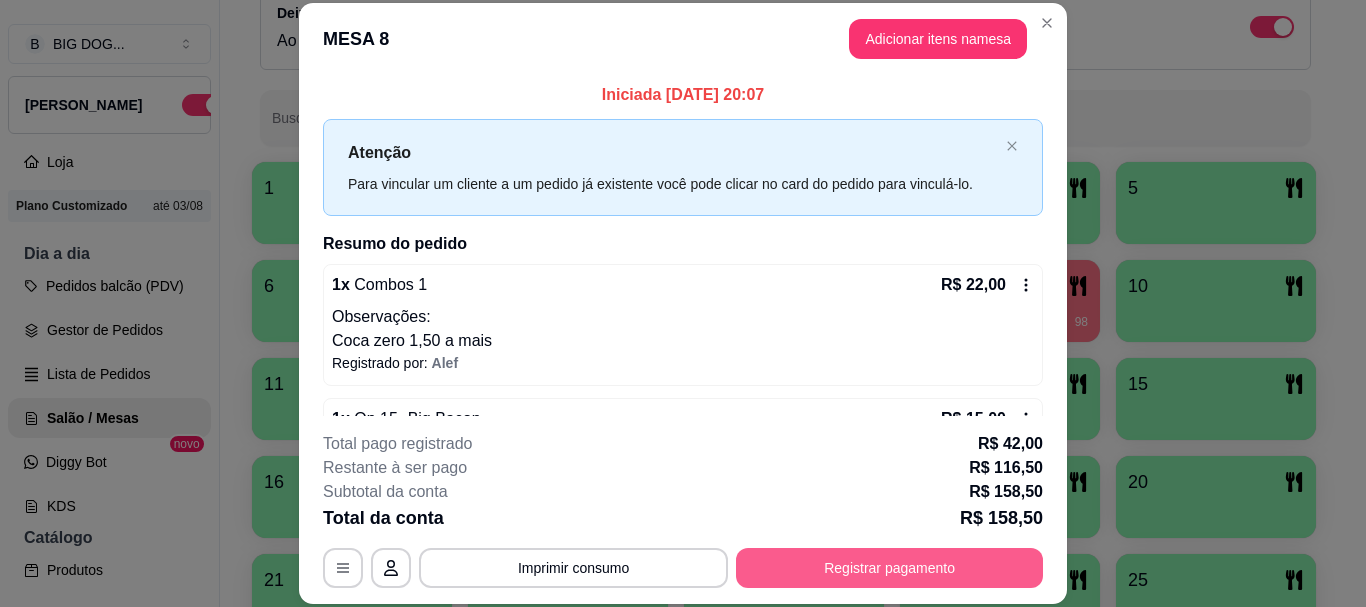 click on "Registrar pagamento" at bounding box center [889, 568] 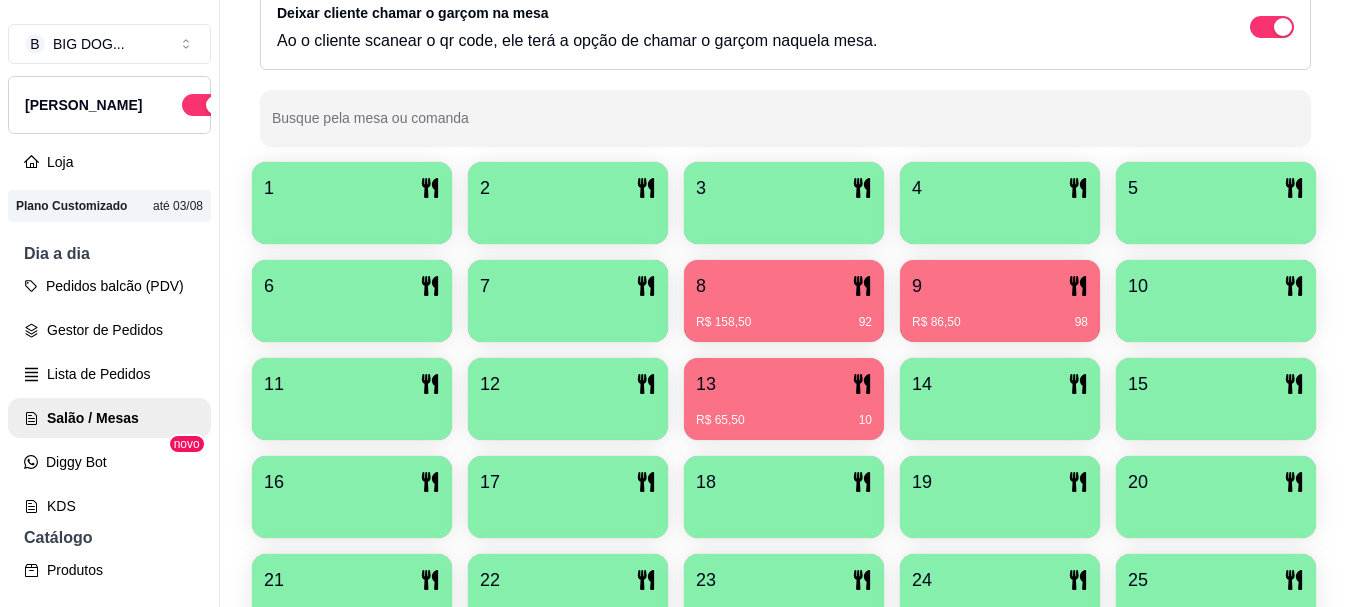click on "9" at bounding box center [1000, 286] 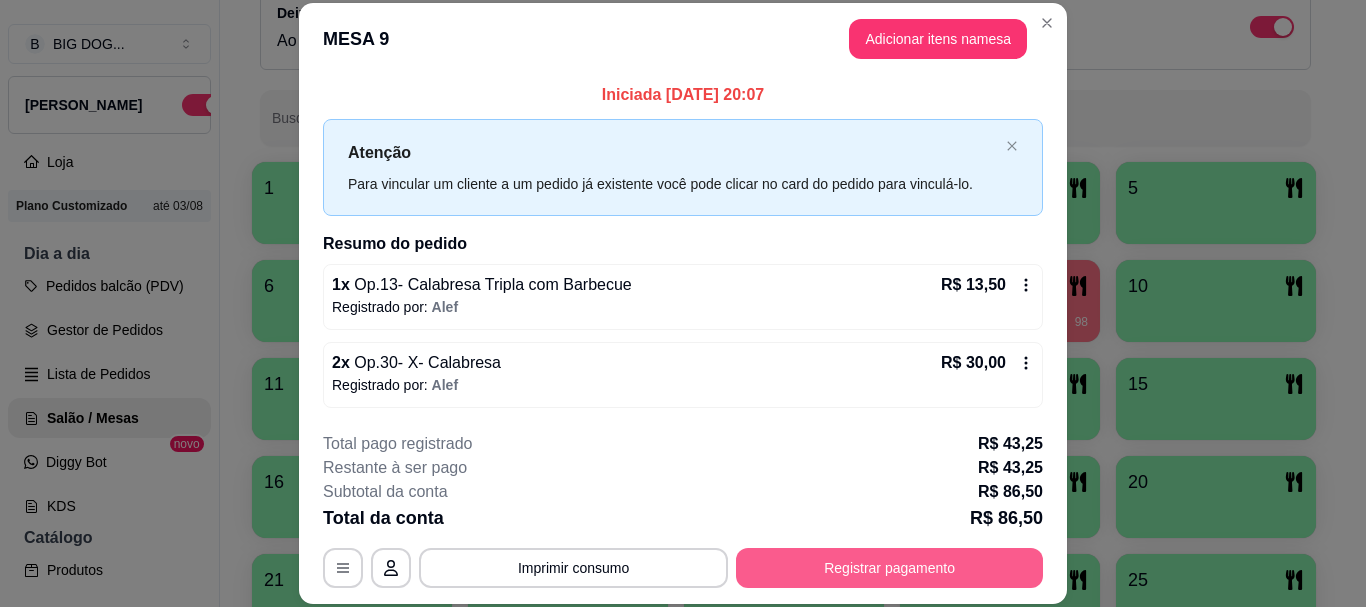 click on "Registrar pagamento" at bounding box center [889, 568] 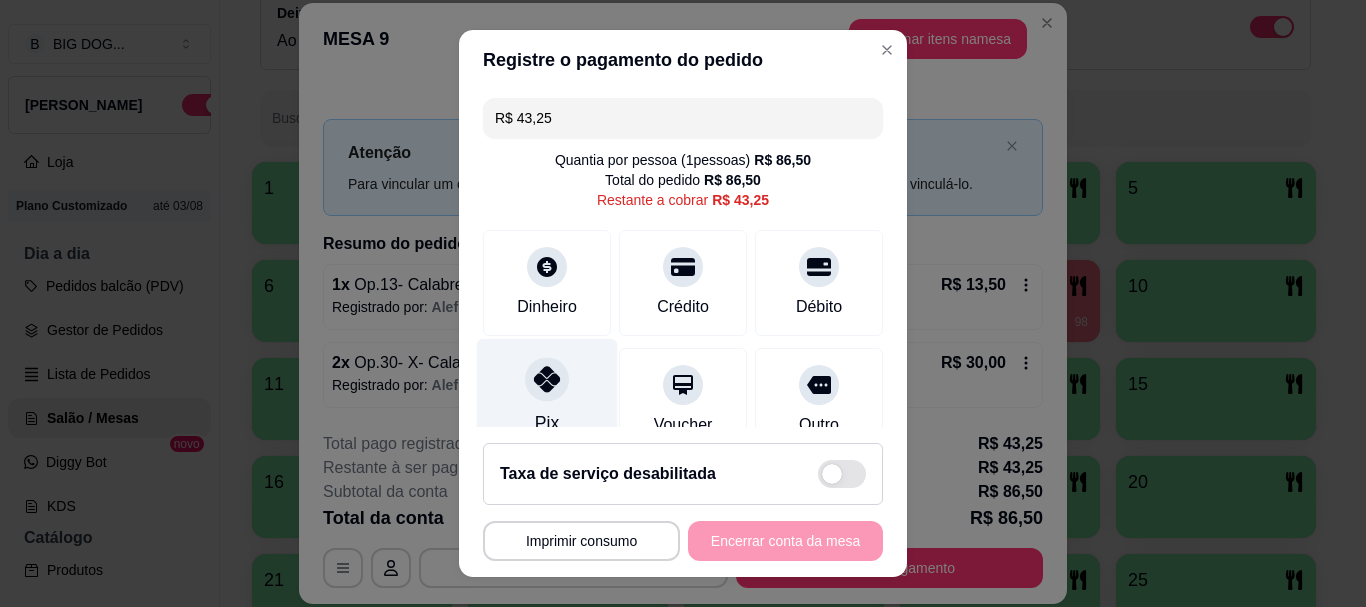 click 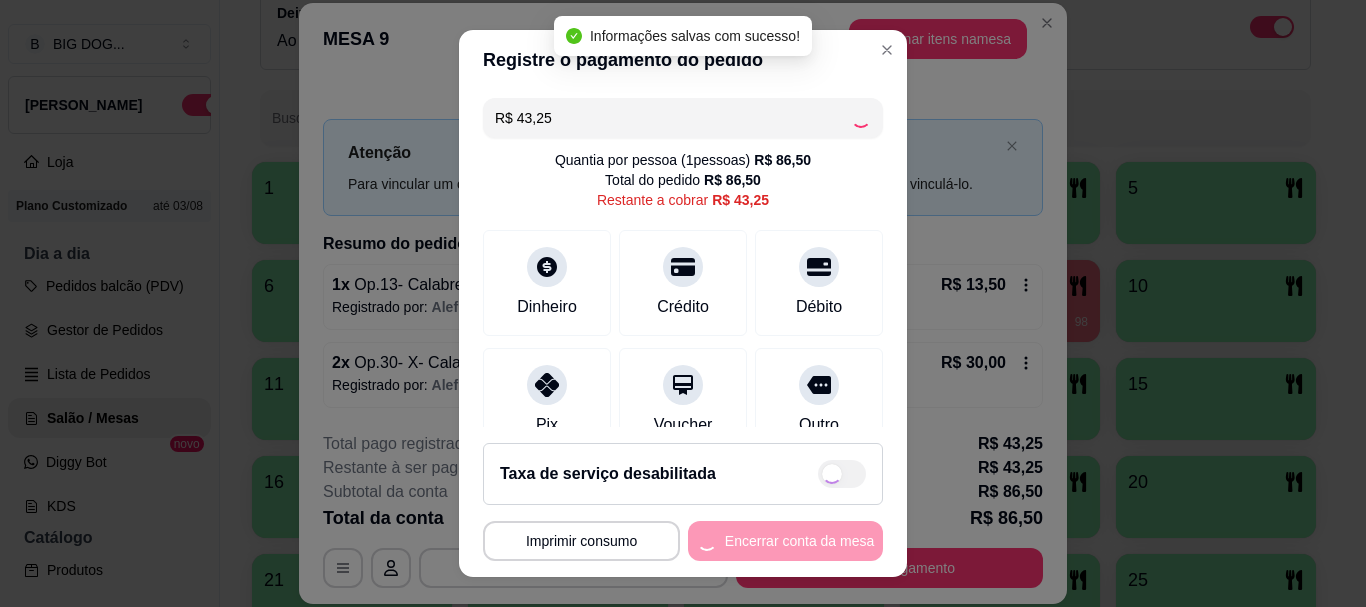 type on "R$ 0,00" 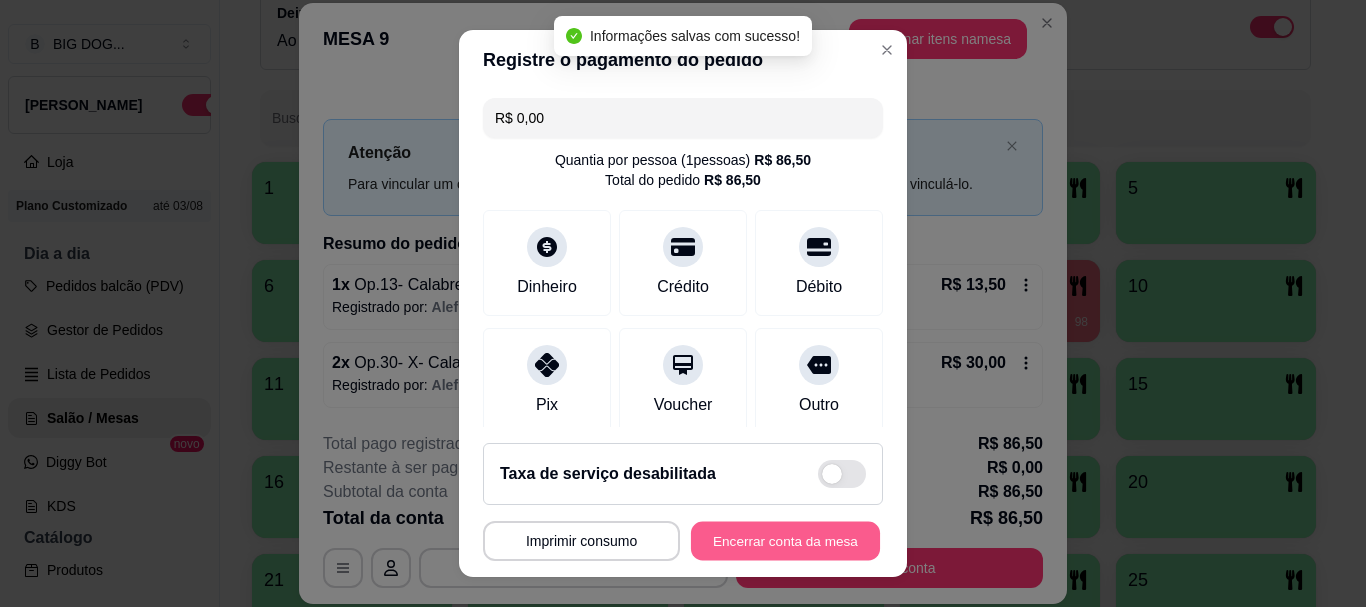 click on "Encerrar conta da mesa" at bounding box center (785, 540) 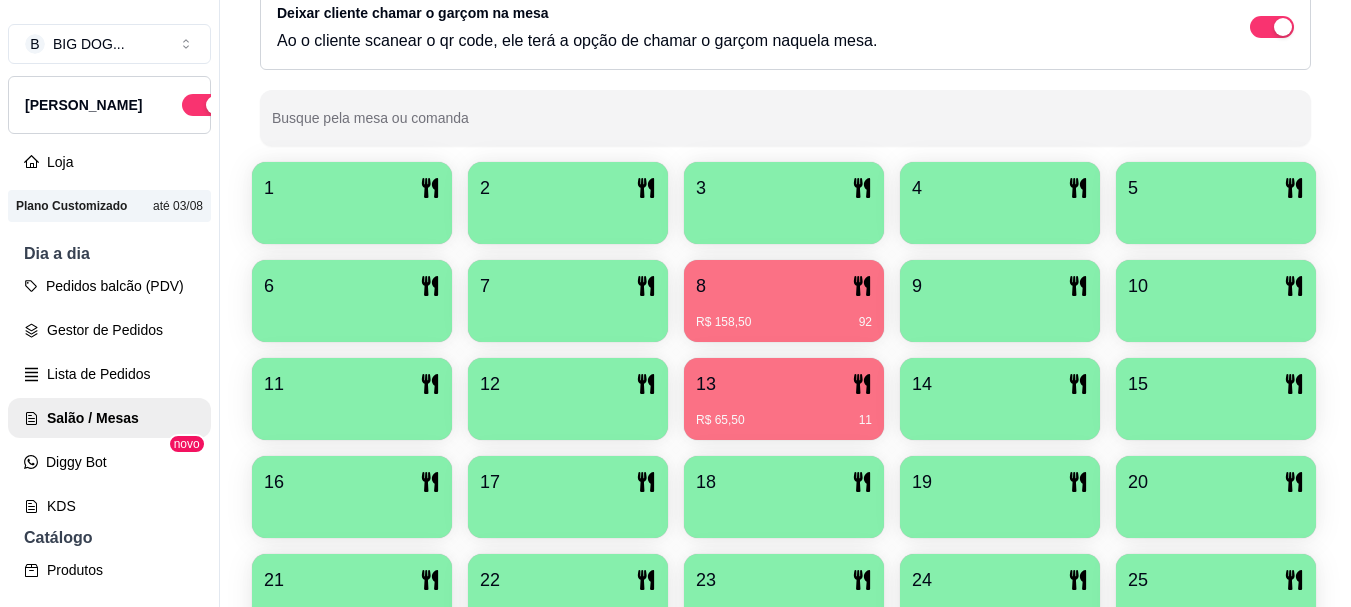 click on "8" at bounding box center [784, 286] 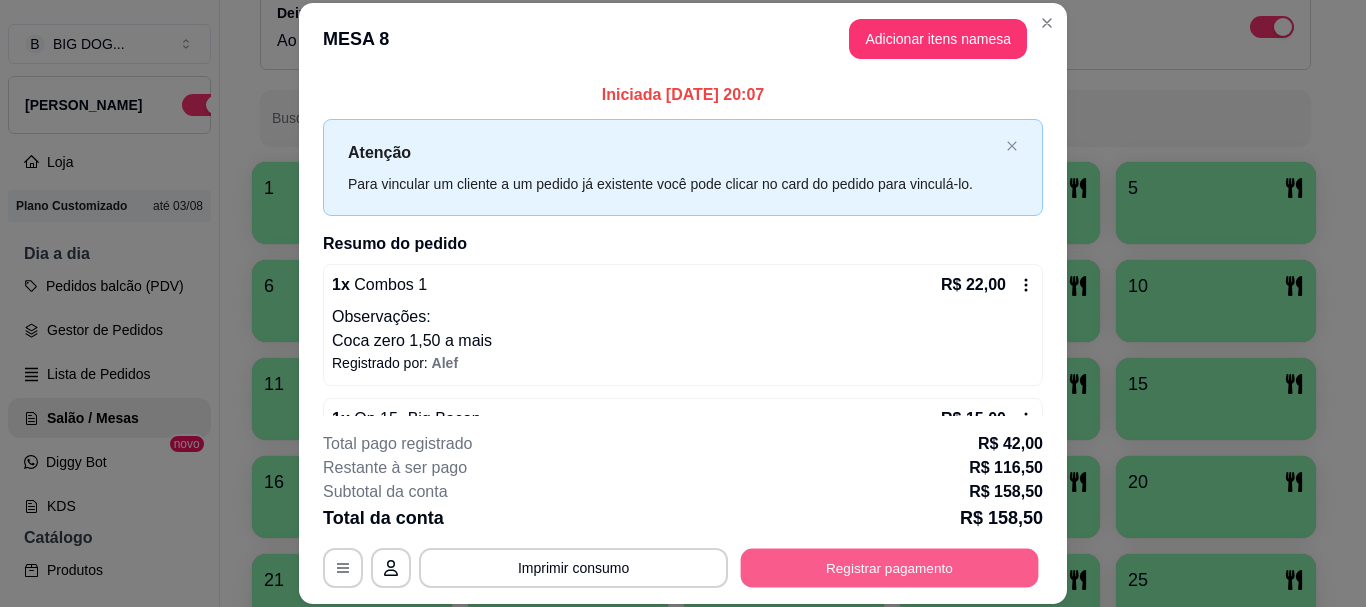 click on "Registrar pagamento" at bounding box center (890, 568) 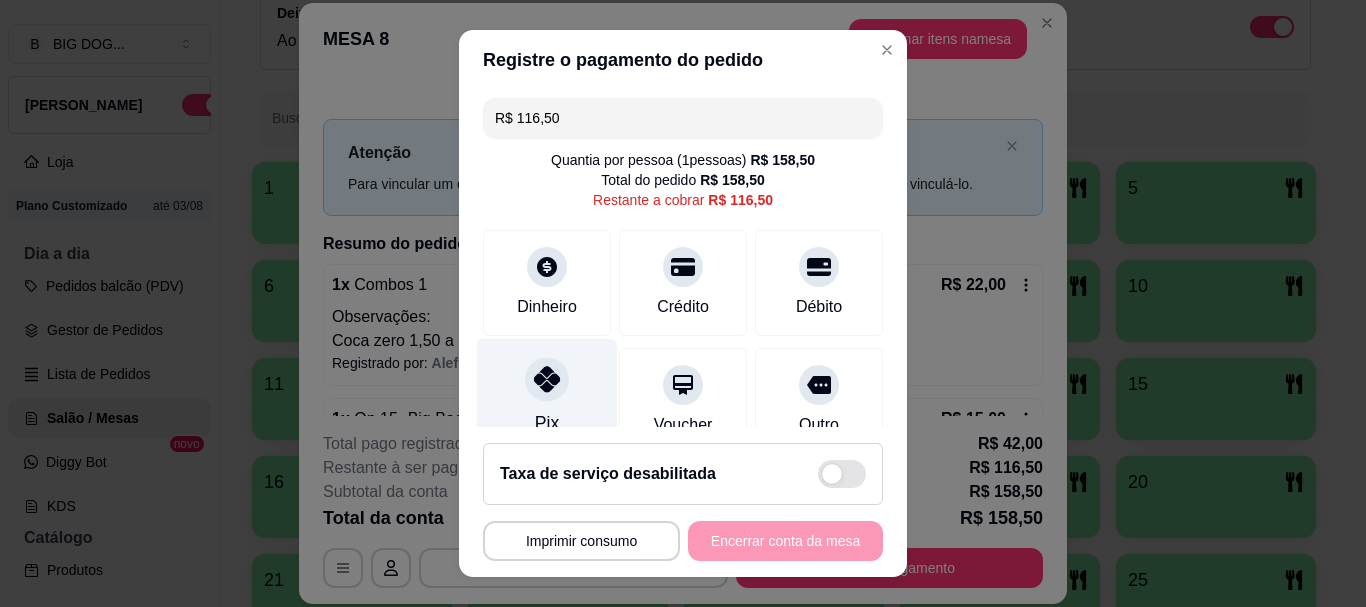 click 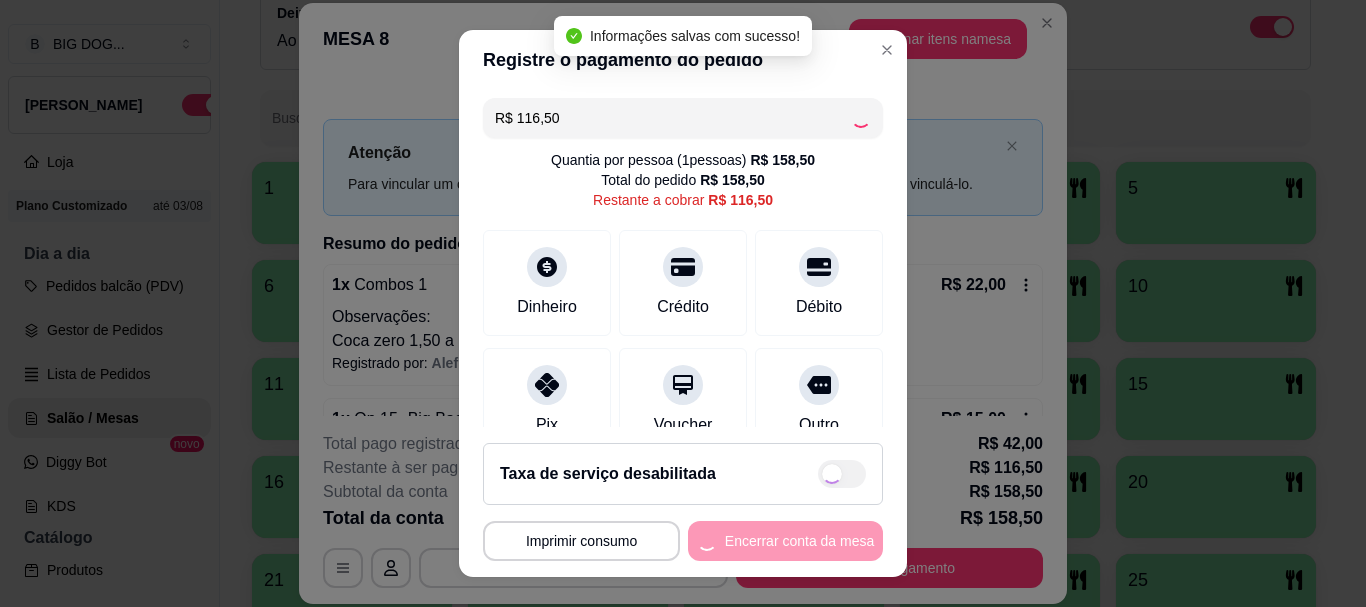 type on "R$ 0,00" 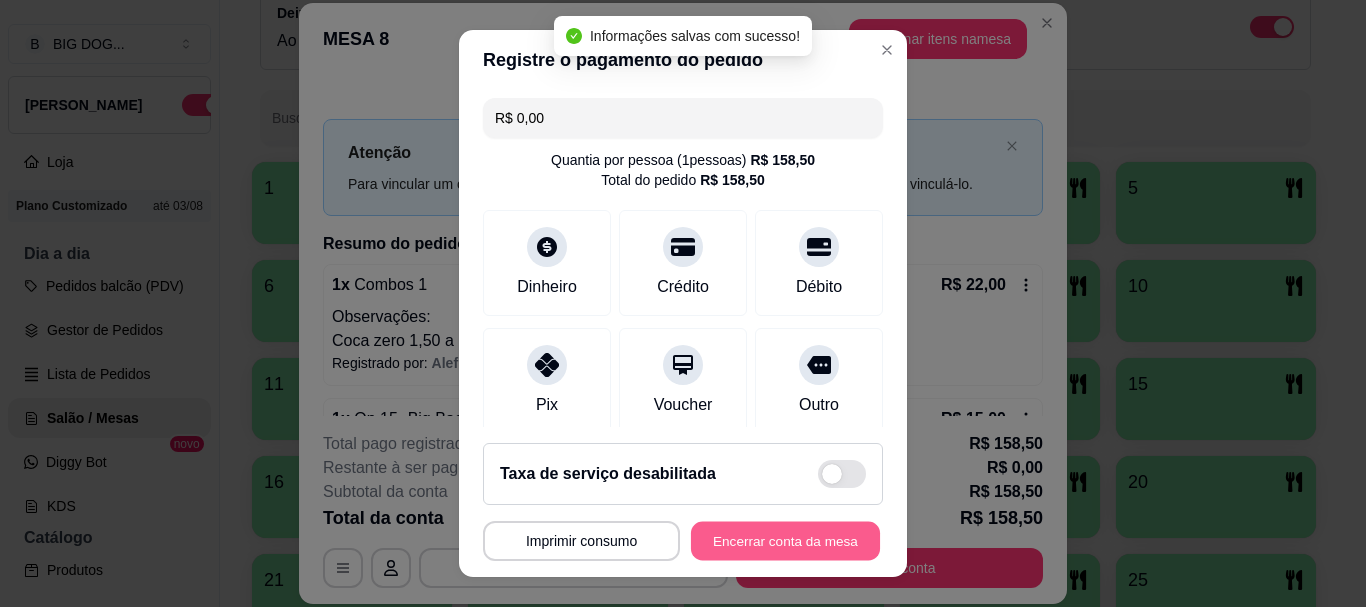 click on "Encerrar conta da mesa" at bounding box center (785, 540) 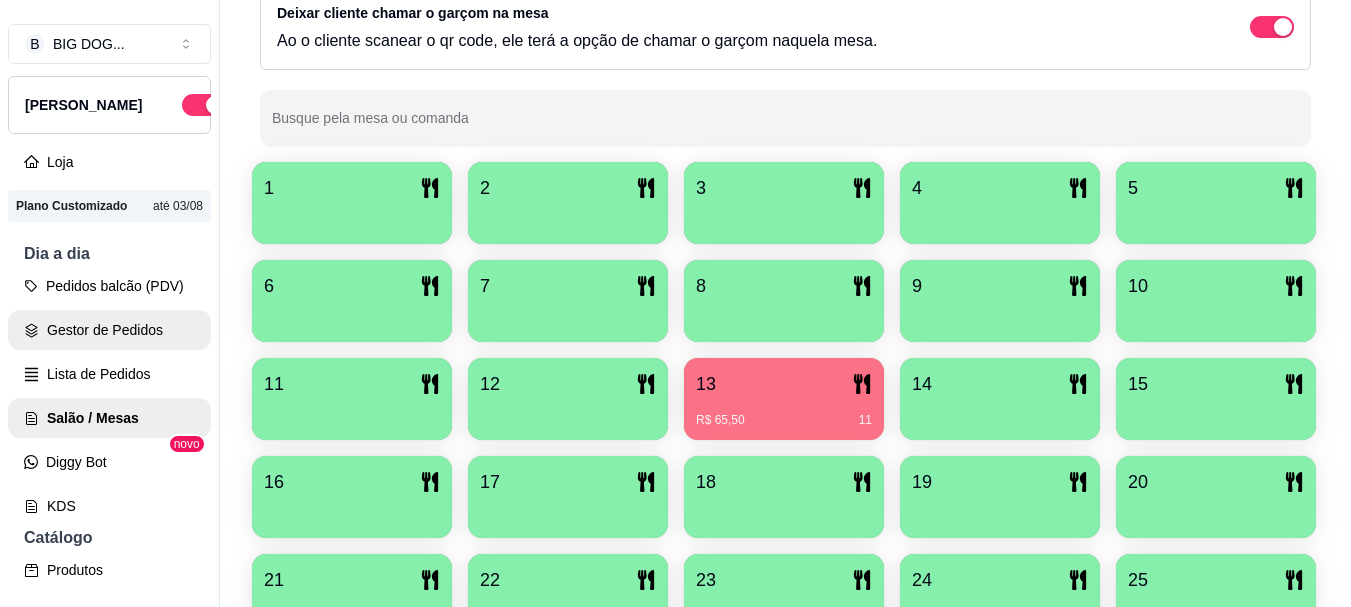click on "Gestor de Pedidos" at bounding box center [109, 330] 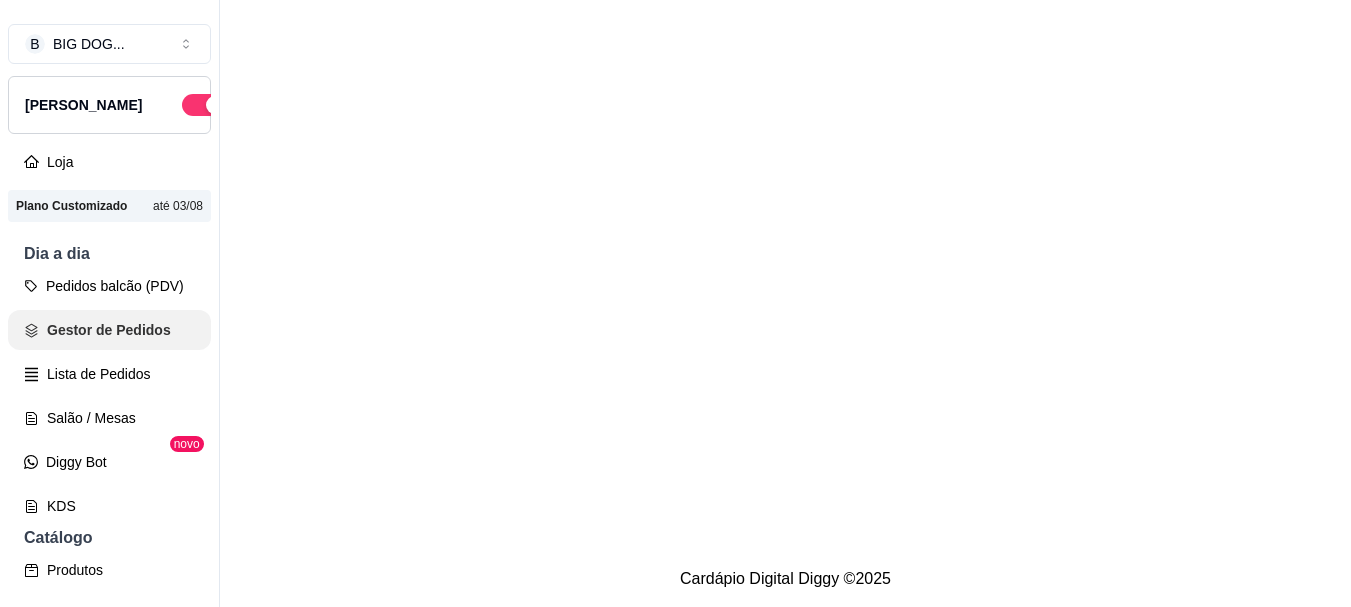scroll, scrollTop: 0, scrollLeft: 0, axis: both 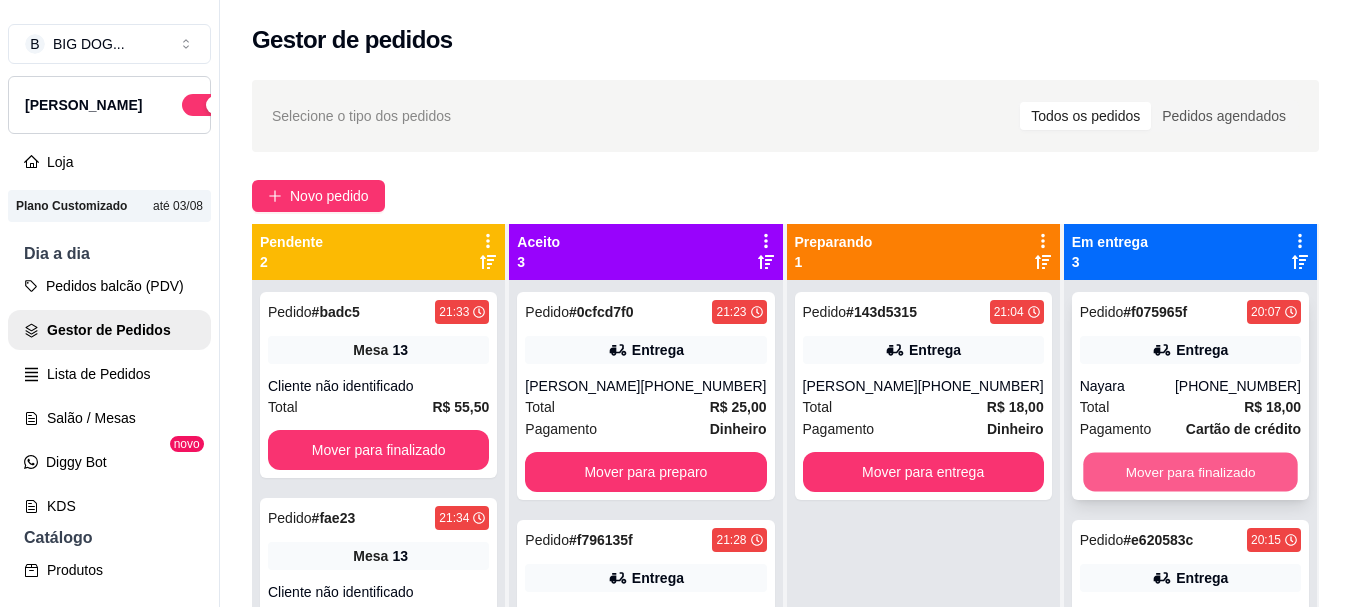 click on "Mover para finalizado" at bounding box center [1190, 472] 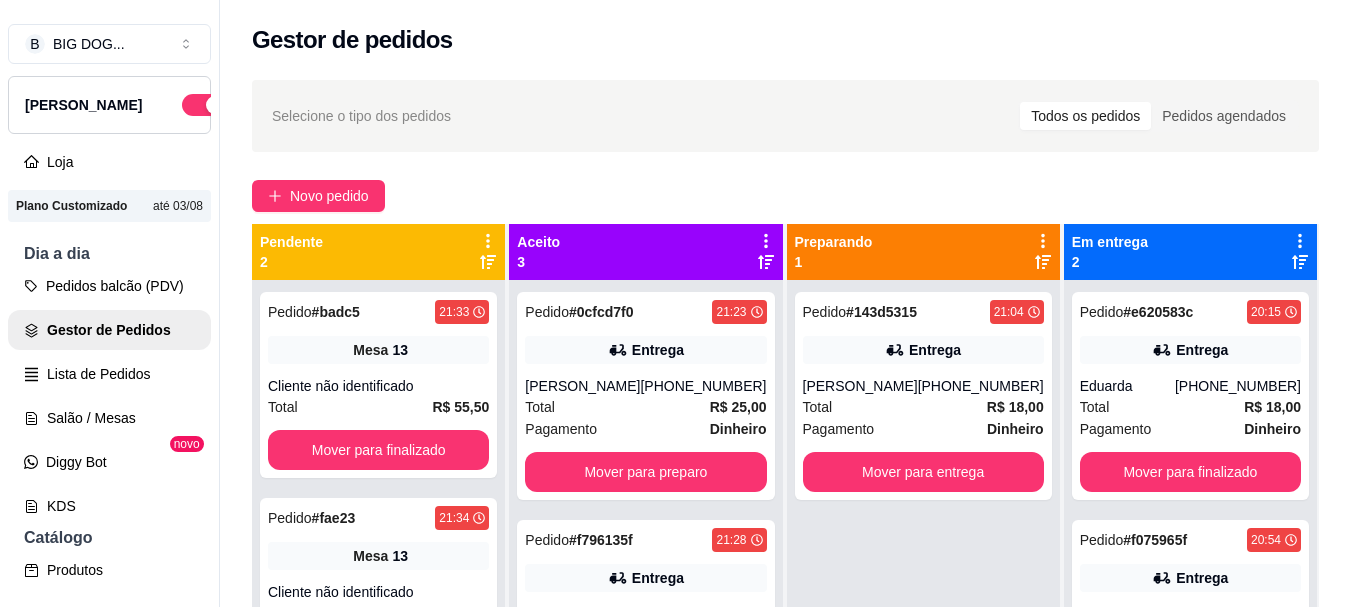 scroll, scrollTop: 56, scrollLeft: 0, axis: vertical 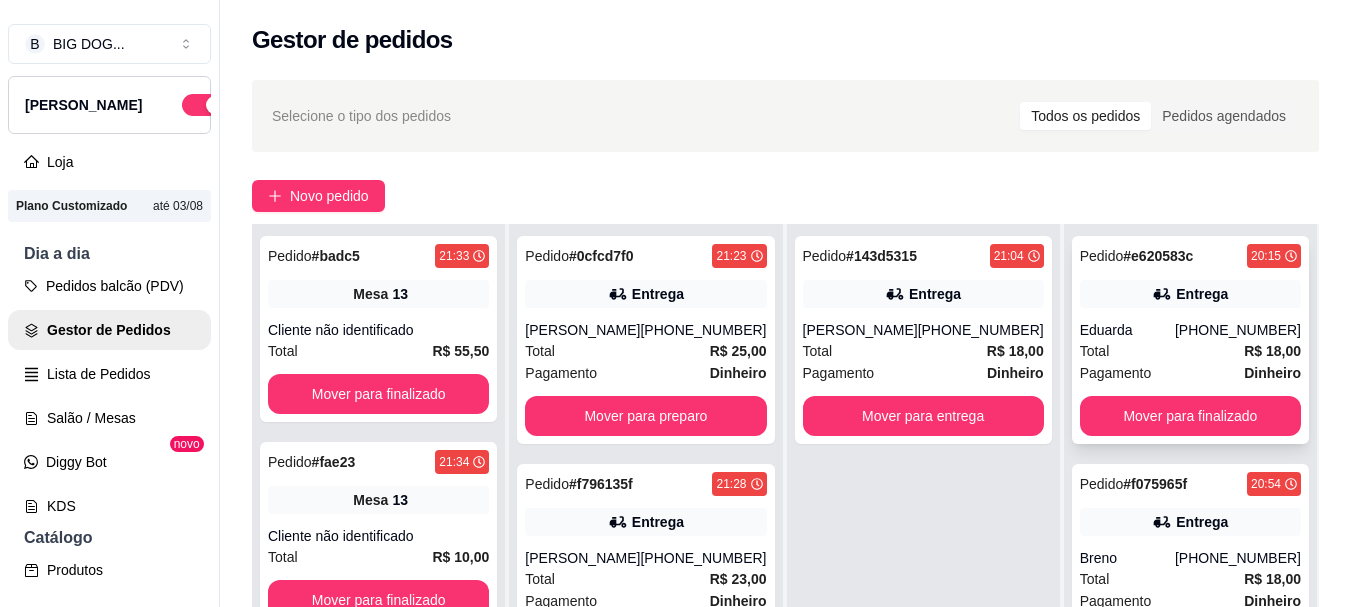 click on "R$ 18,00" at bounding box center [1272, 351] 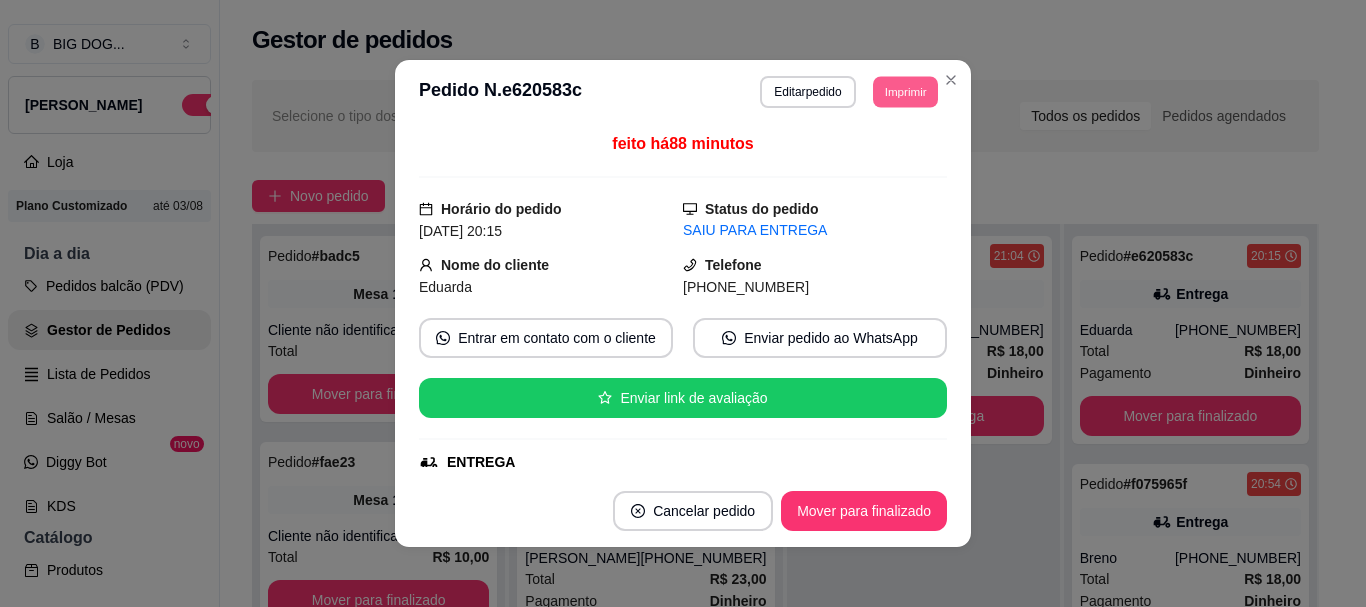click on "Imprimir" at bounding box center [905, 91] 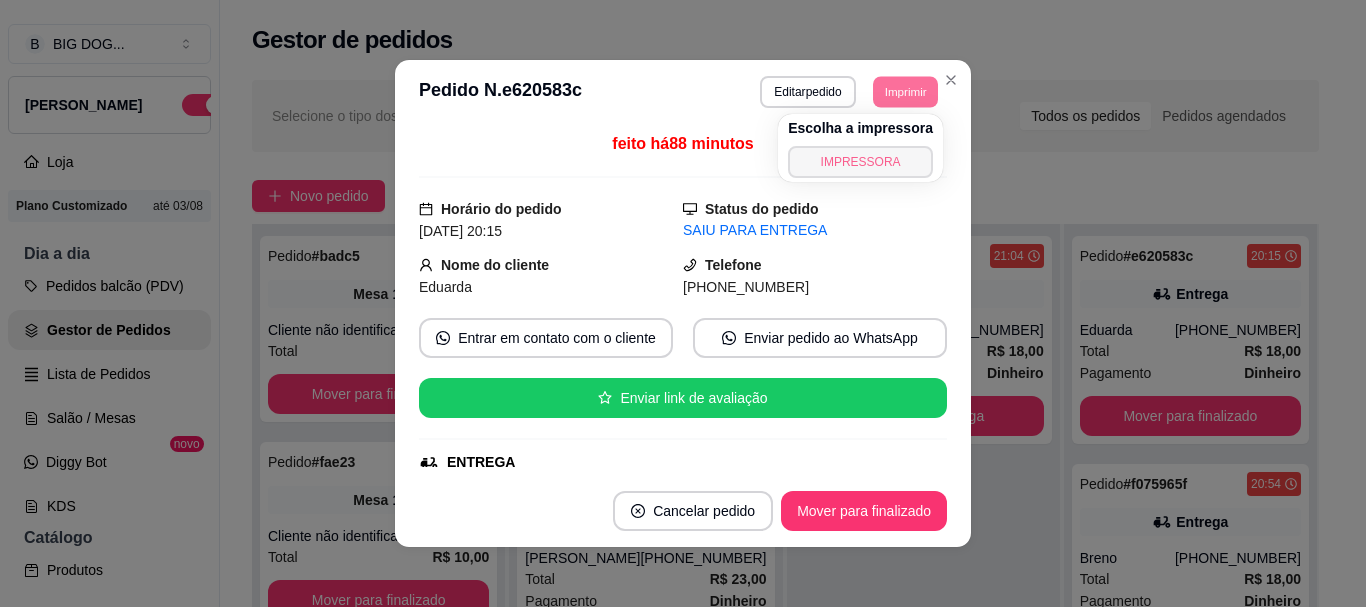 click on "IMPRESSORA" at bounding box center (860, 162) 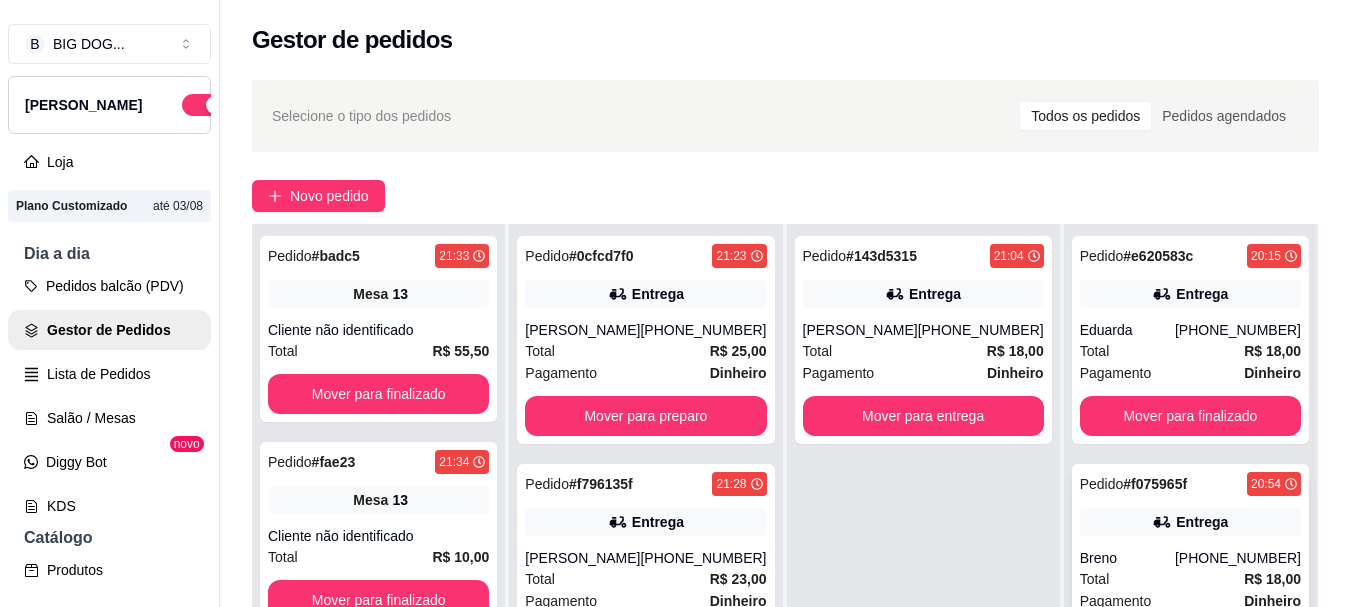 click on "Pedido  # f075965f 20:54 Entrega Breno [PHONE_NUMBER] Total R$ 18,00 Pagamento Dinheiro Mover para finalizado" at bounding box center (1190, 568) 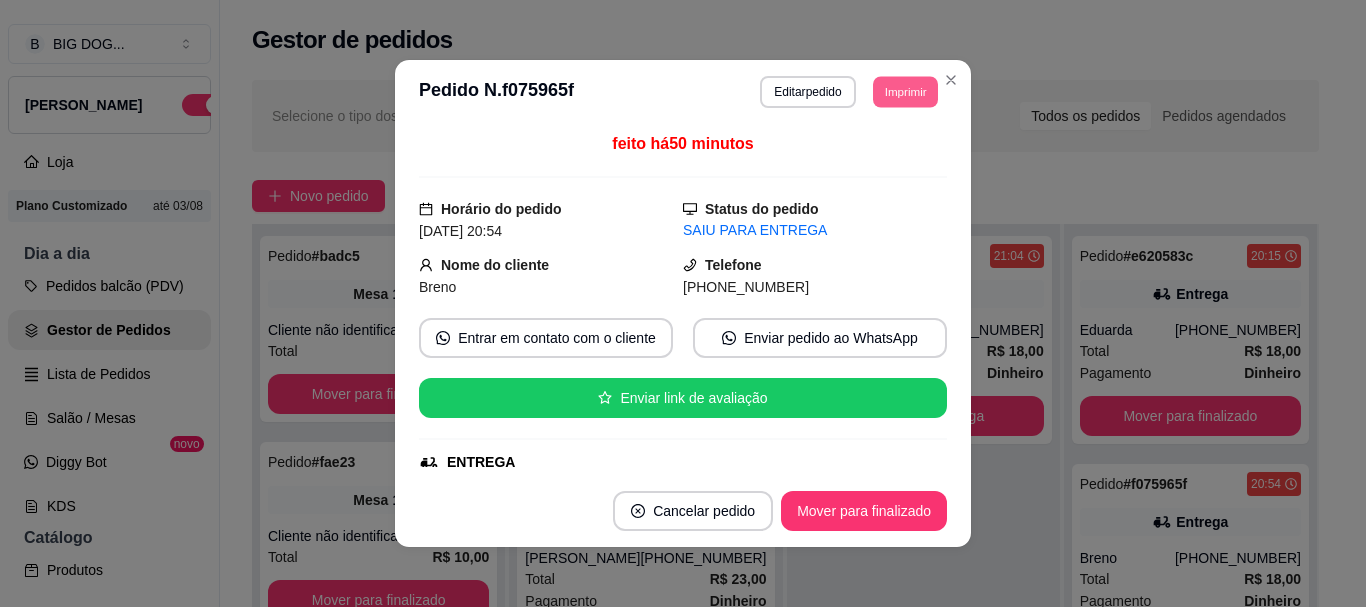 click on "Imprimir" at bounding box center (905, 91) 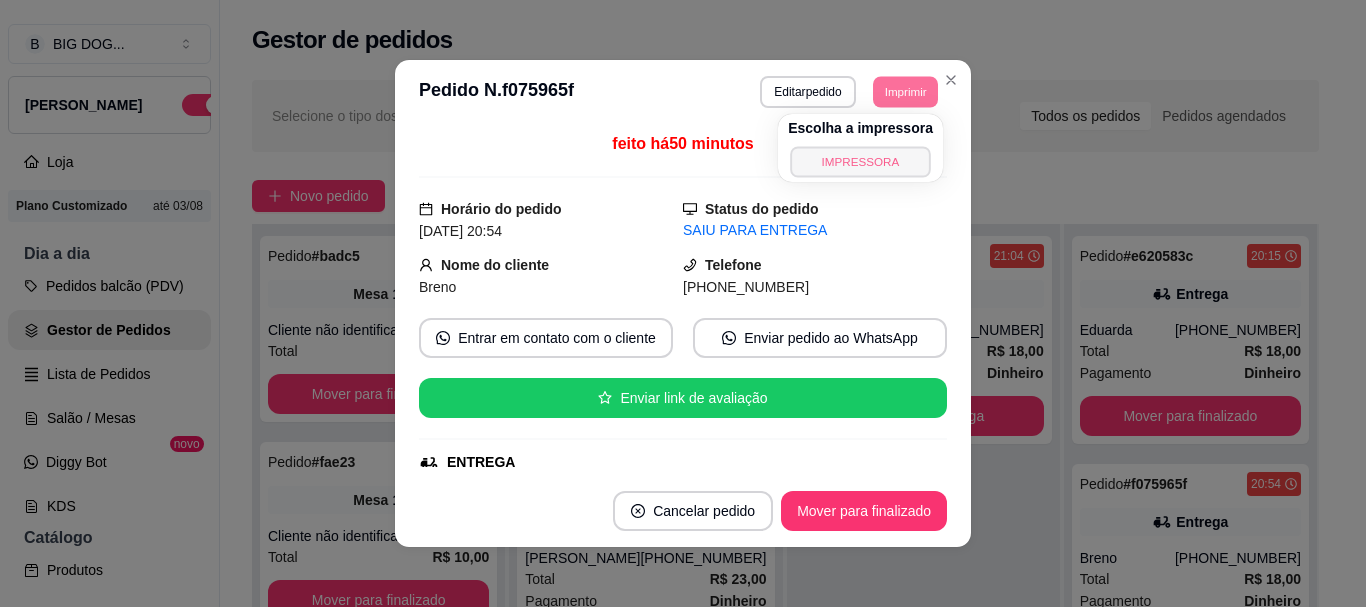 click on "IMPRESSORA" at bounding box center [860, 161] 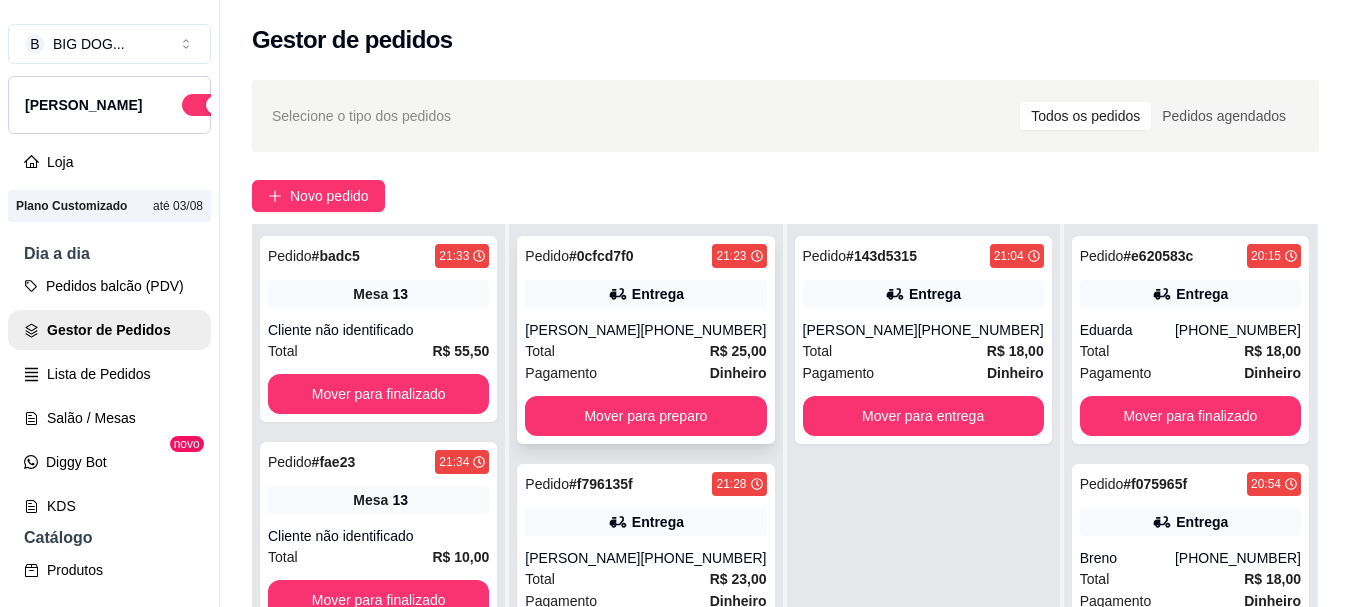 click on "Pagamento Dinheiro" at bounding box center (645, 373) 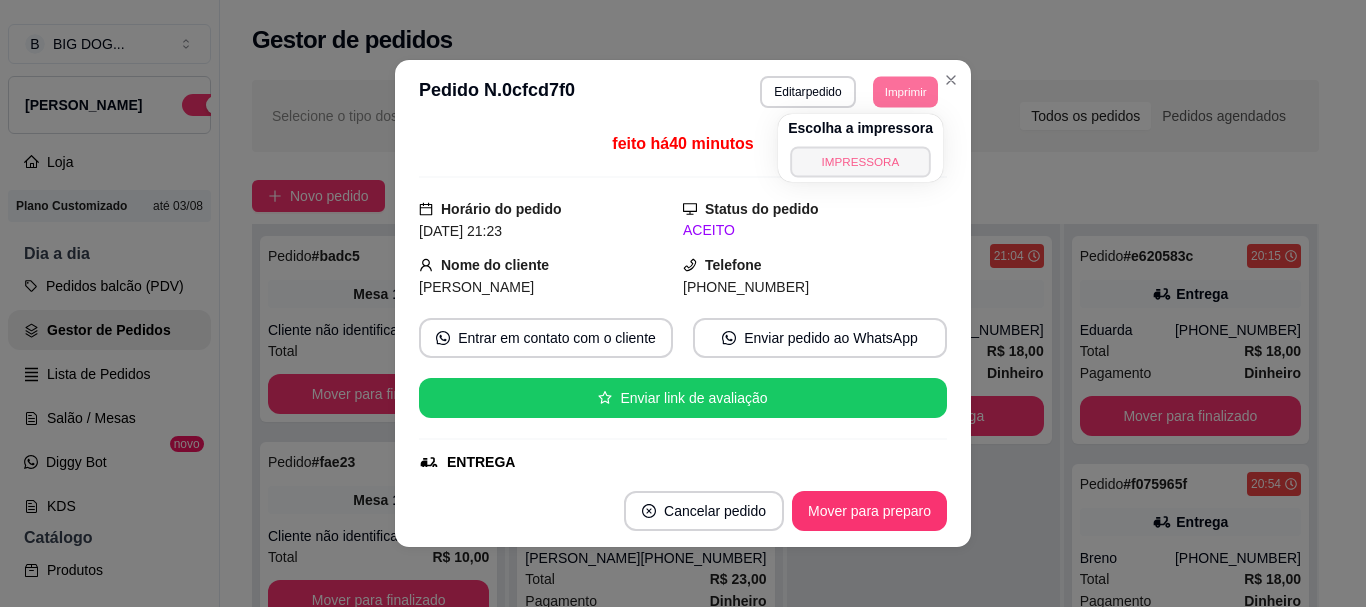 click on "IMPRESSORA" at bounding box center (860, 161) 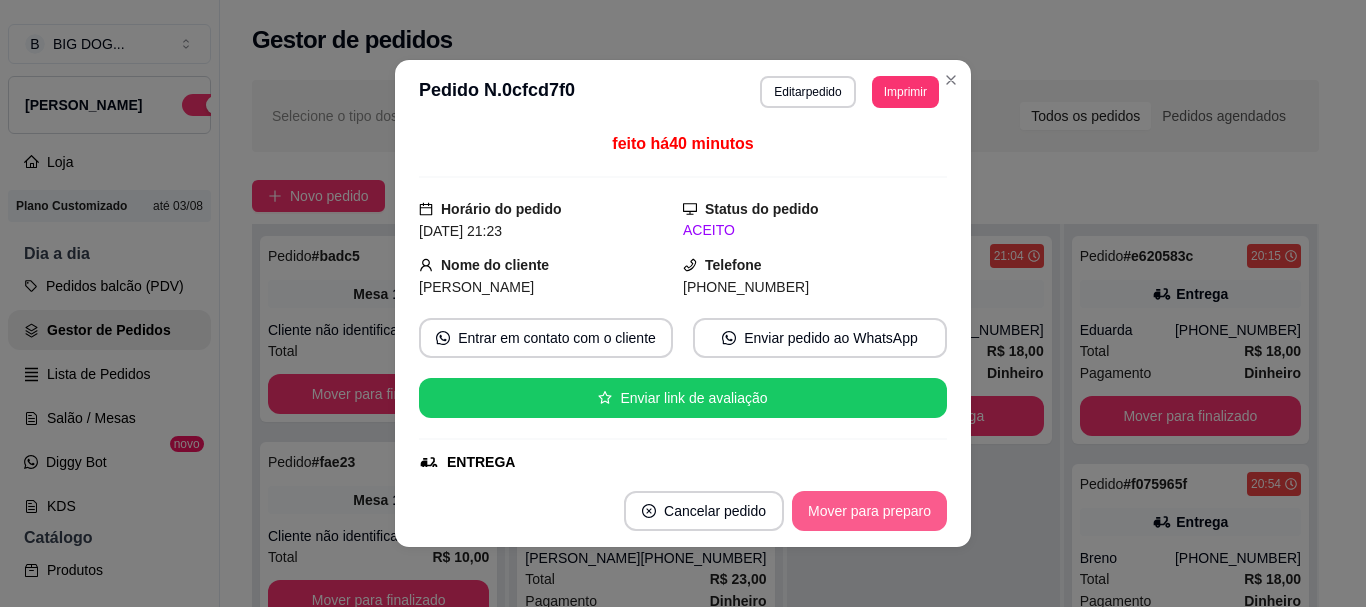 click on "Mover para preparo" at bounding box center (869, 511) 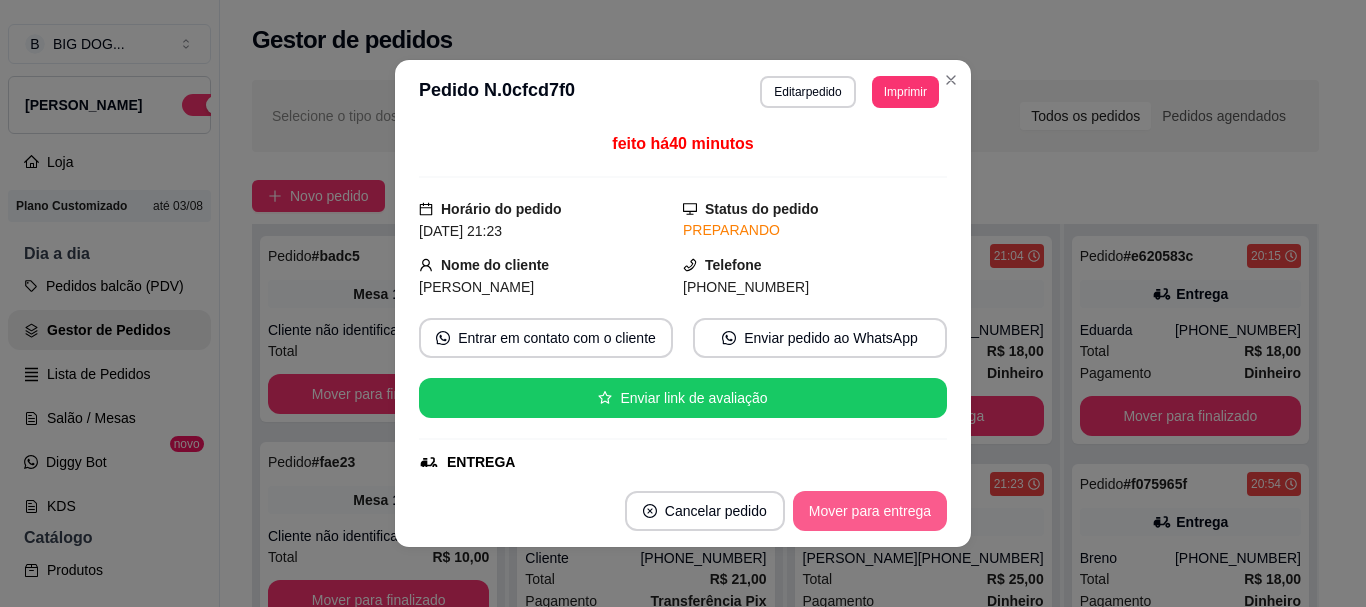 click on "Mover para entrega" at bounding box center (870, 511) 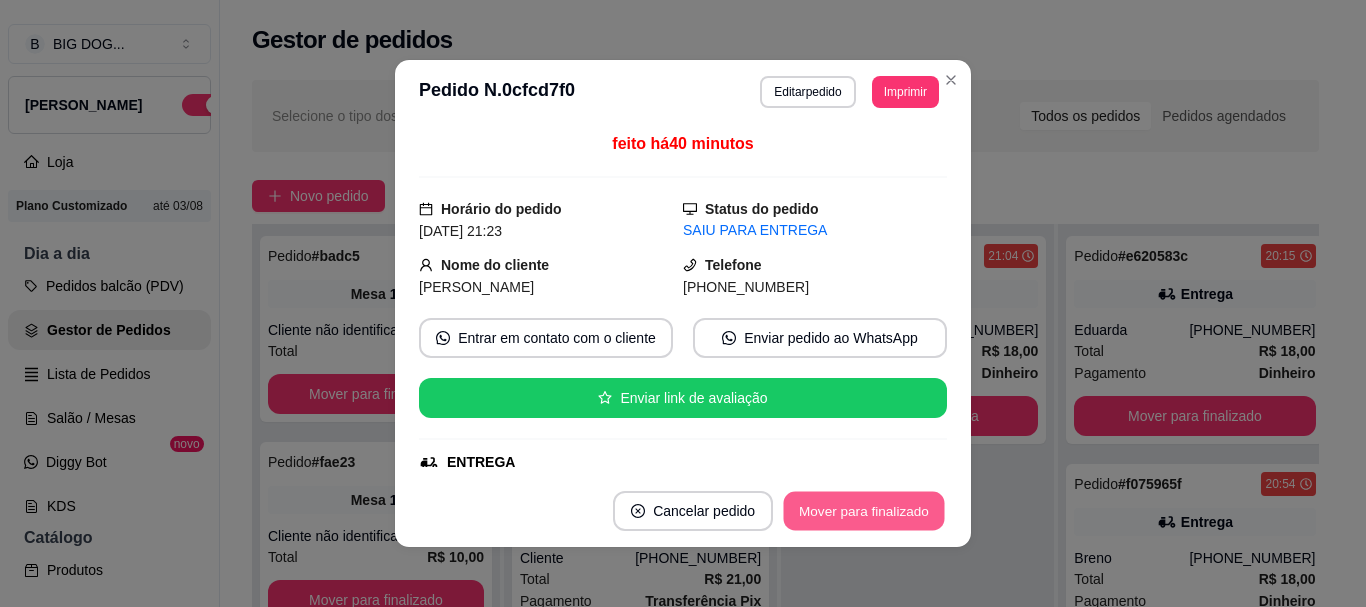 click on "Mover para finalizado" at bounding box center (864, 511) 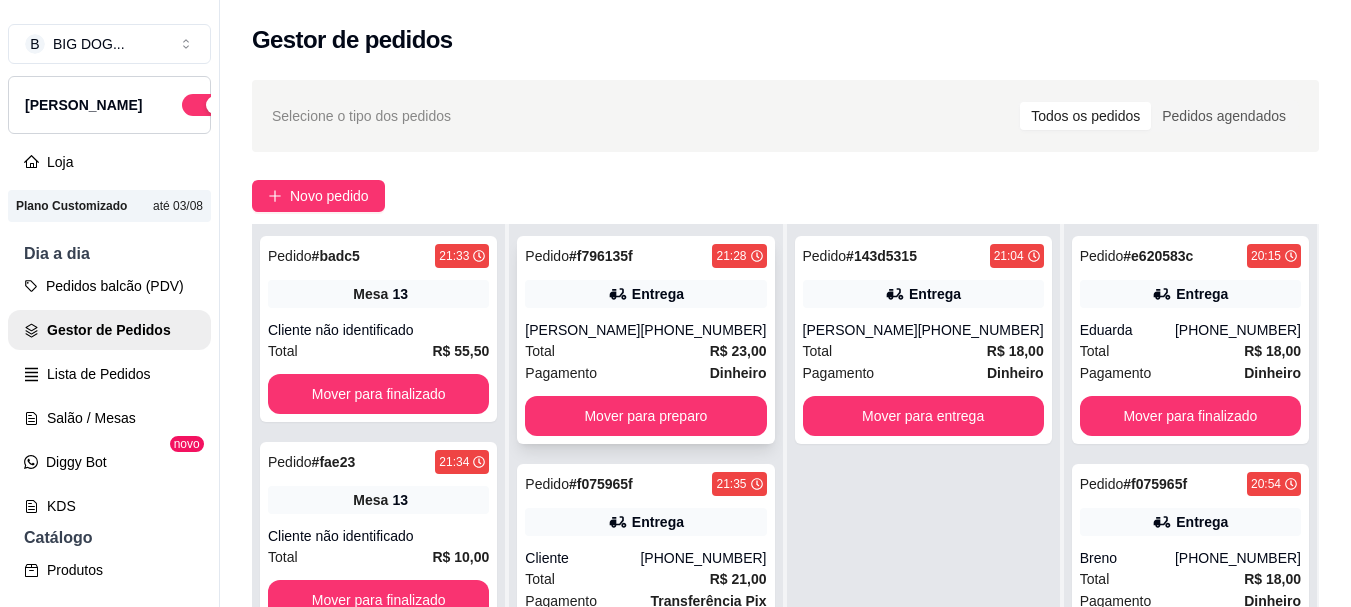 click on "Pagamento" at bounding box center (561, 373) 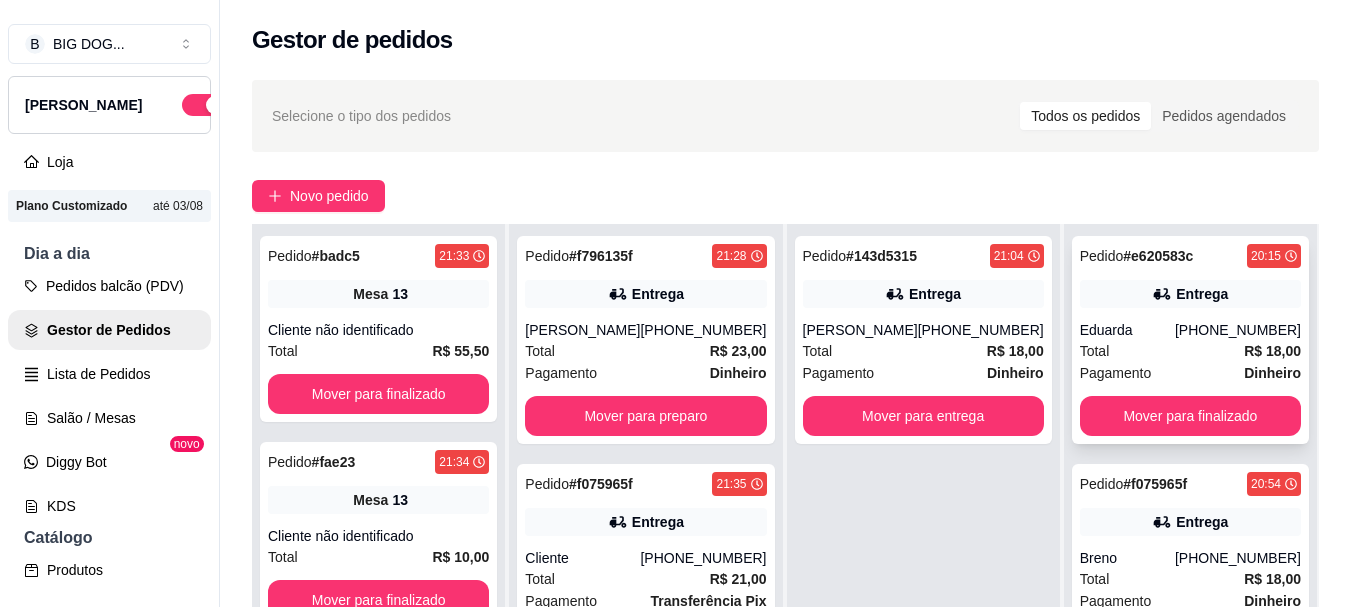 click on "Pagamento Dinheiro" at bounding box center [1190, 373] 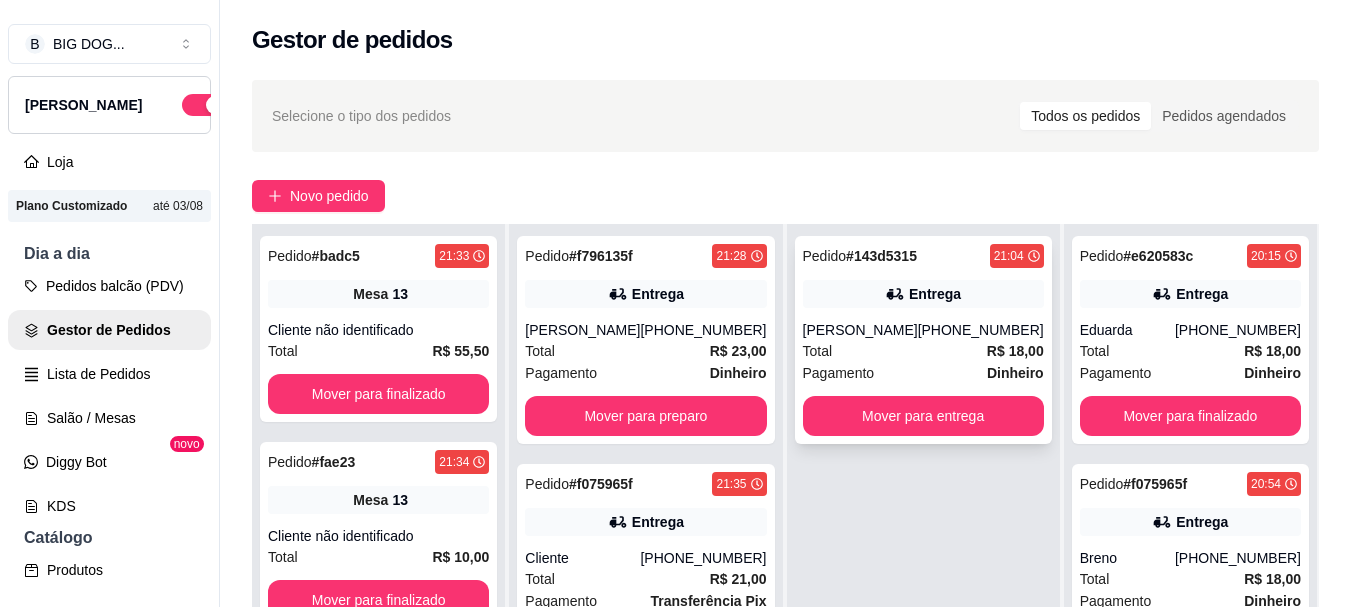 click on "Total R$ 18,00" at bounding box center [923, 351] 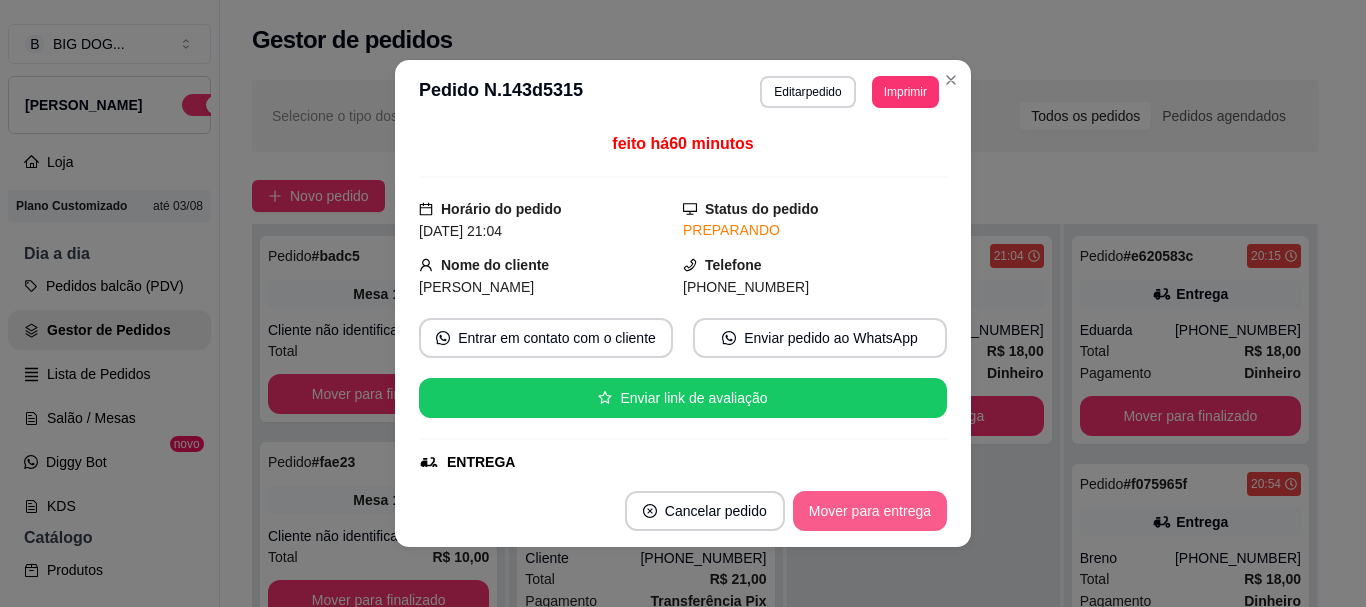 click on "Mover para entrega" at bounding box center (870, 511) 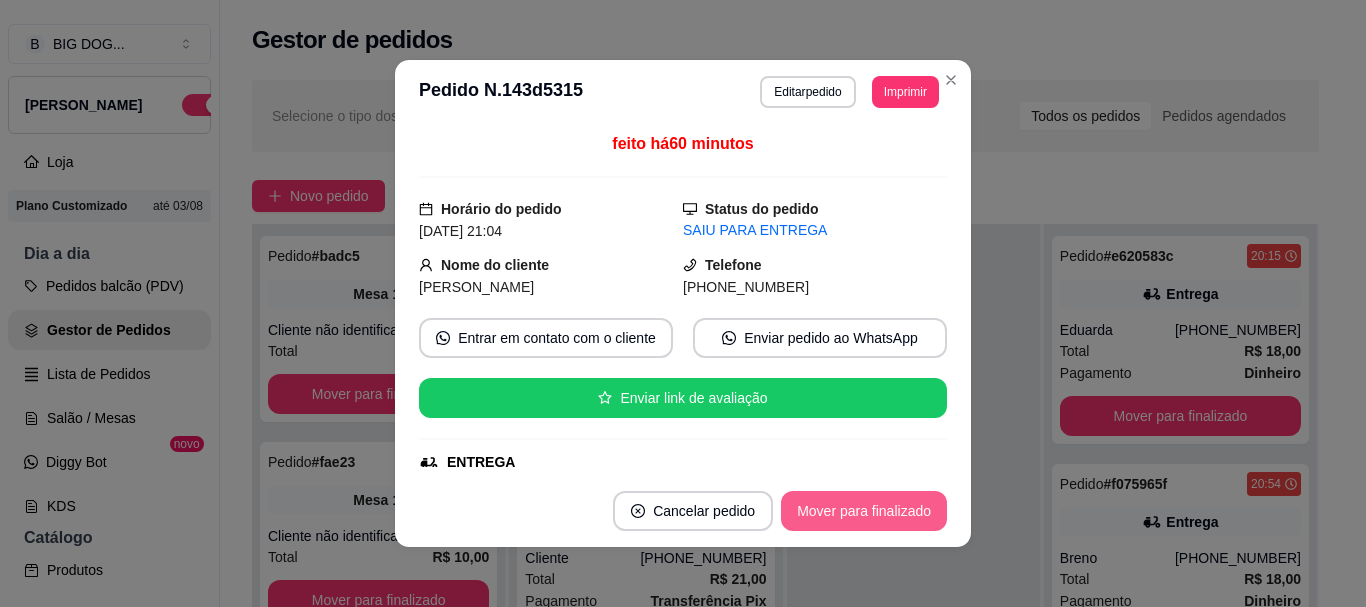 click on "Mover para finalizado" at bounding box center (864, 511) 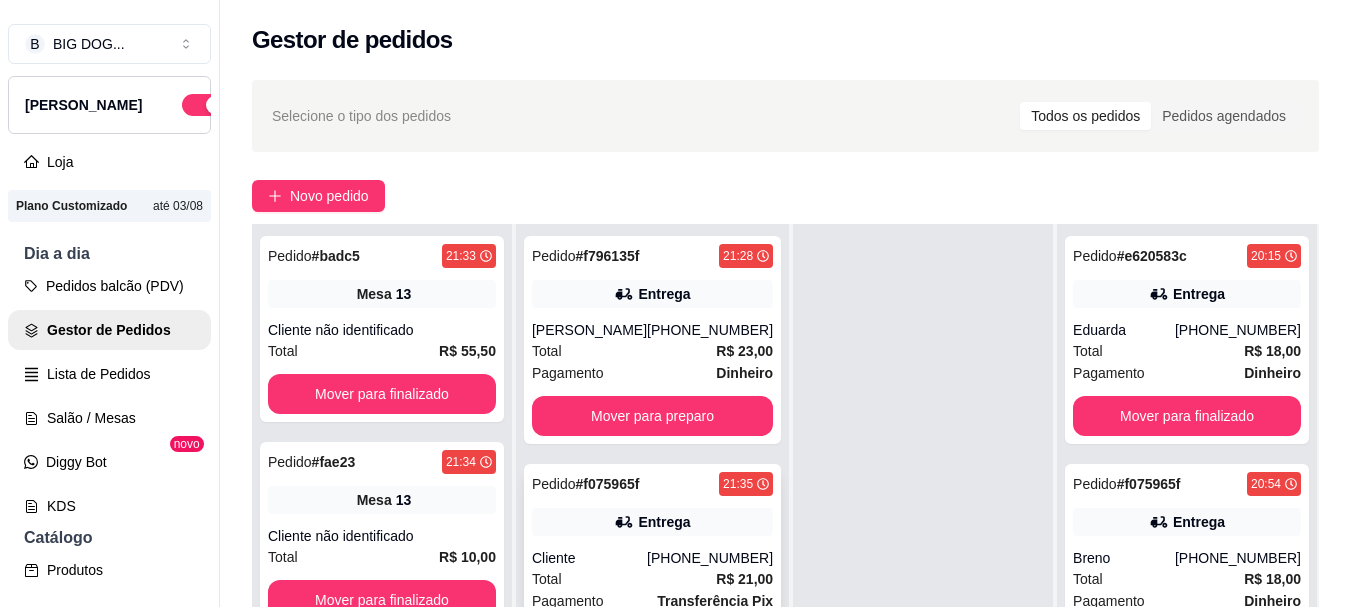 scroll, scrollTop: 32, scrollLeft: 0, axis: vertical 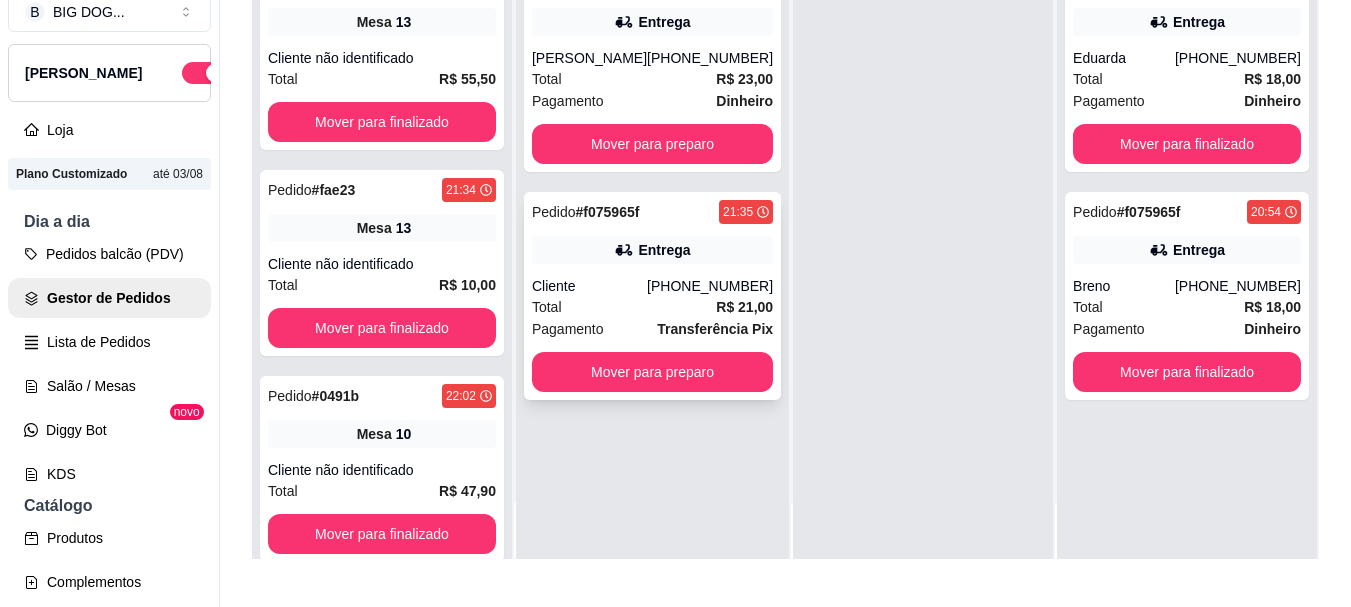 click on "Cliente" at bounding box center [589, 286] 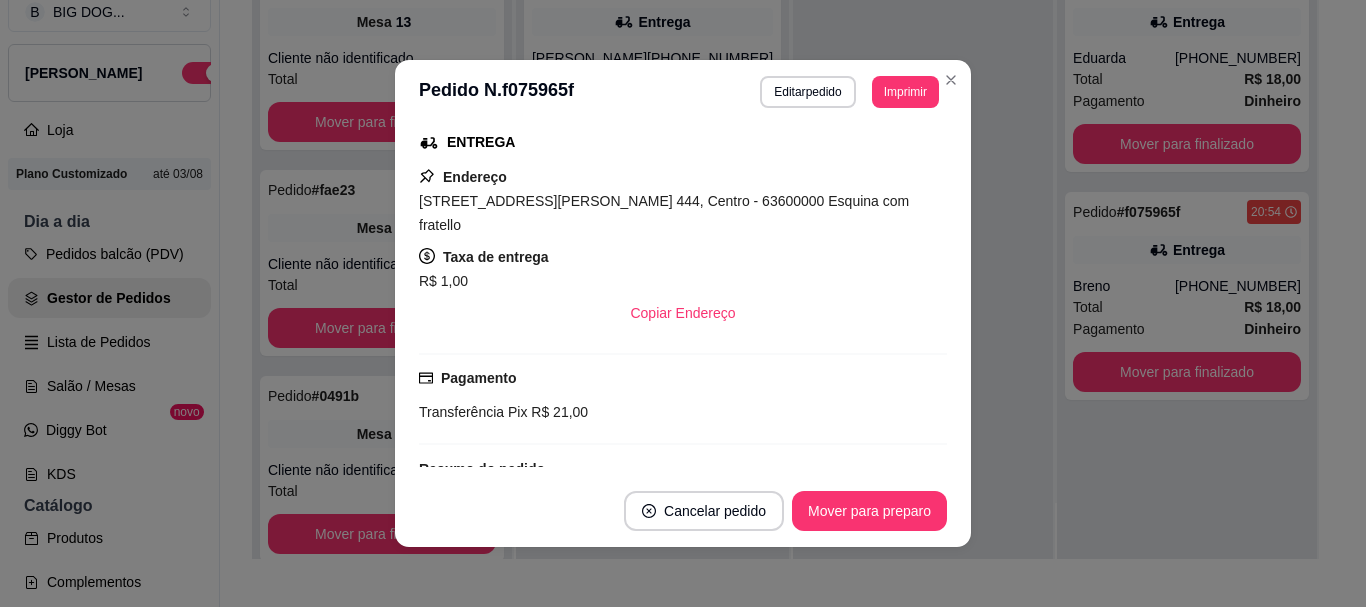 scroll, scrollTop: 360, scrollLeft: 0, axis: vertical 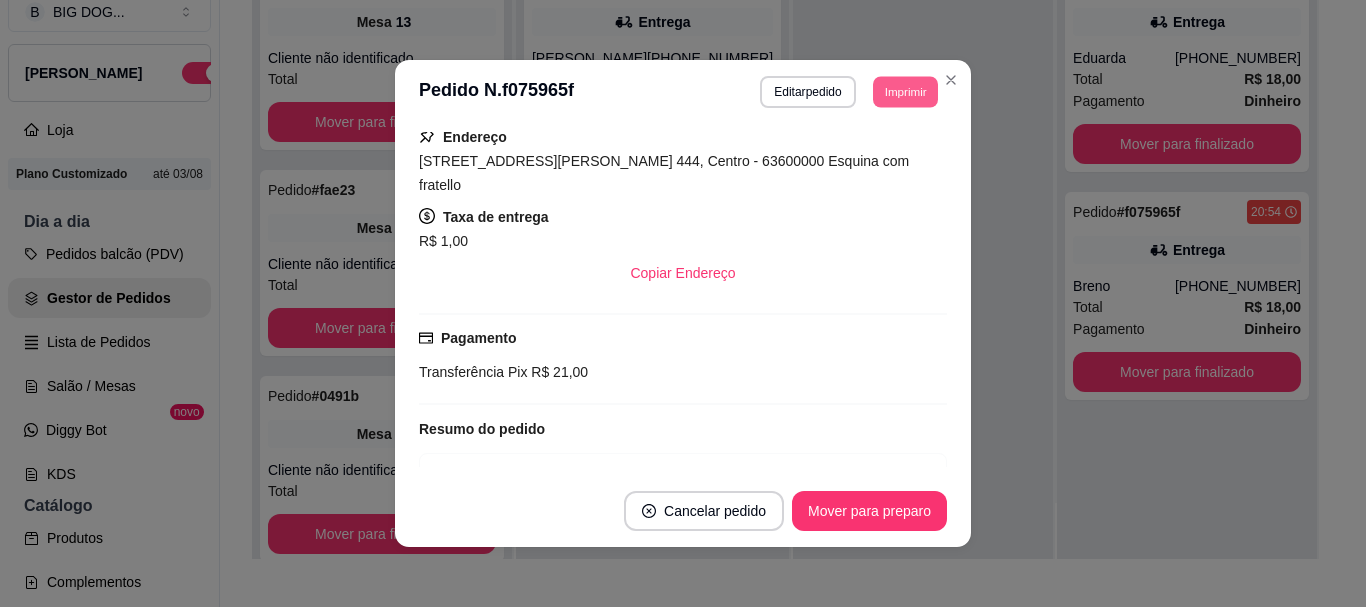 click on "Imprimir" at bounding box center (905, 91) 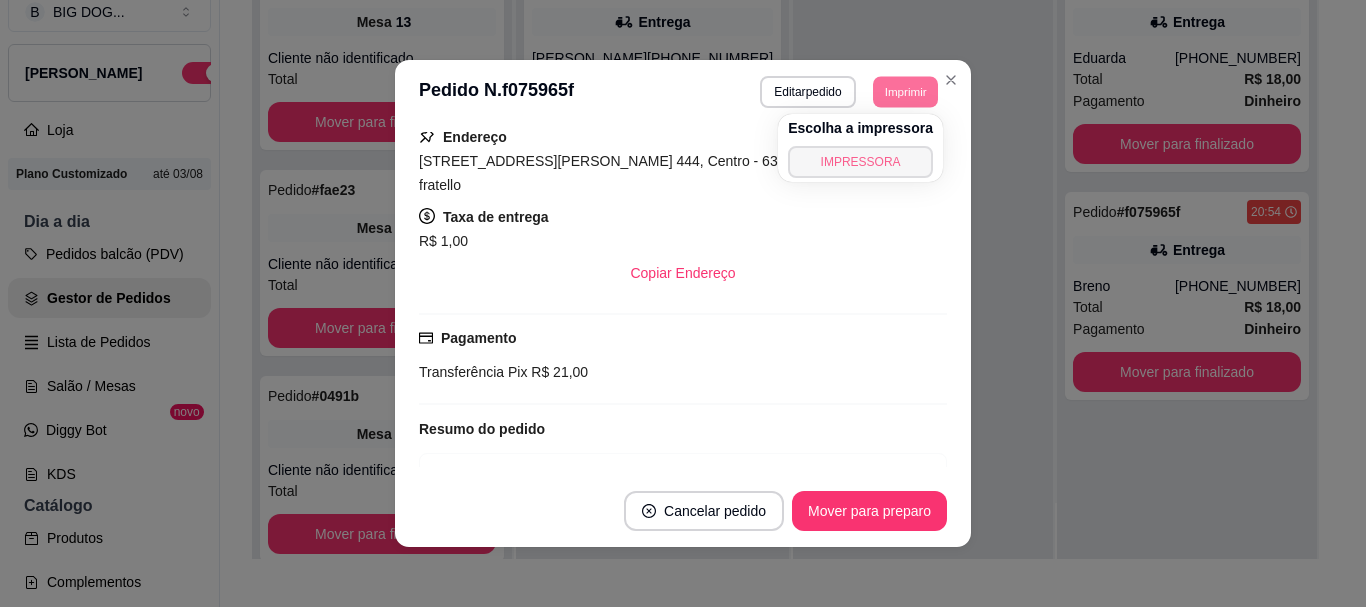 click on "IMPRESSORA" at bounding box center [860, 162] 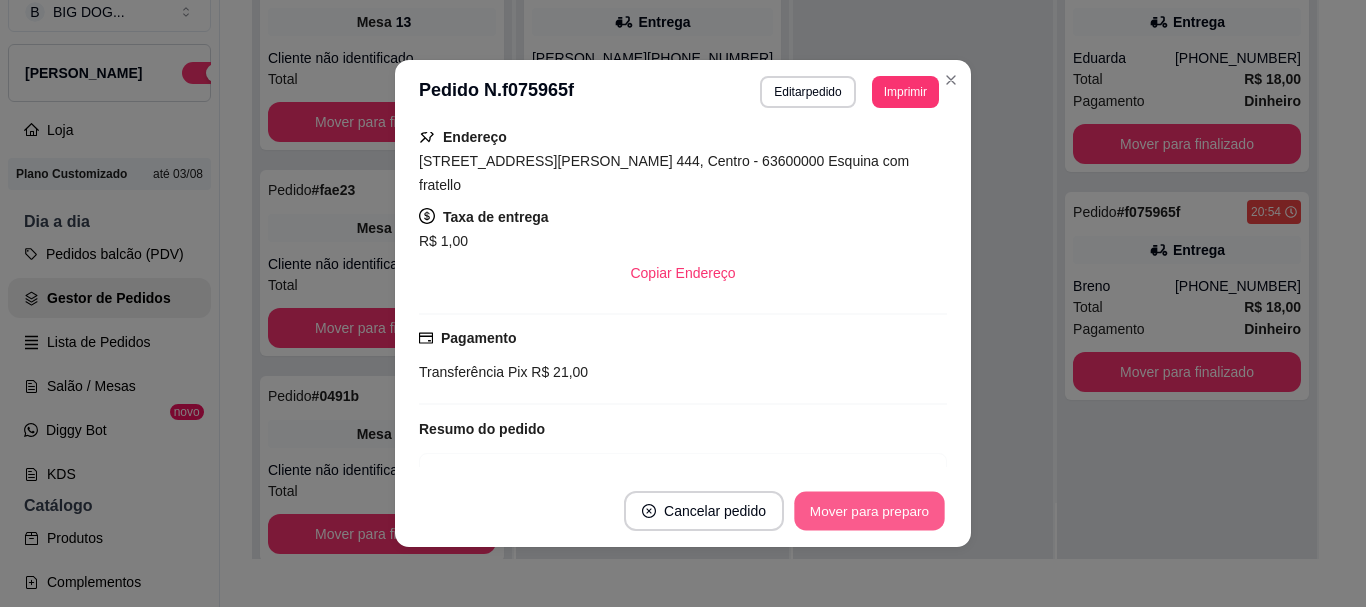click on "Mover para preparo" at bounding box center [869, 511] 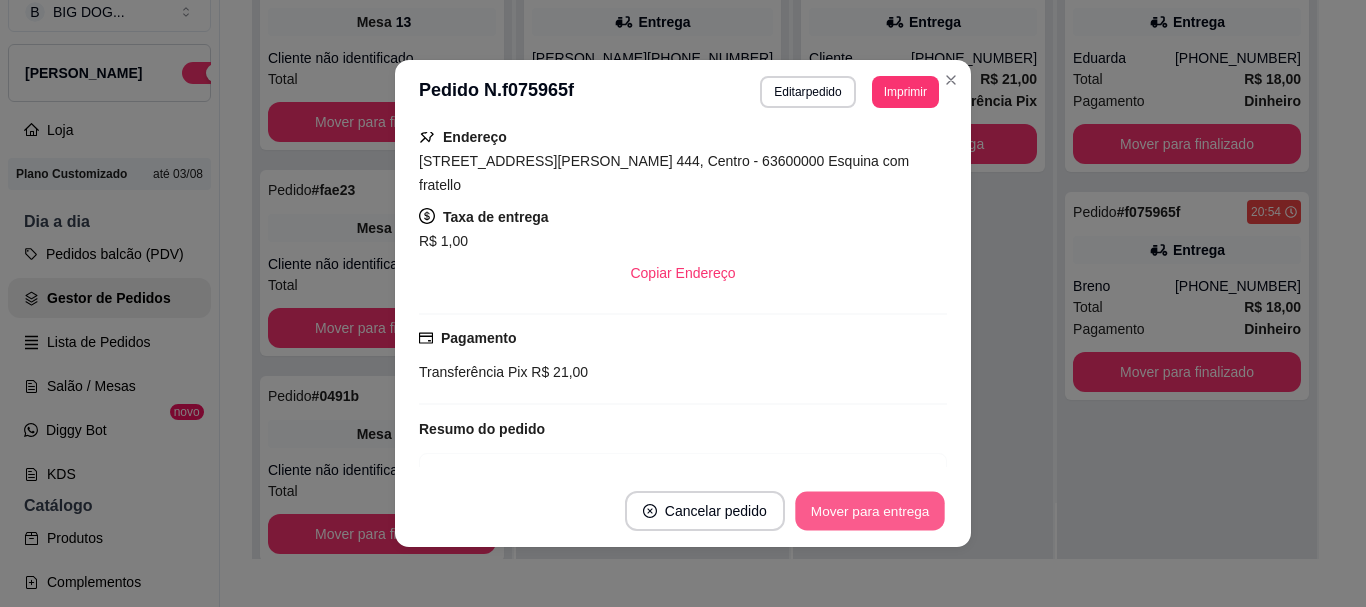 click on "Mover para entrega" at bounding box center [870, 511] 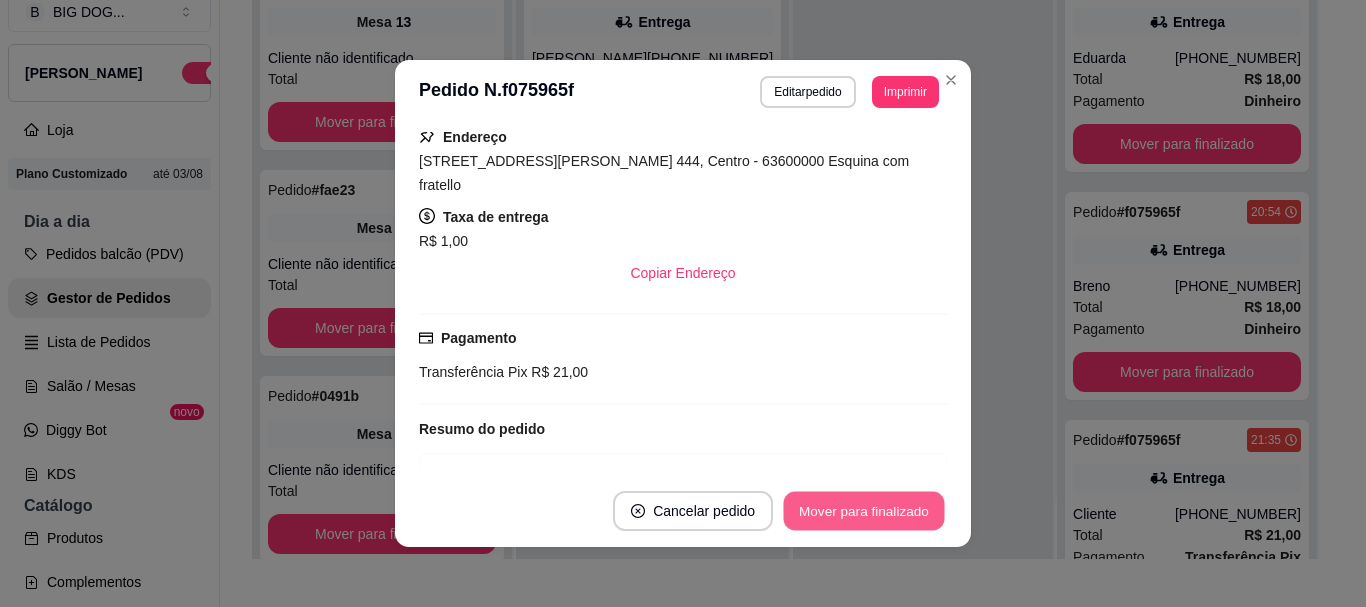 click on "Mover para finalizado" at bounding box center [864, 511] 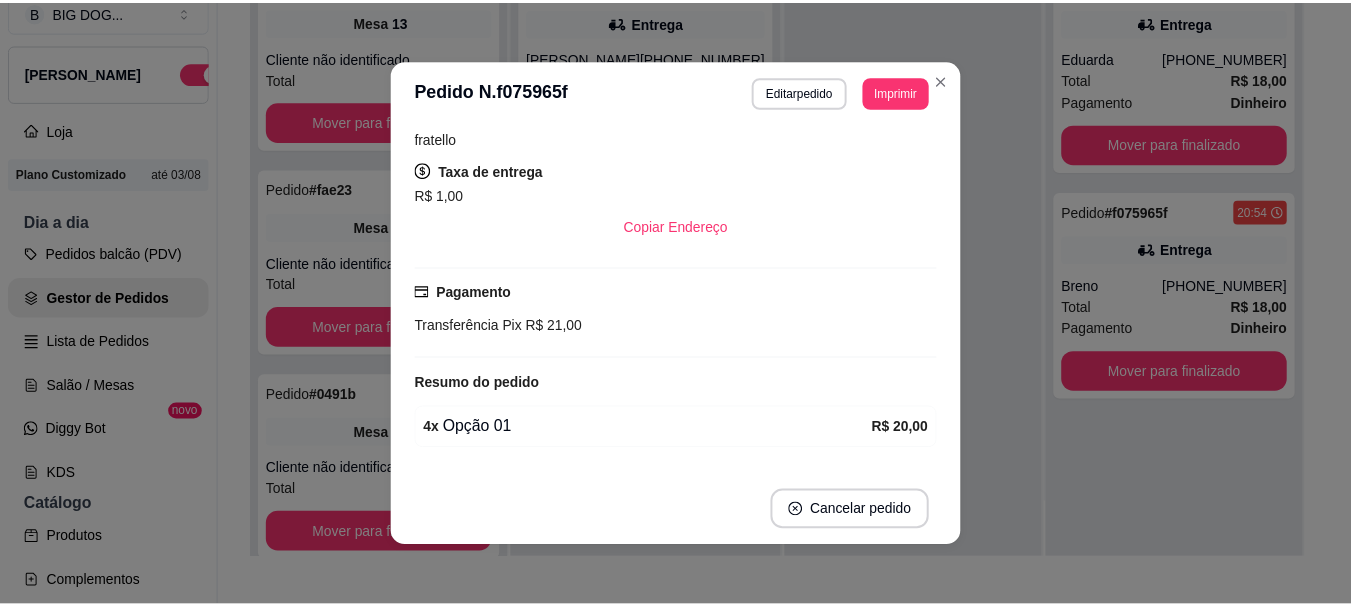 scroll, scrollTop: 314, scrollLeft: 0, axis: vertical 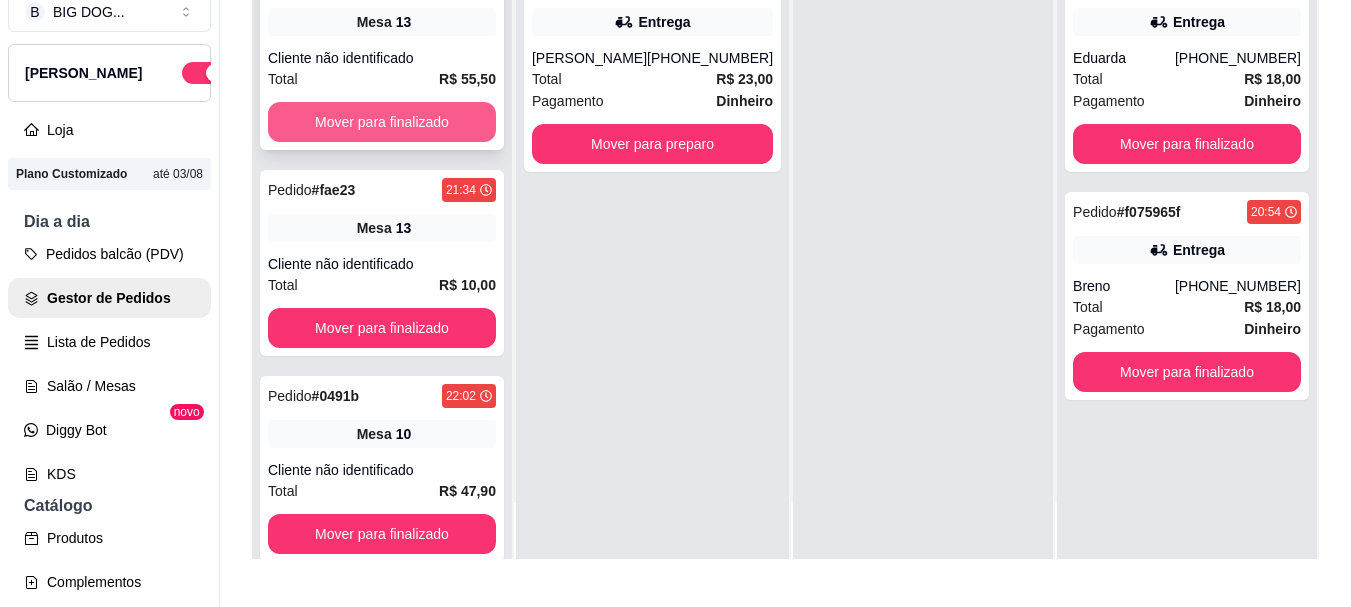 click on "Mover para finalizado" at bounding box center (382, 122) 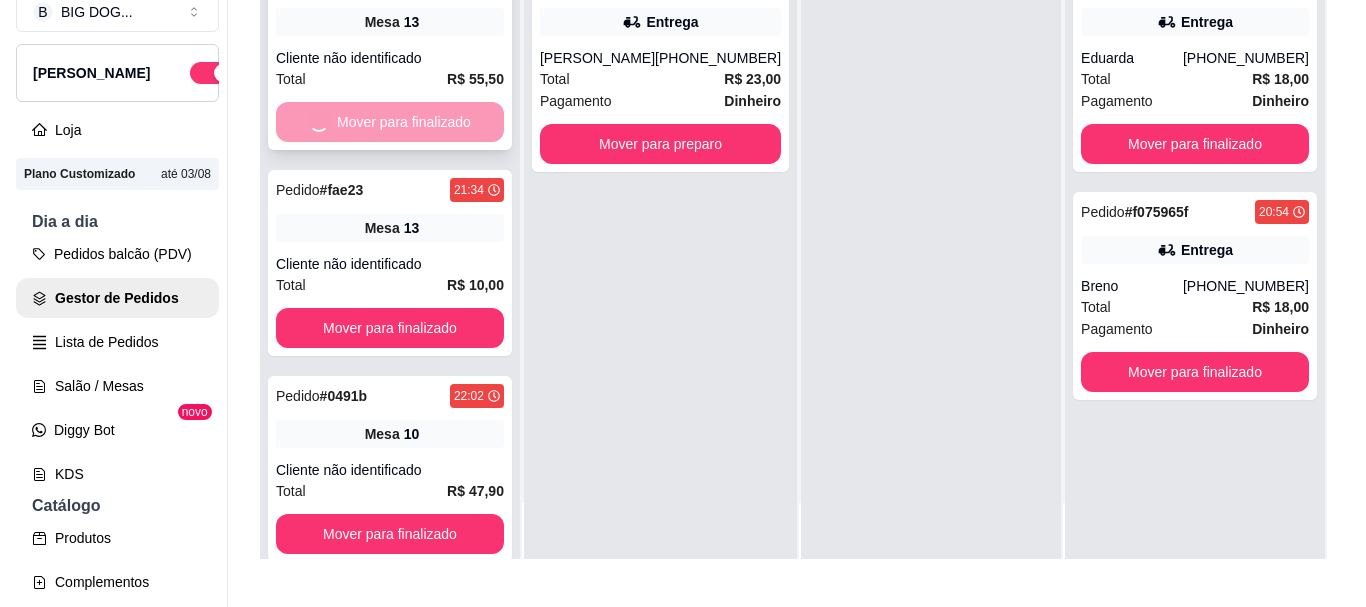 scroll, scrollTop: 34, scrollLeft: 0, axis: vertical 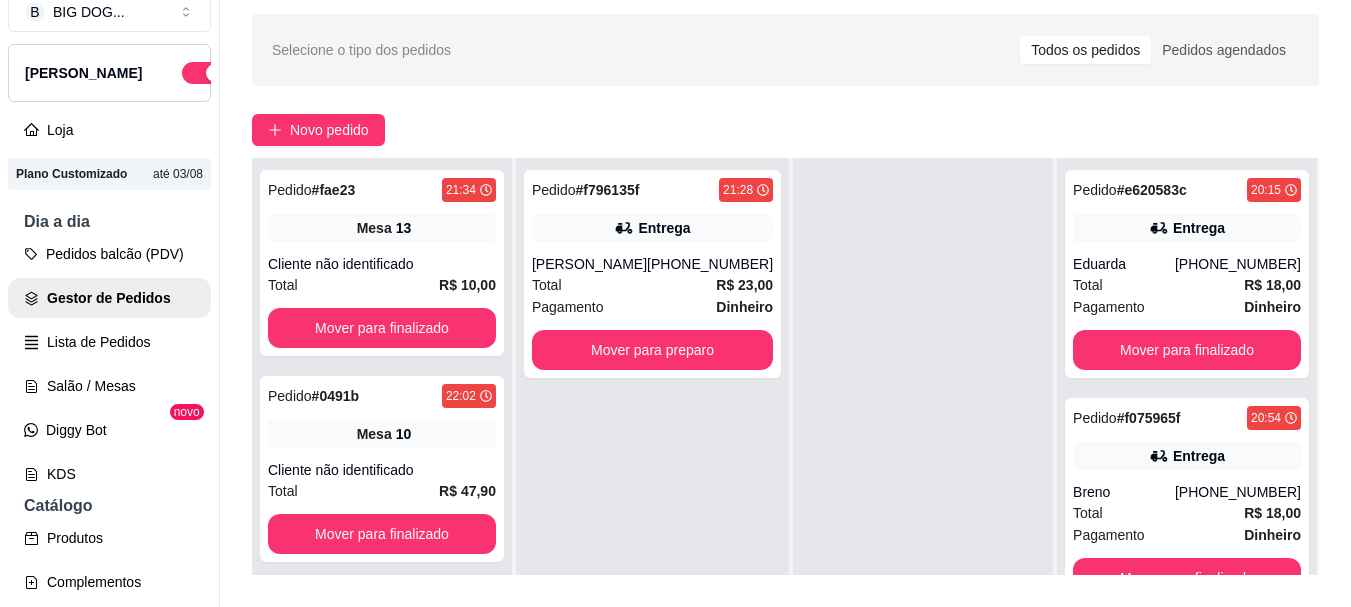 click on "Novo pedido" at bounding box center [785, 130] 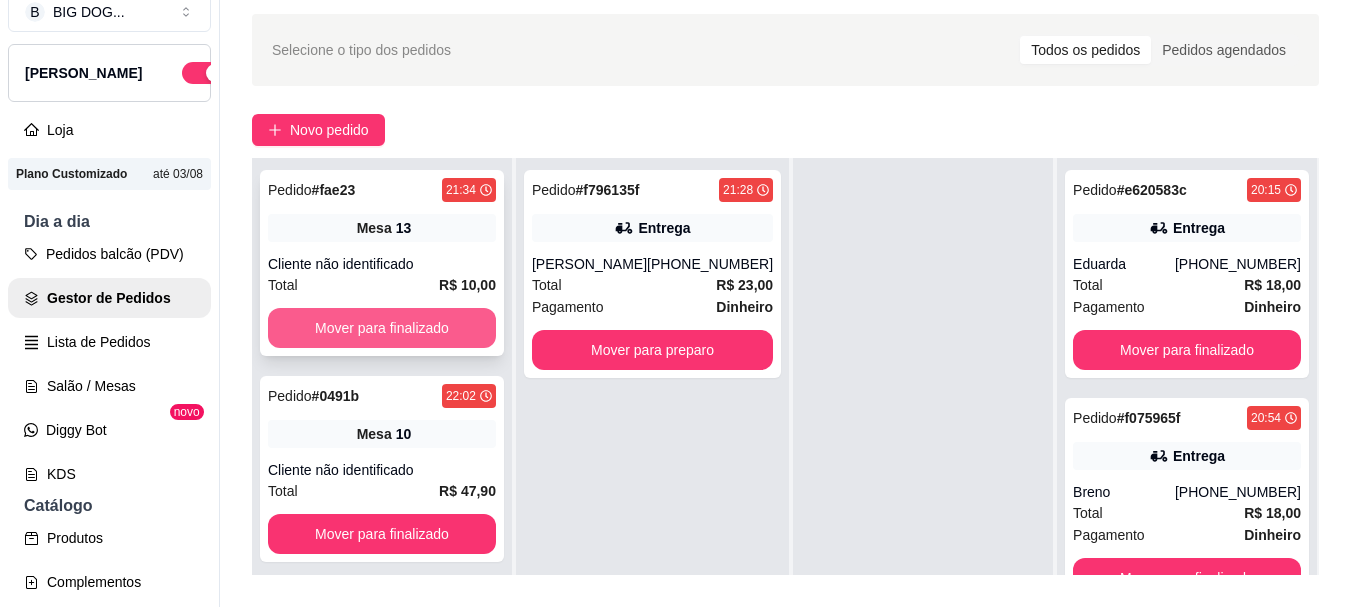 click on "Mover para finalizado" at bounding box center (382, 328) 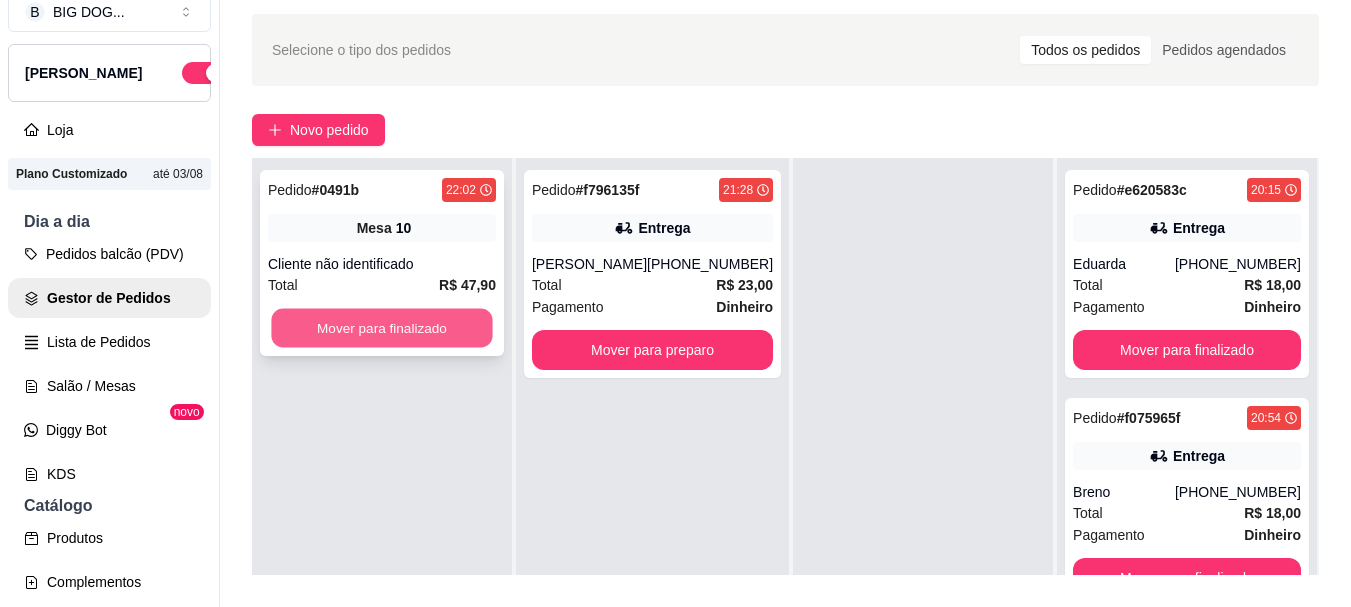 click on "Mover para finalizado" at bounding box center (381, 328) 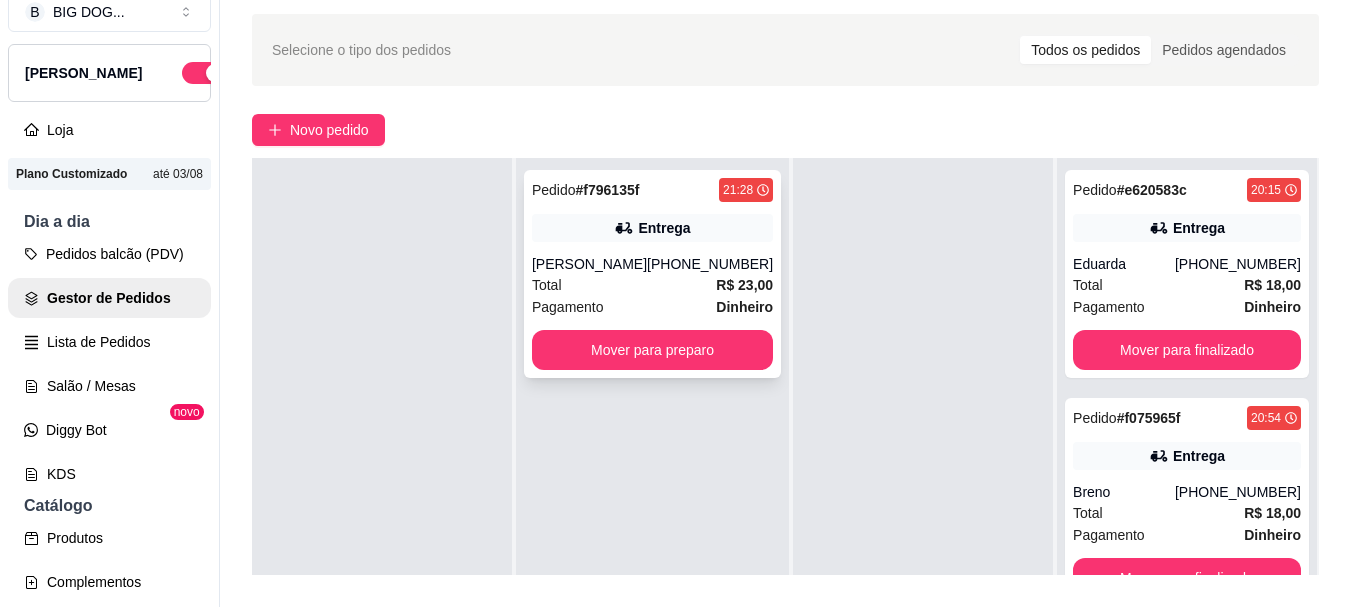 click on "Total R$ 23,00" at bounding box center (652, 285) 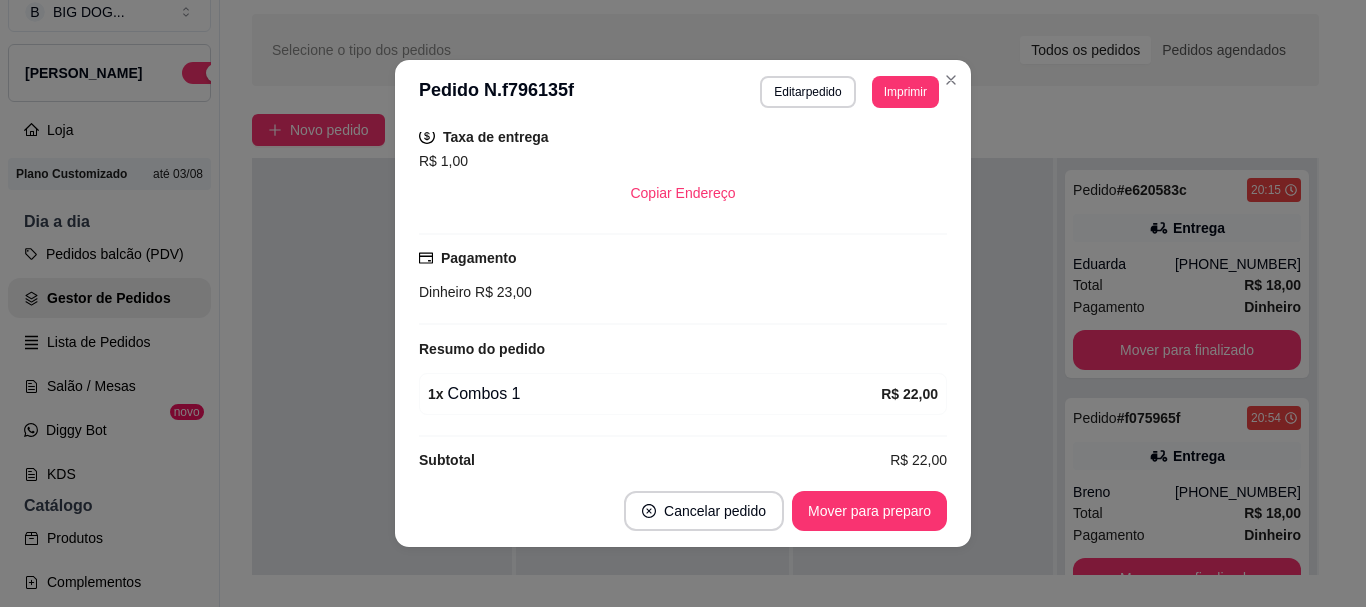 scroll, scrollTop: 466, scrollLeft: 0, axis: vertical 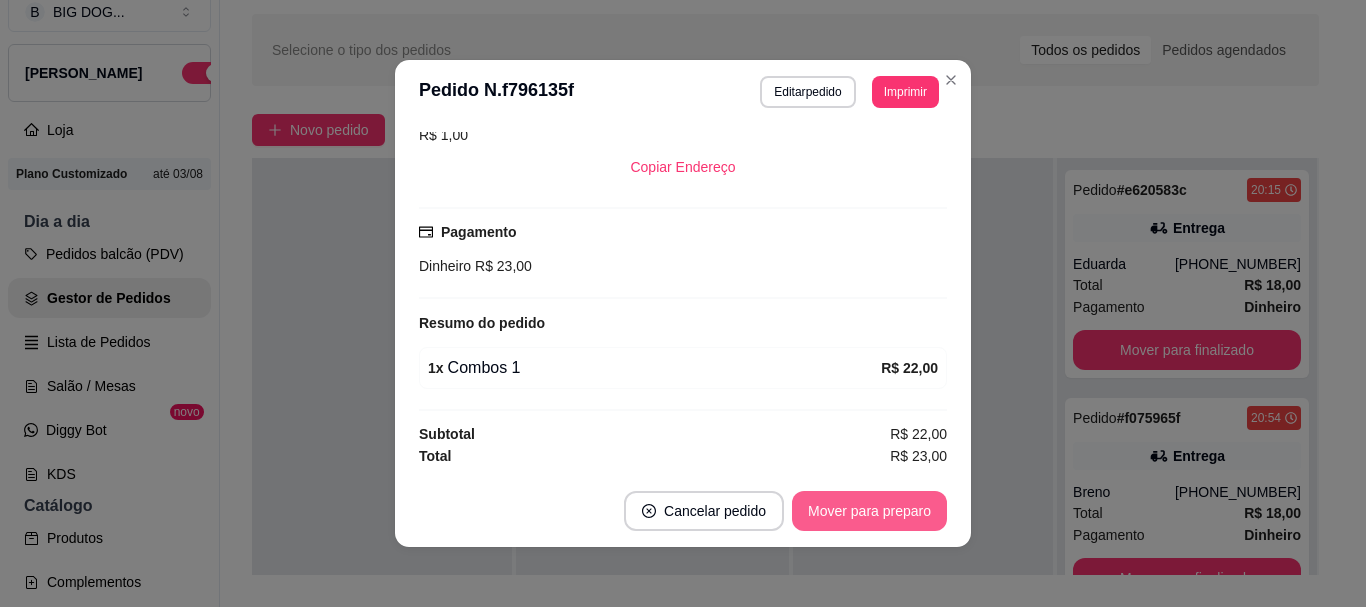 click on "Mover para preparo" at bounding box center [869, 511] 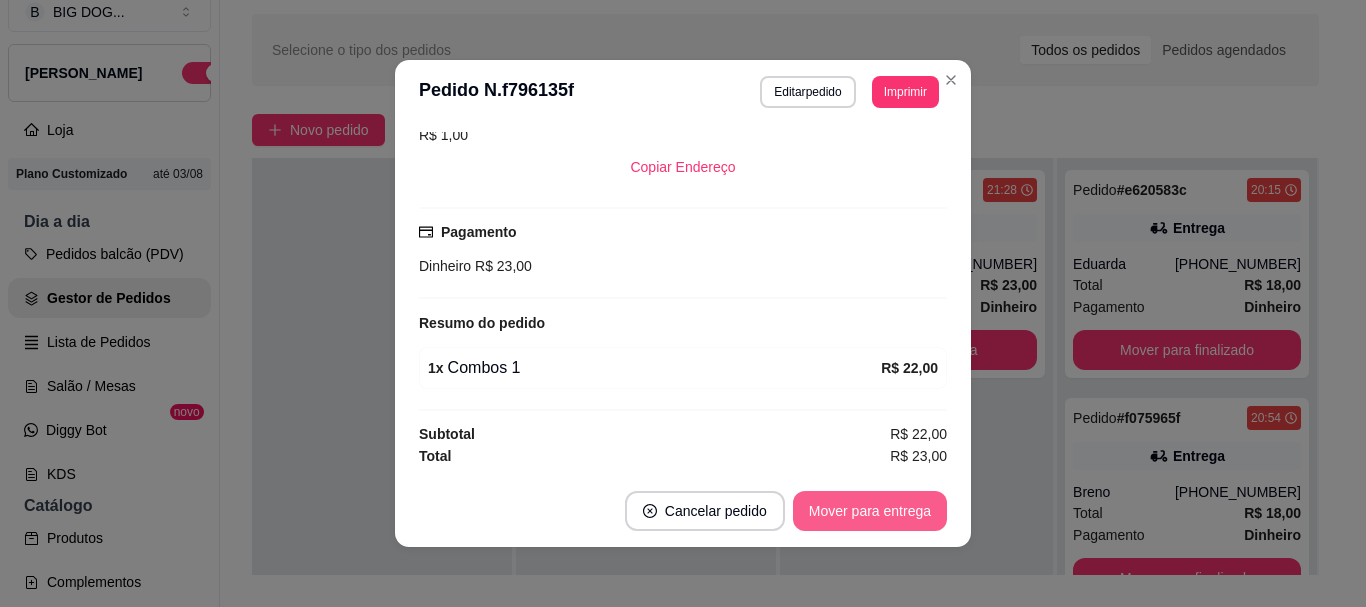 click on "Mover para entrega" at bounding box center (870, 511) 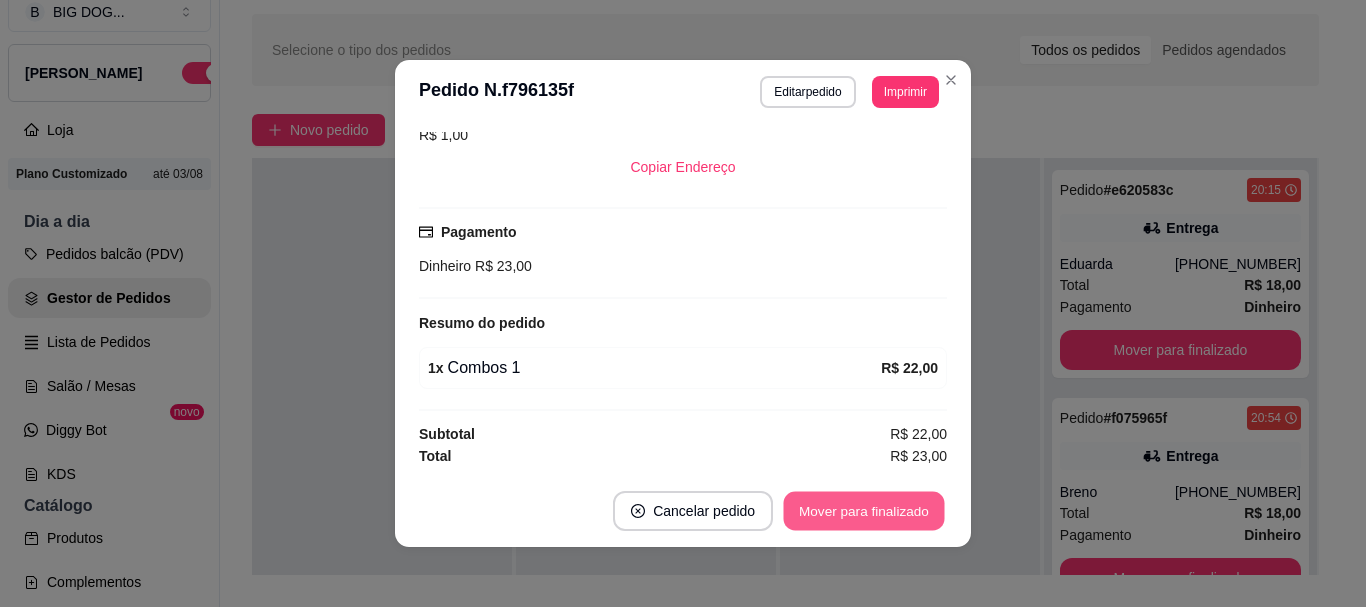 click on "Mover para finalizado" at bounding box center [864, 511] 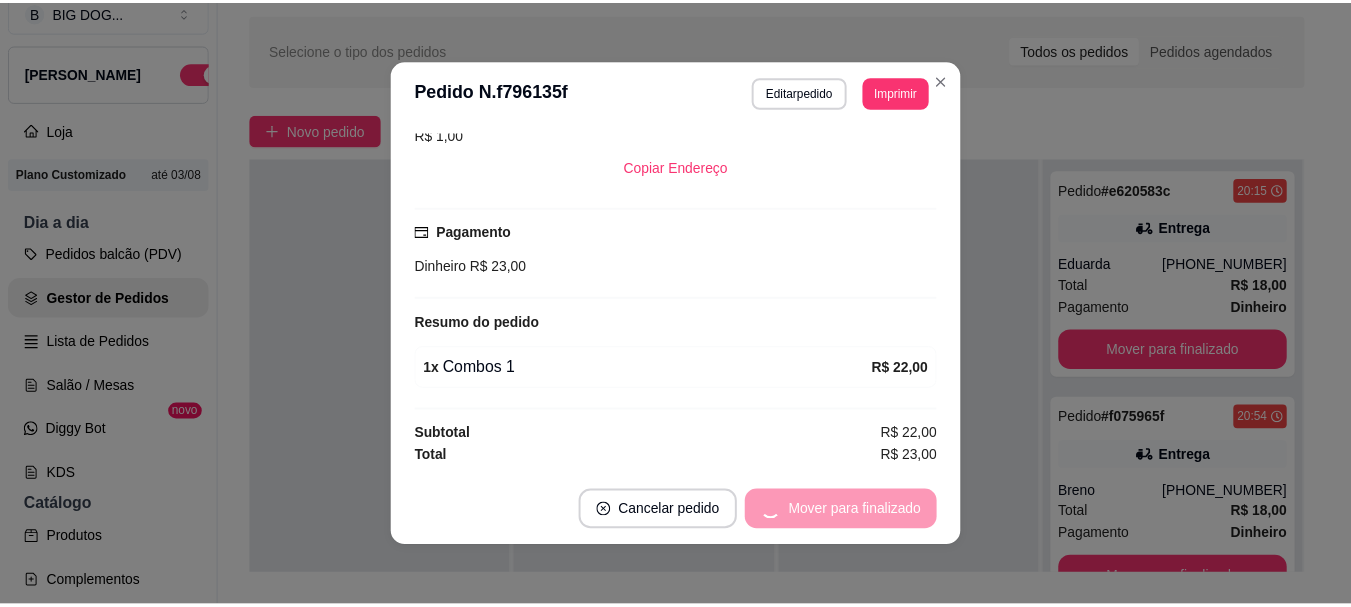 scroll, scrollTop: 420, scrollLeft: 0, axis: vertical 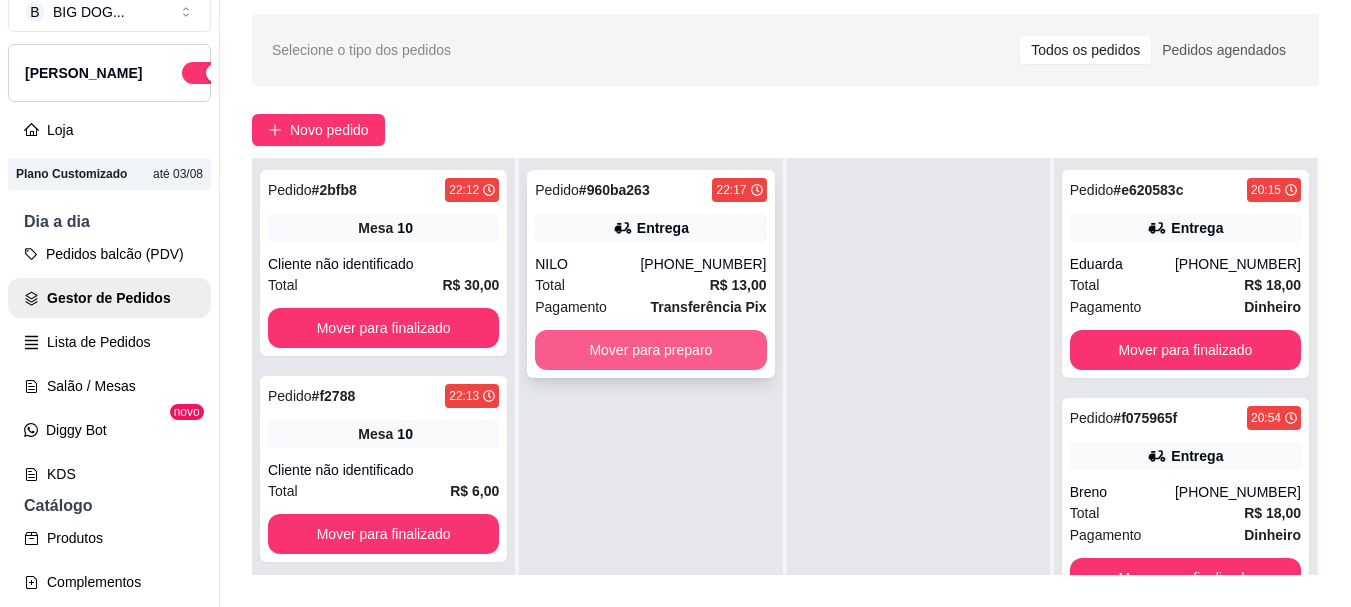 click on "Mover para preparo" at bounding box center [650, 350] 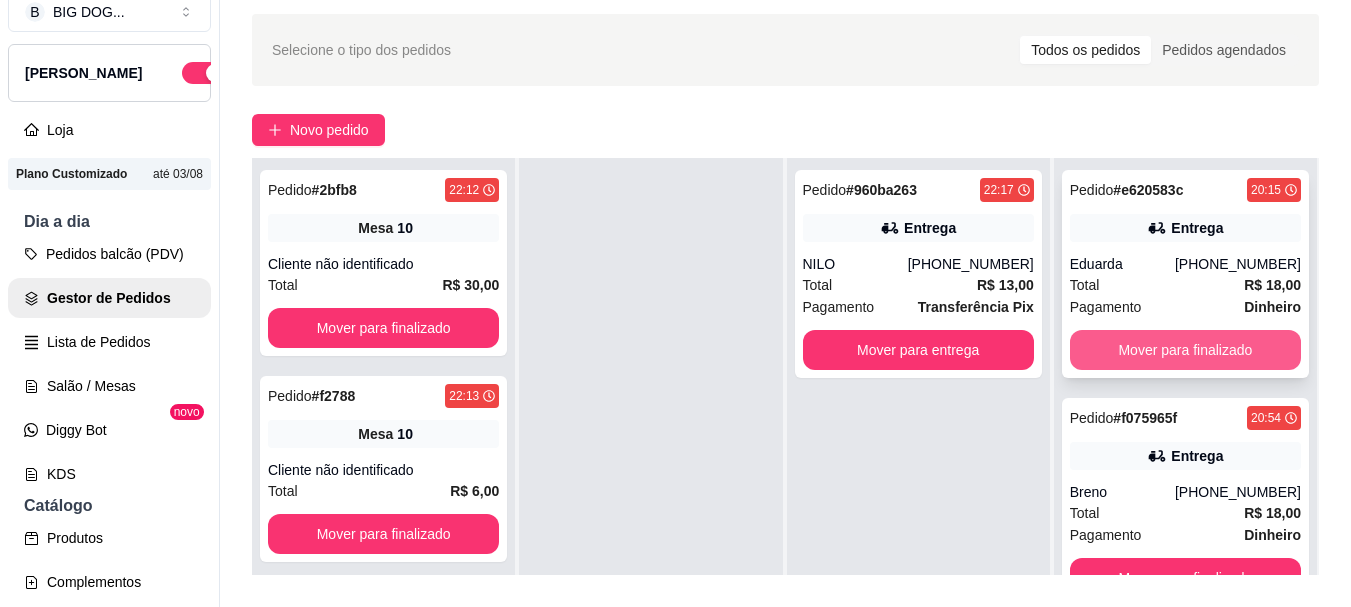 click on "Mover para finalizado" at bounding box center (1185, 350) 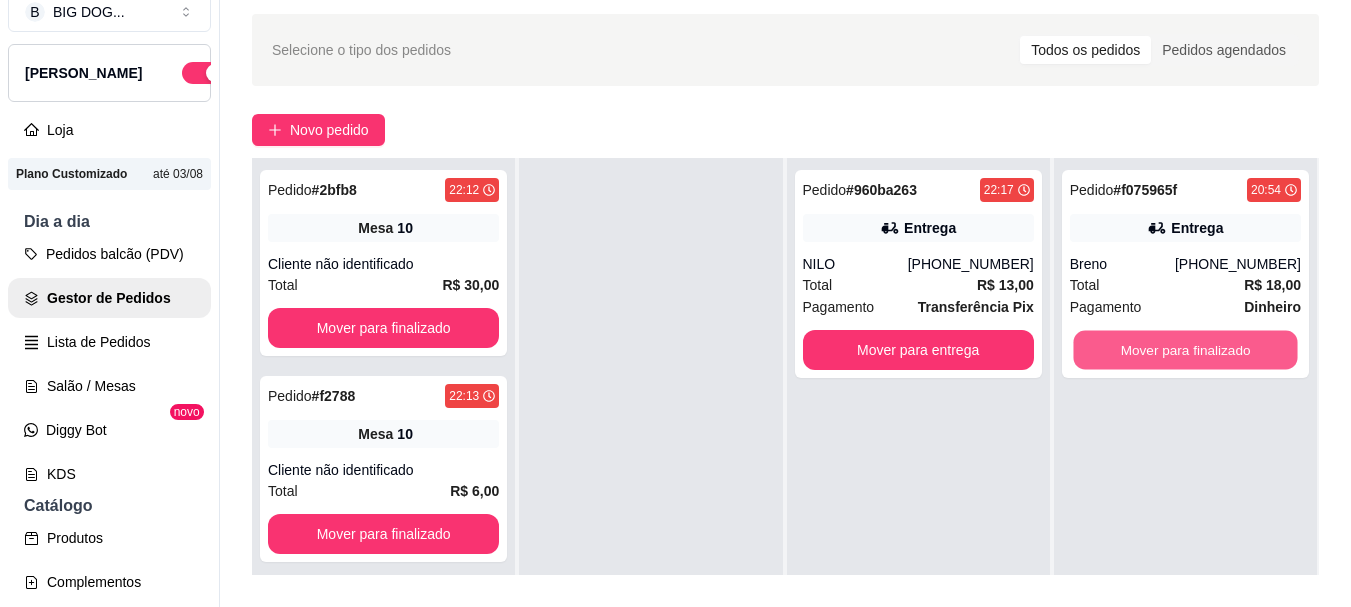 click on "Mover para finalizado" at bounding box center [1185, 350] 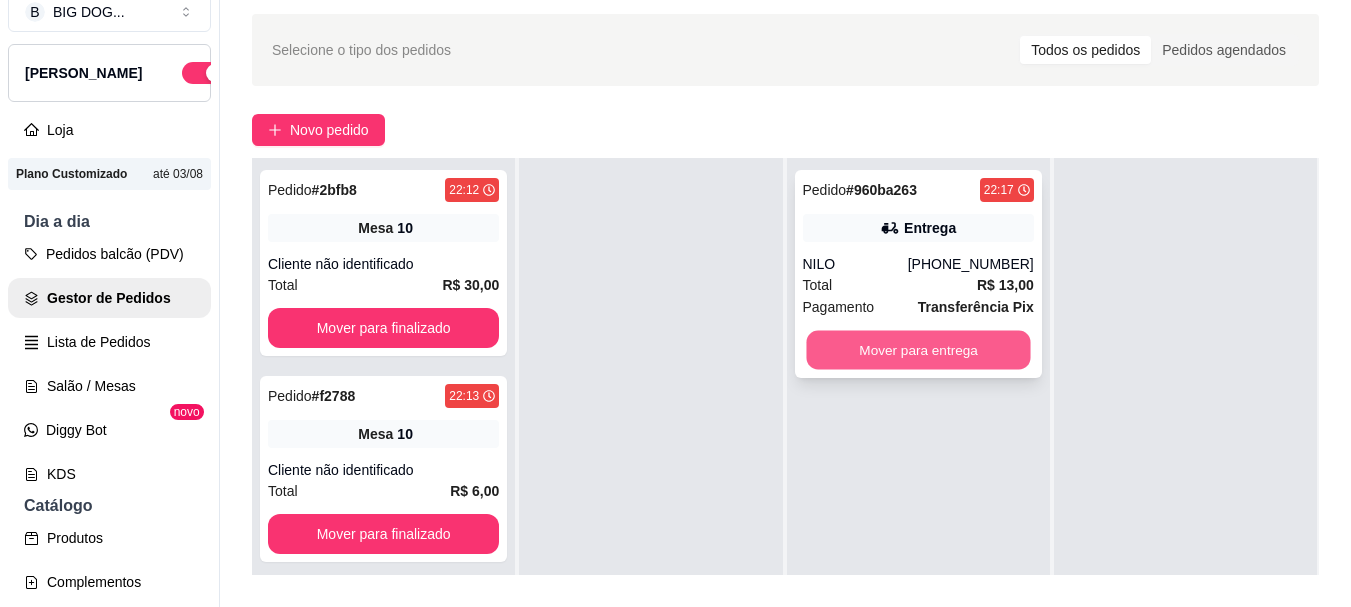 click on "Mover para entrega" at bounding box center (918, 350) 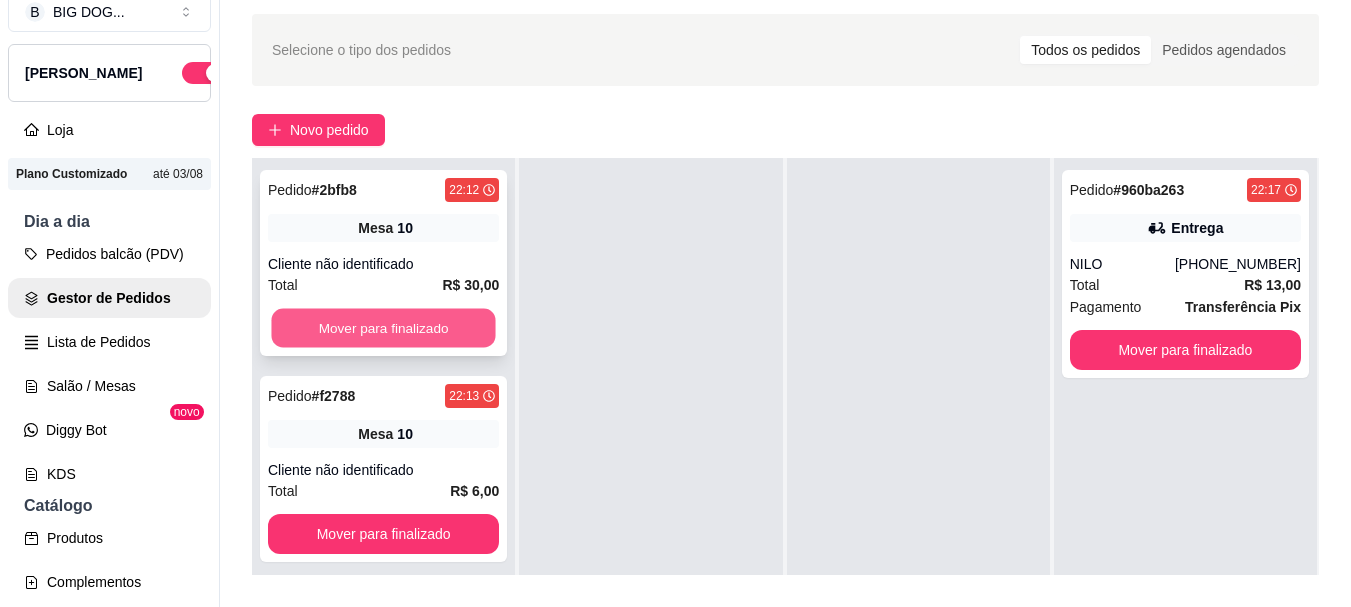click on "Mover para finalizado" at bounding box center (383, 328) 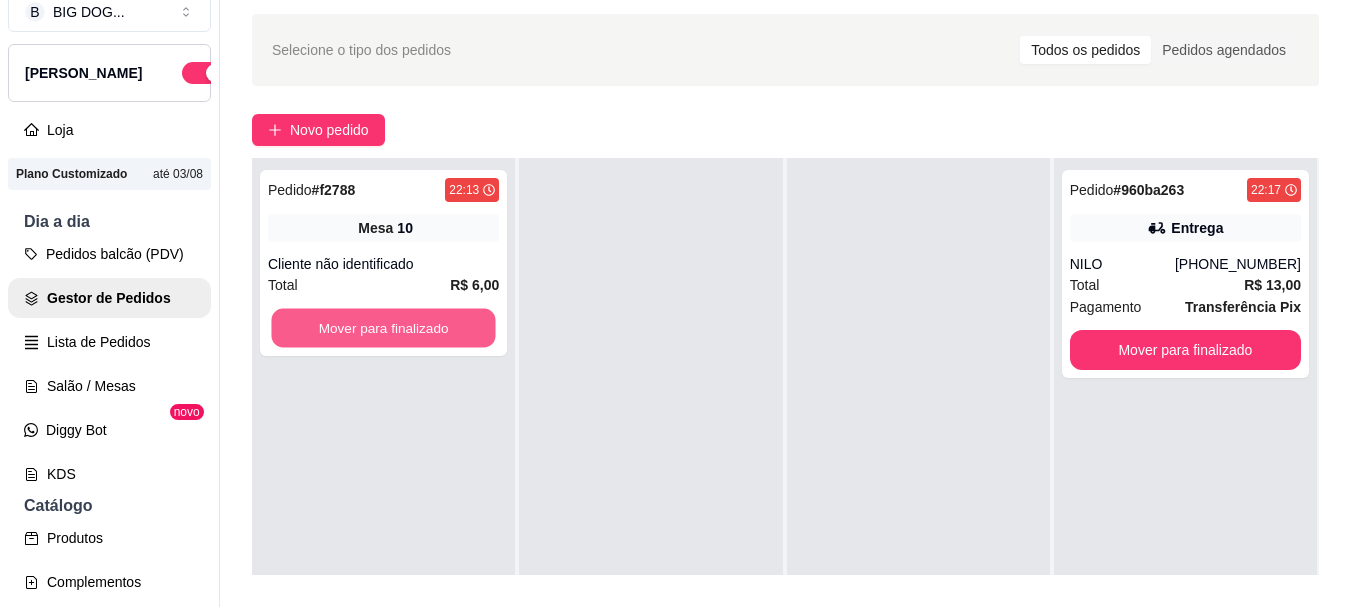 click on "Mover para finalizado" at bounding box center [383, 328] 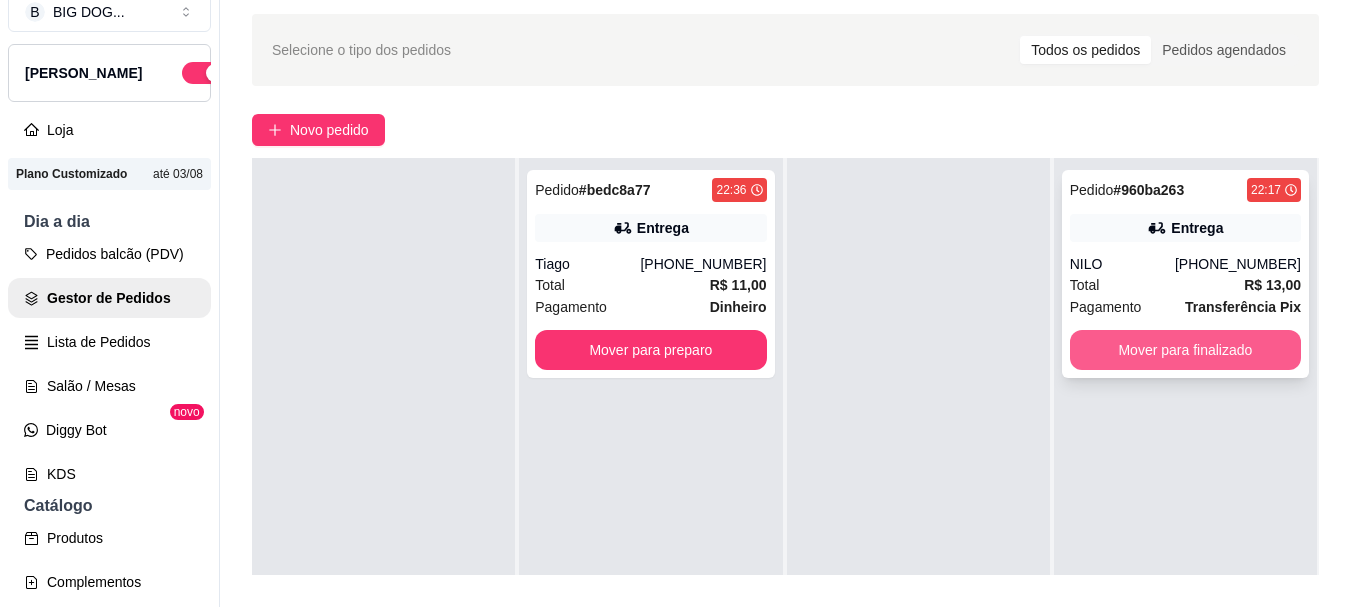 click on "Mover para finalizado" at bounding box center (1185, 350) 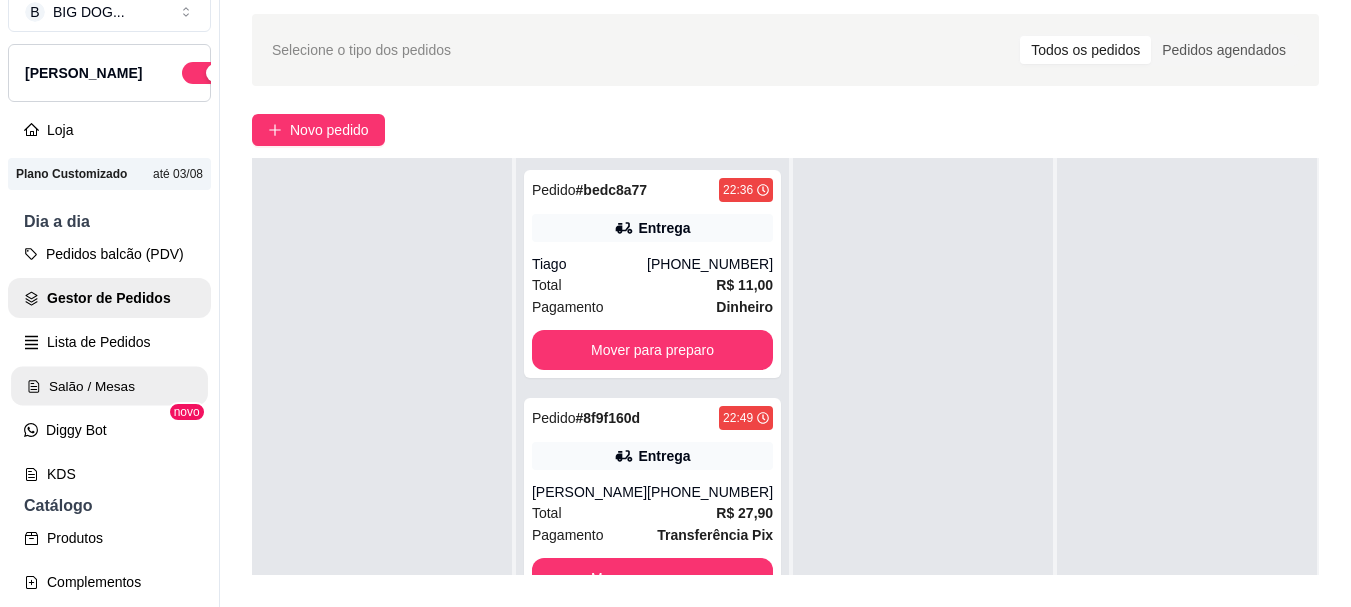 click on "Salão / Mesas" at bounding box center [109, 386] 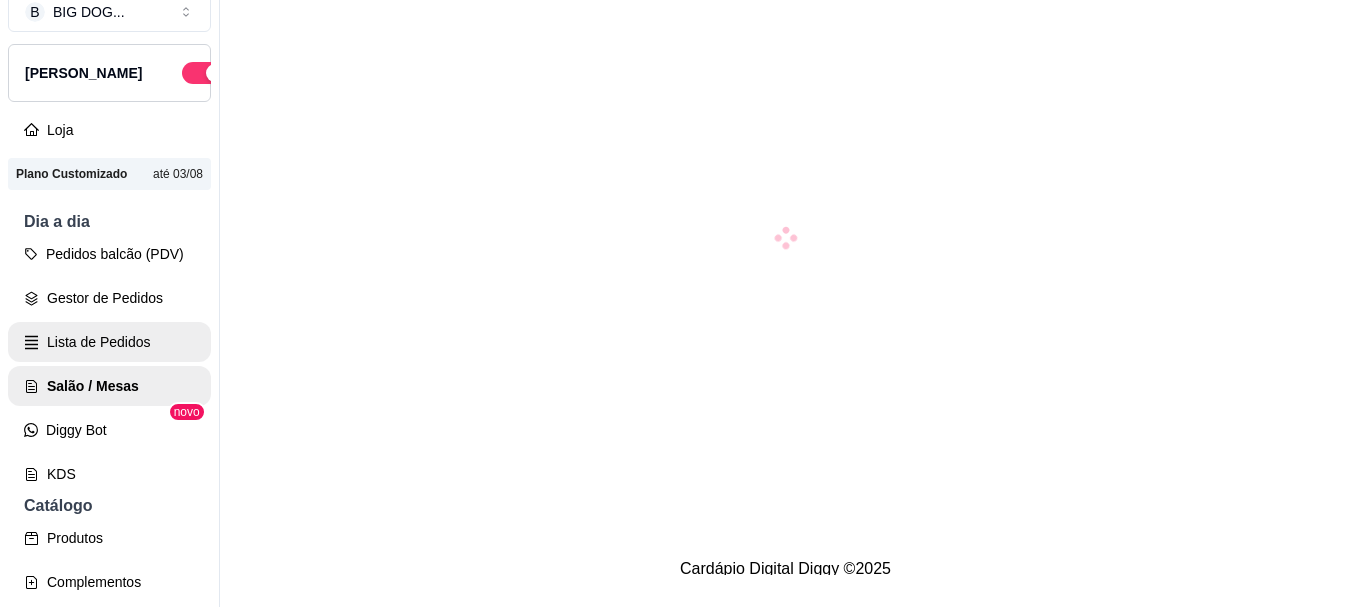scroll, scrollTop: 0, scrollLeft: 0, axis: both 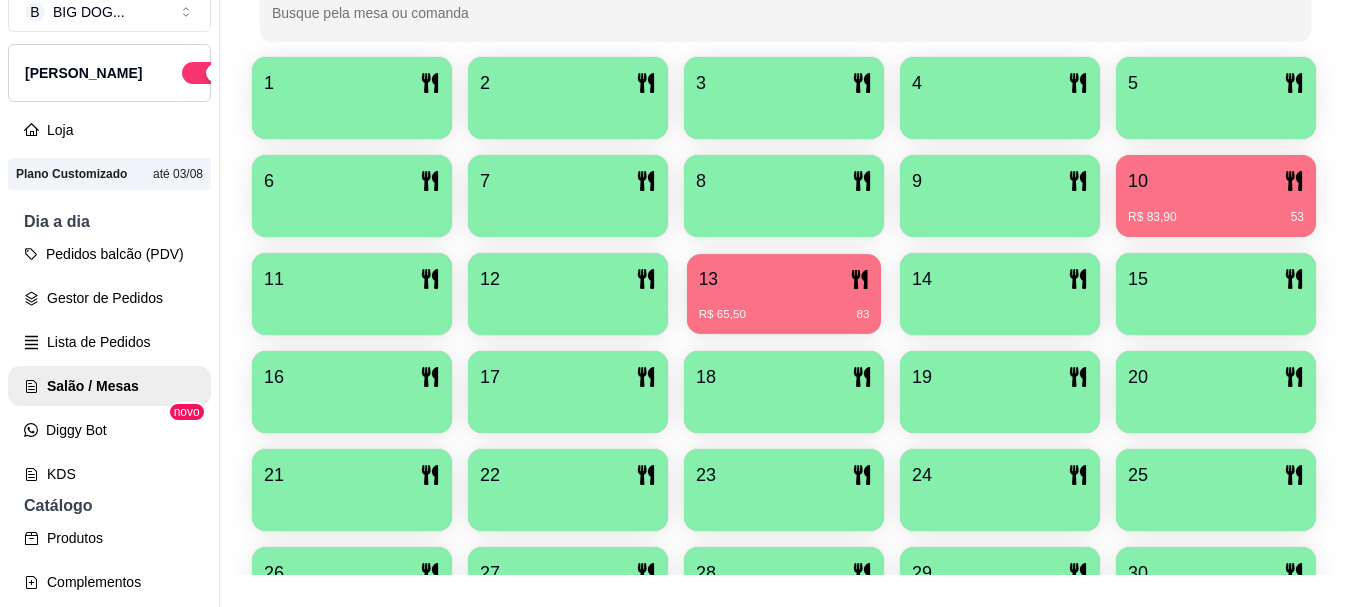 click on "13" at bounding box center (784, 279) 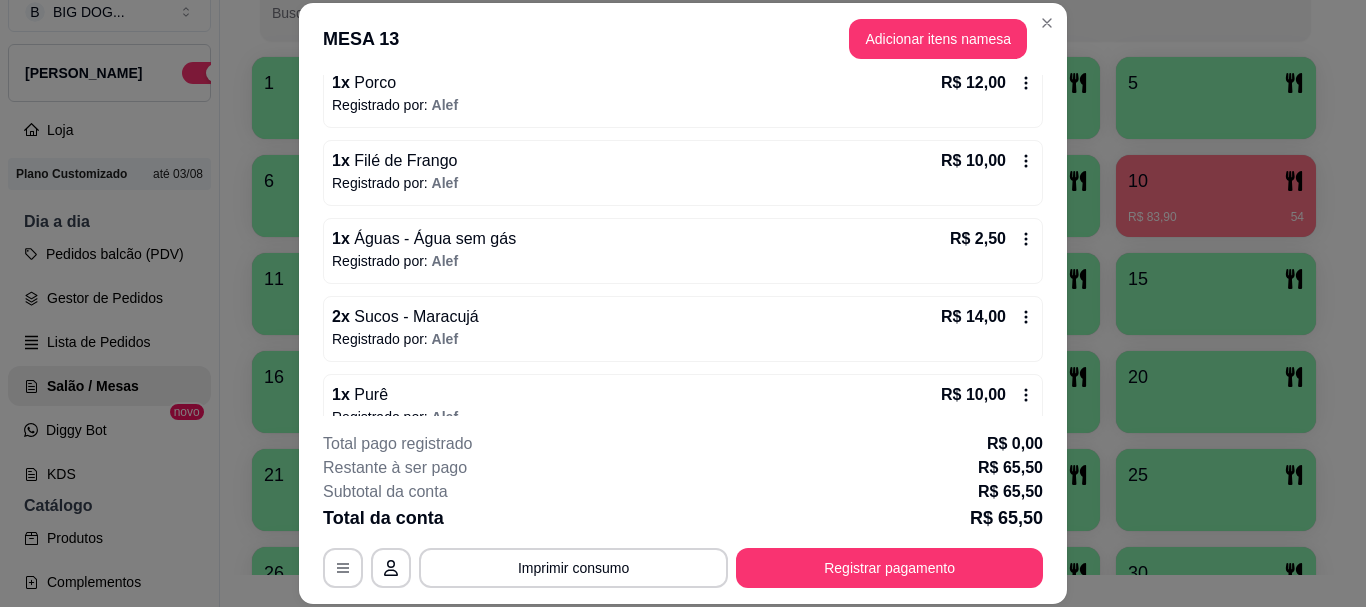 scroll, scrollTop: 312, scrollLeft: 0, axis: vertical 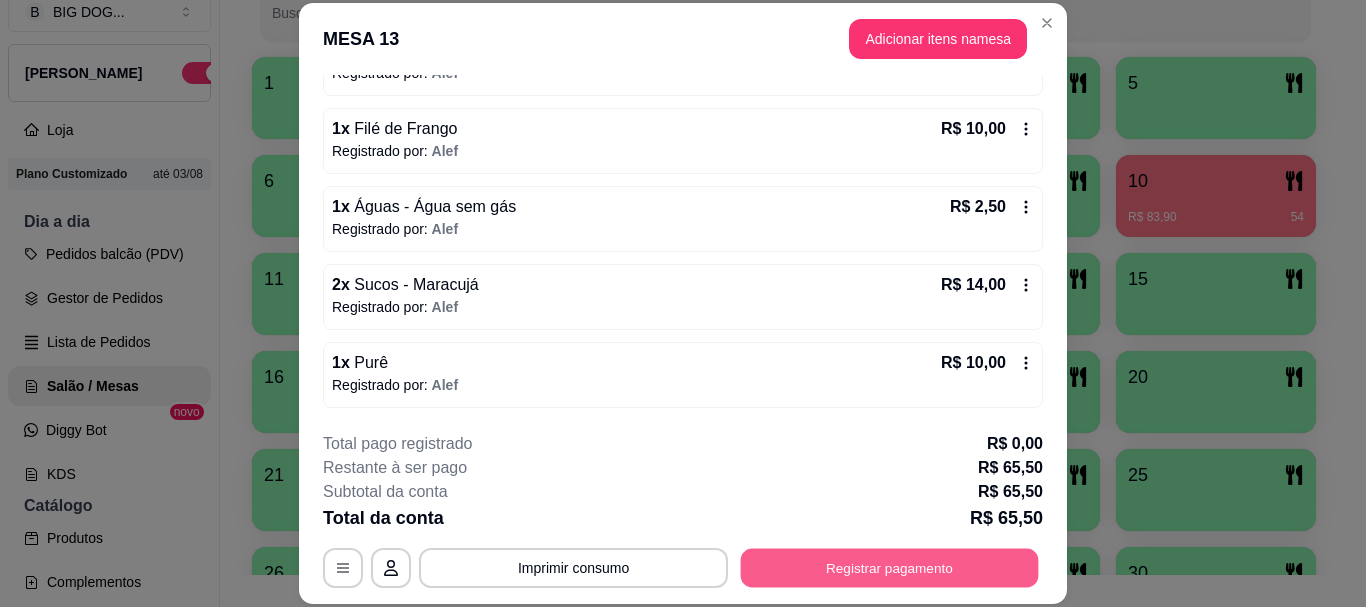 click on "Registrar pagamento" at bounding box center (890, 568) 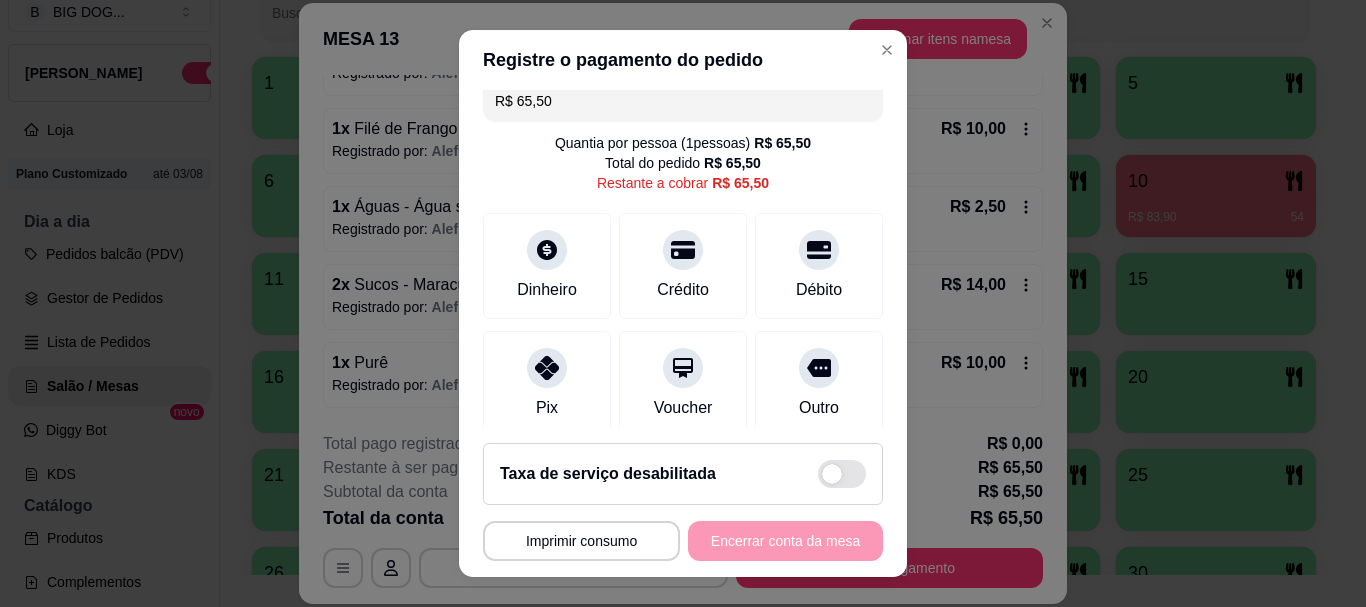 scroll, scrollTop: 0, scrollLeft: 0, axis: both 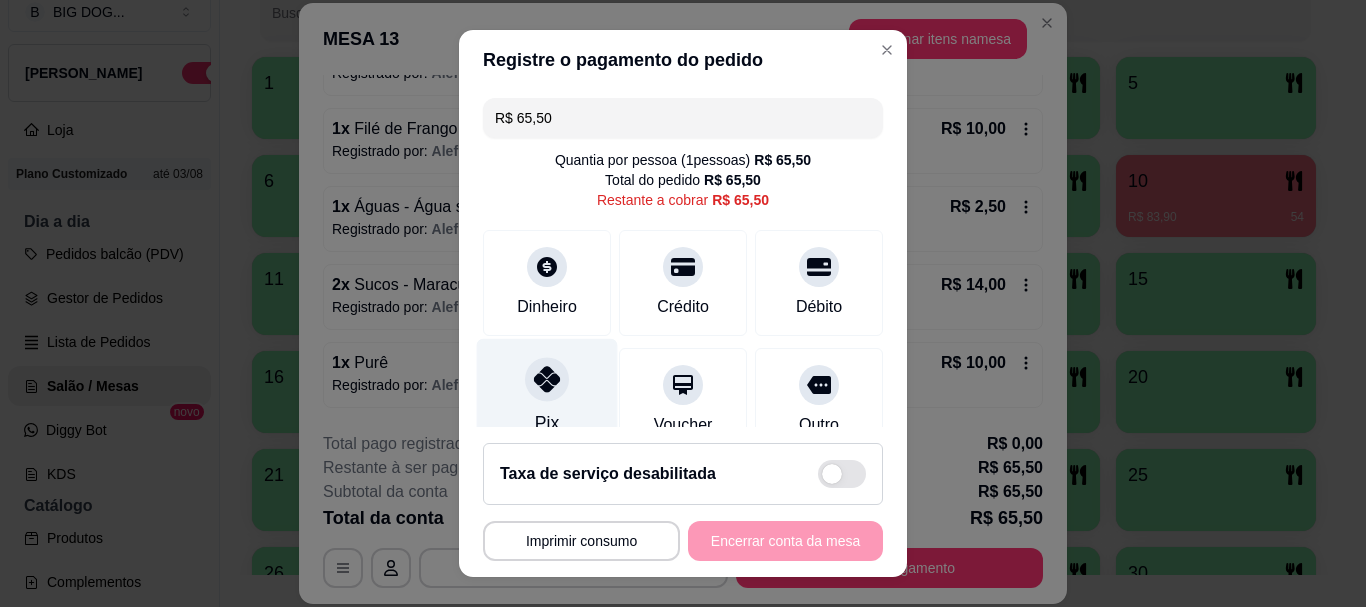 click 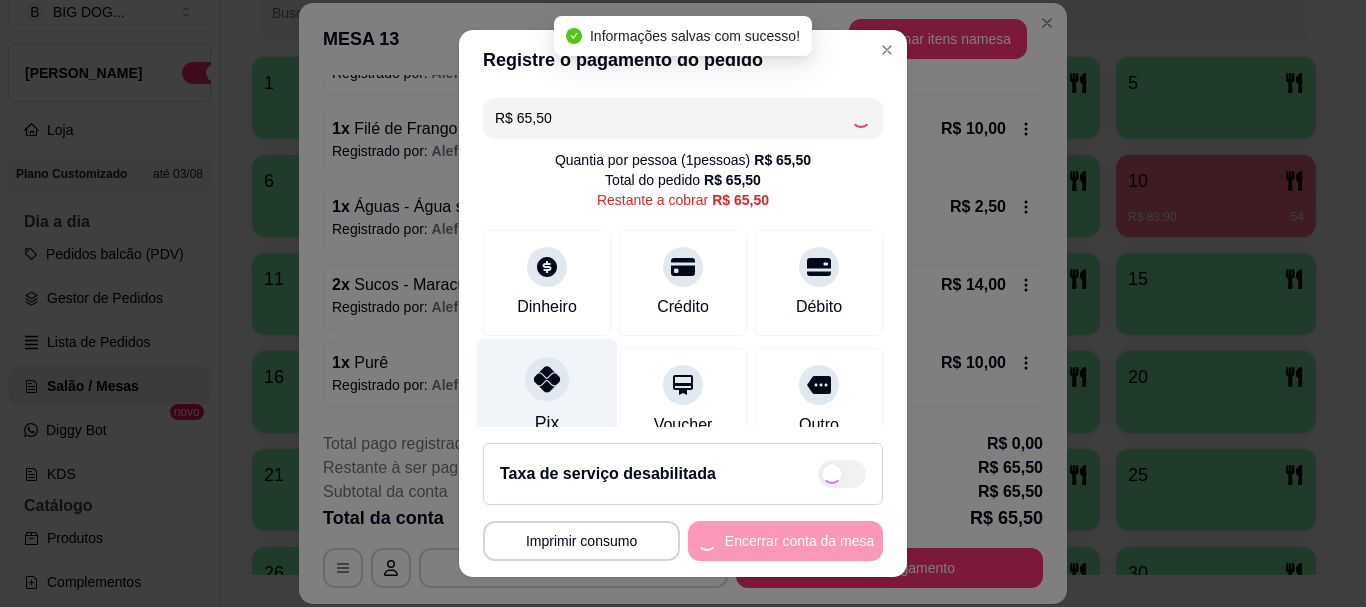 type on "R$ 0,00" 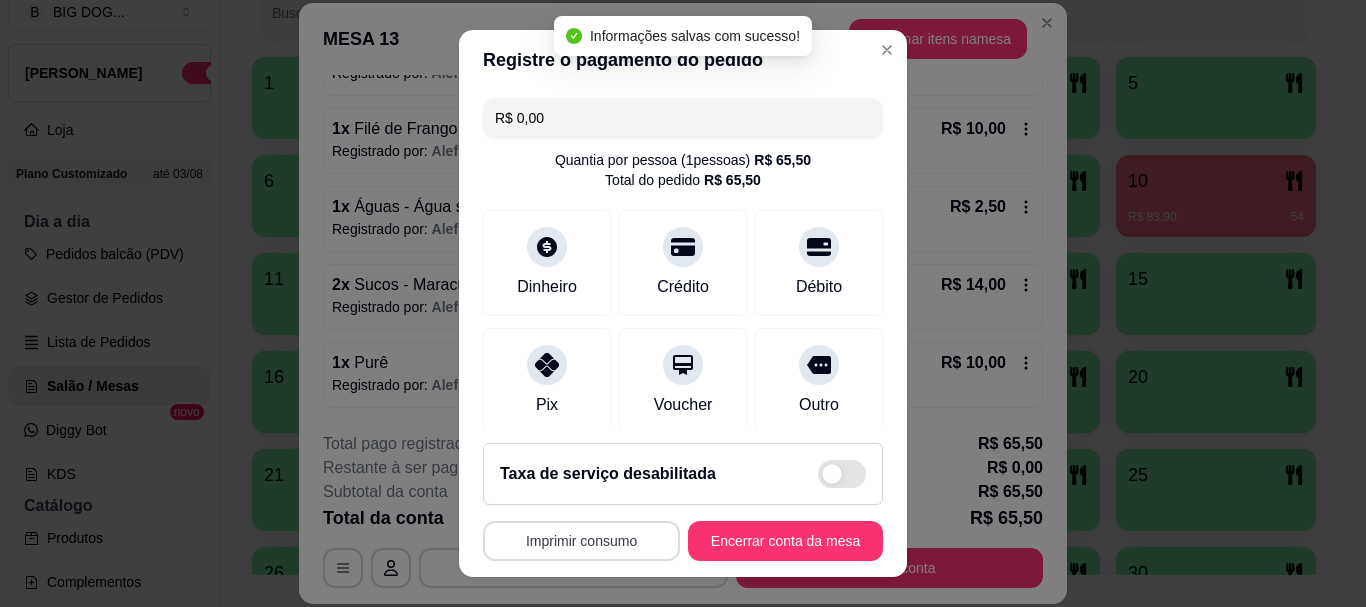 click on "Imprimir consumo" at bounding box center [581, 541] 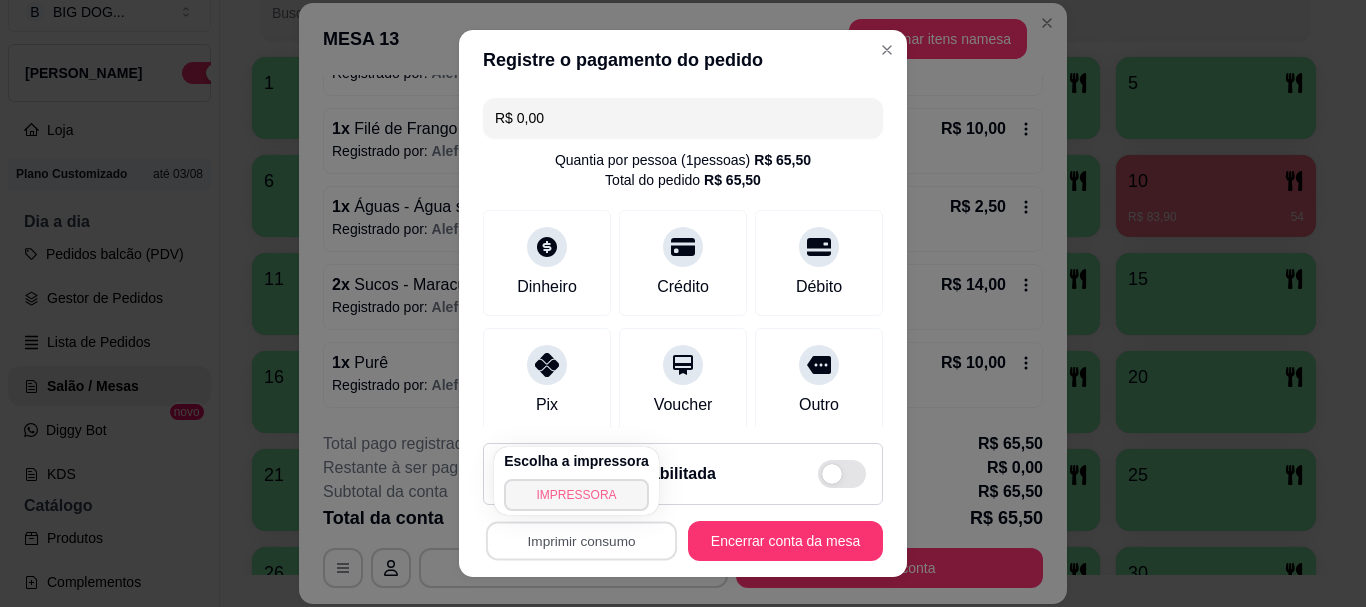 click on "IMPRESSORA" at bounding box center [576, 495] 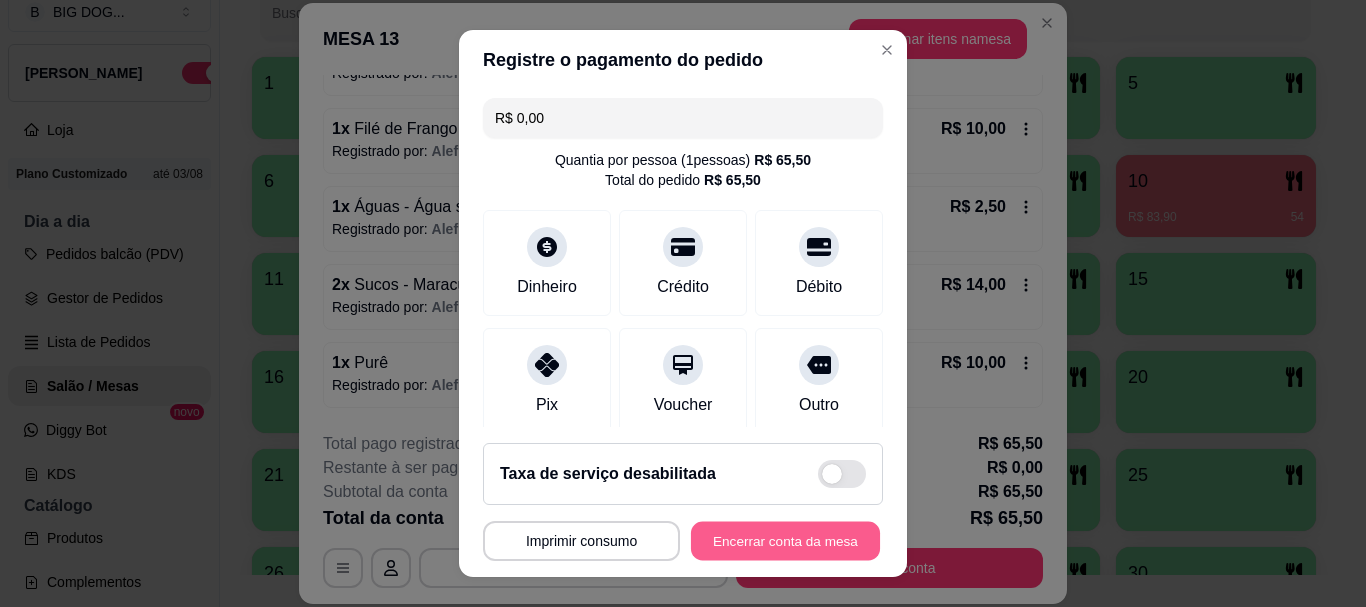 click on "Encerrar conta da mesa" at bounding box center (785, 540) 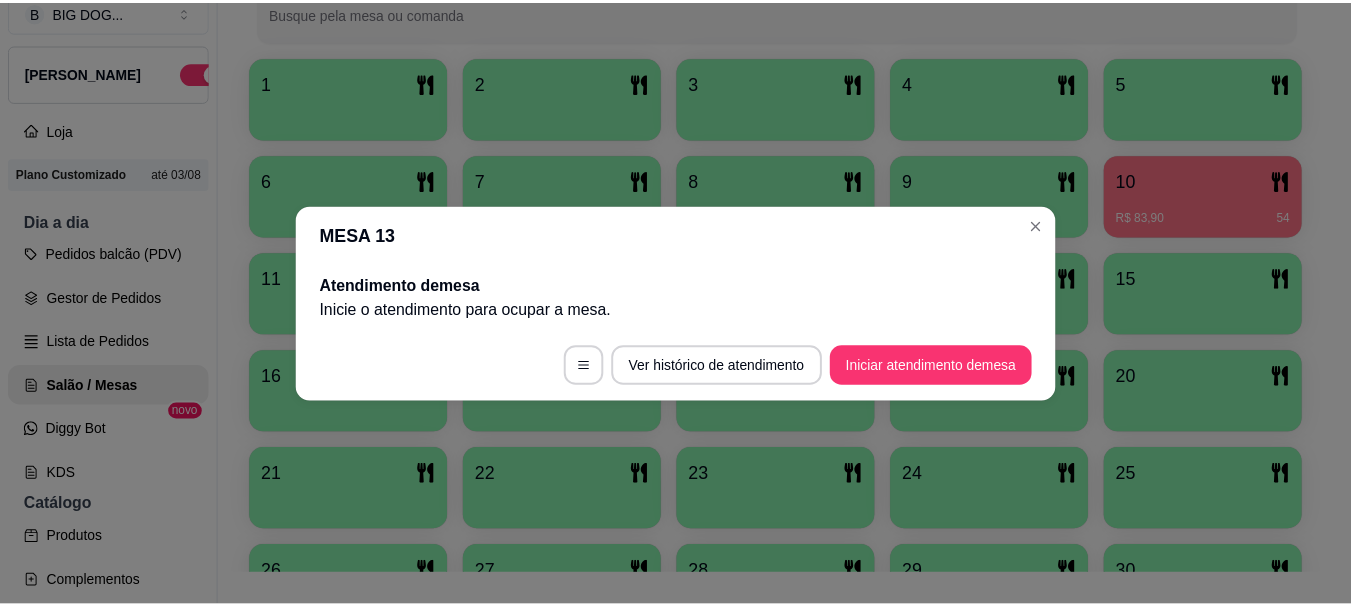 scroll, scrollTop: 0, scrollLeft: 0, axis: both 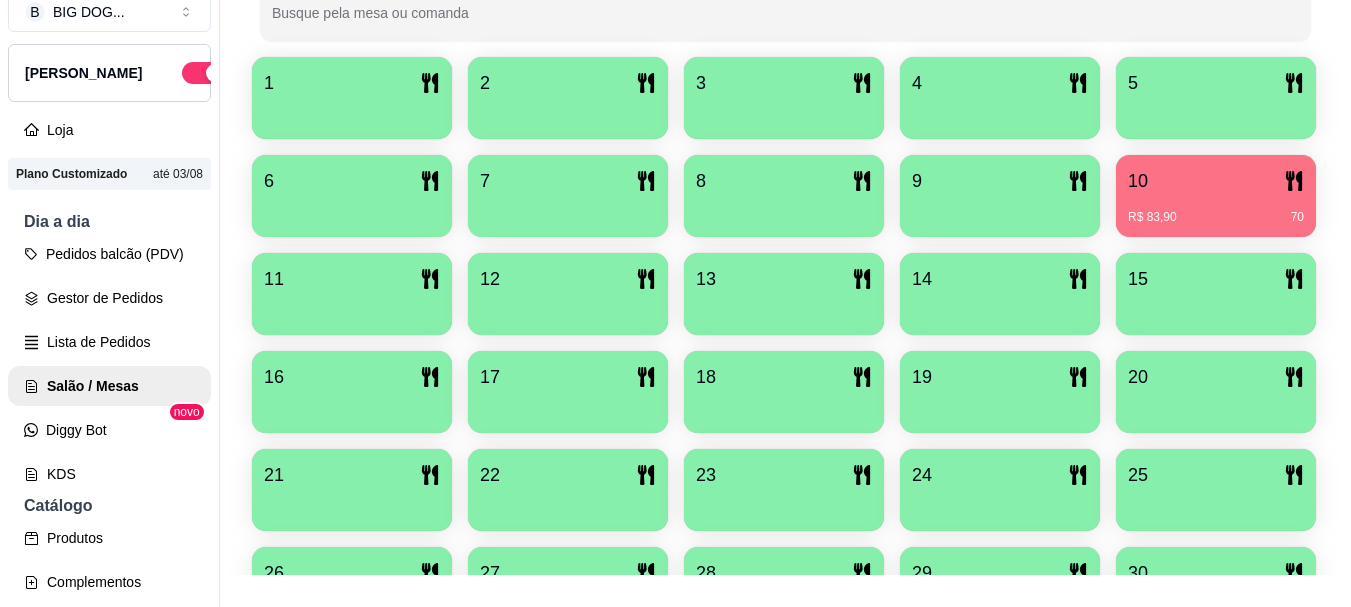 click on "R$ 83,90 70" at bounding box center [1216, 217] 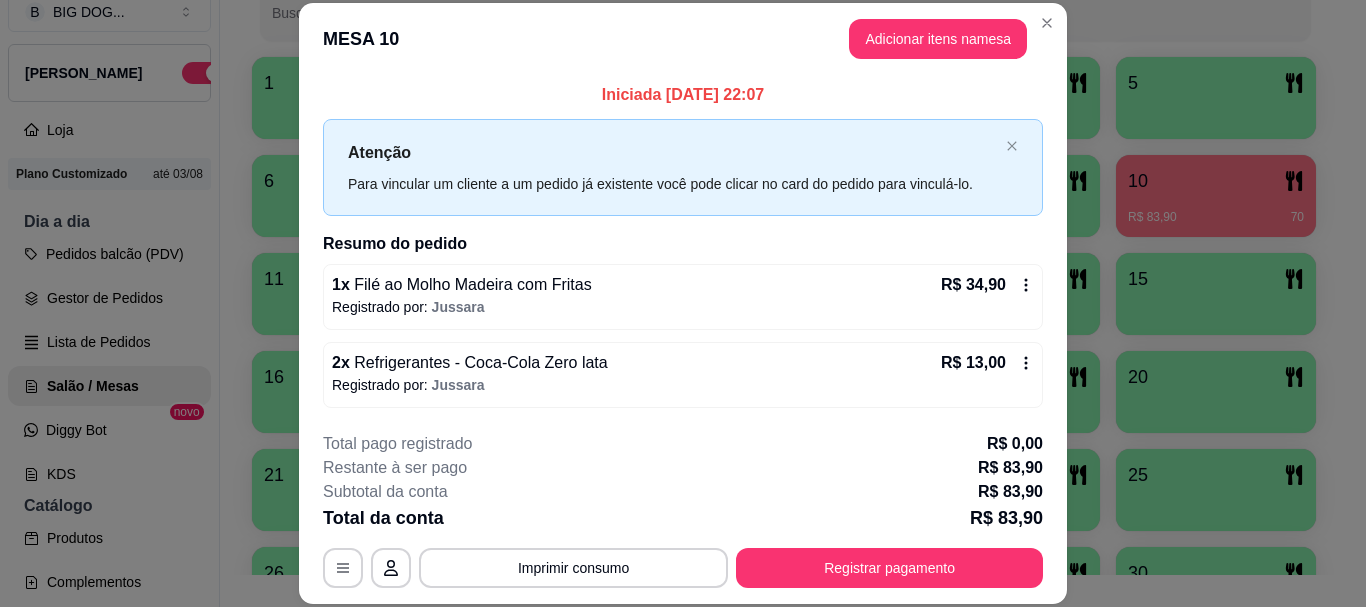 click 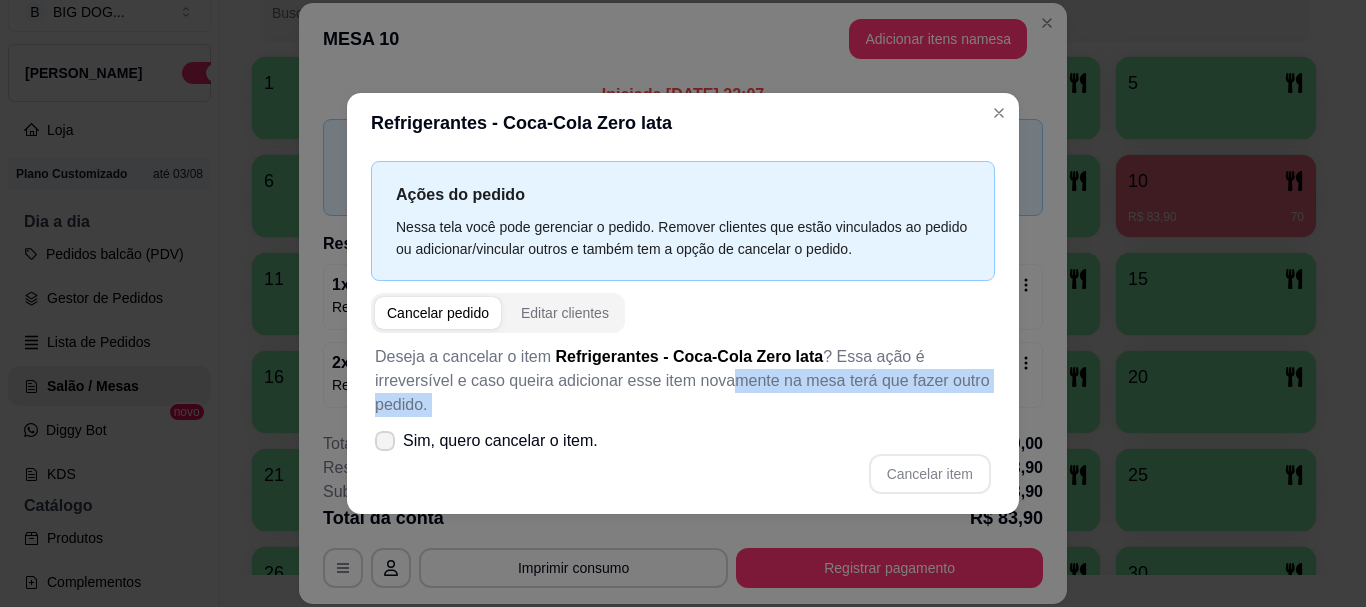 drag, startPoint x: 640, startPoint y: 390, endPoint x: 378, endPoint y: 435, distance: 265.83643 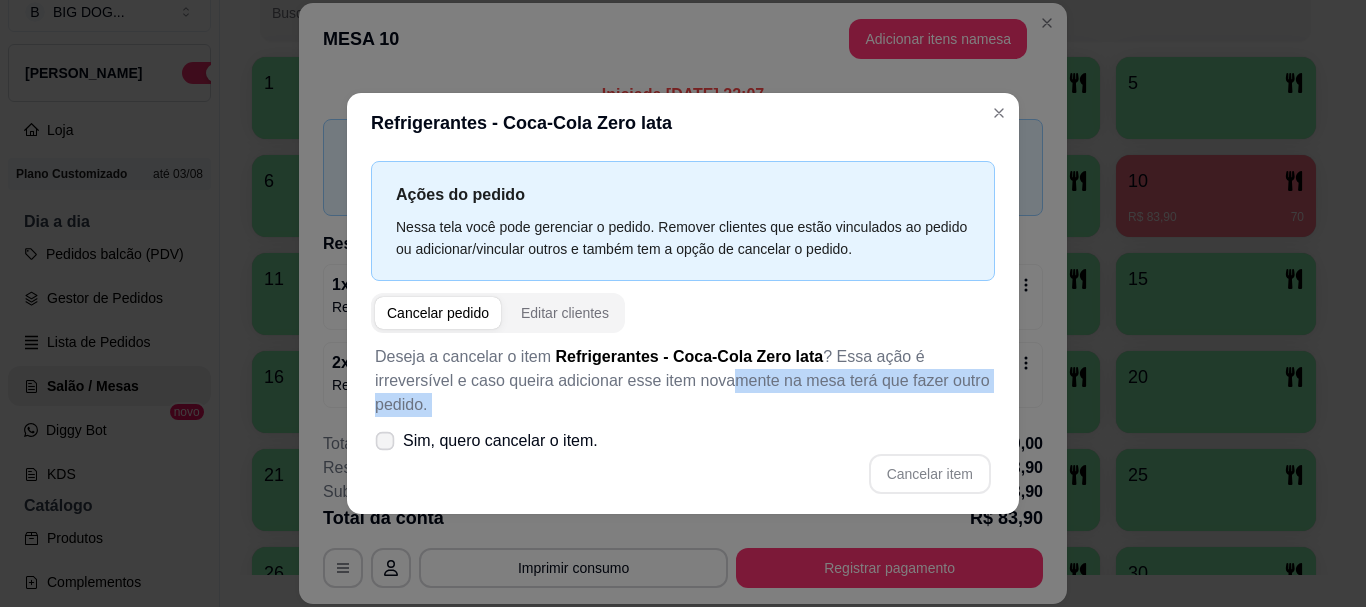click at bounding box center [385, 440] 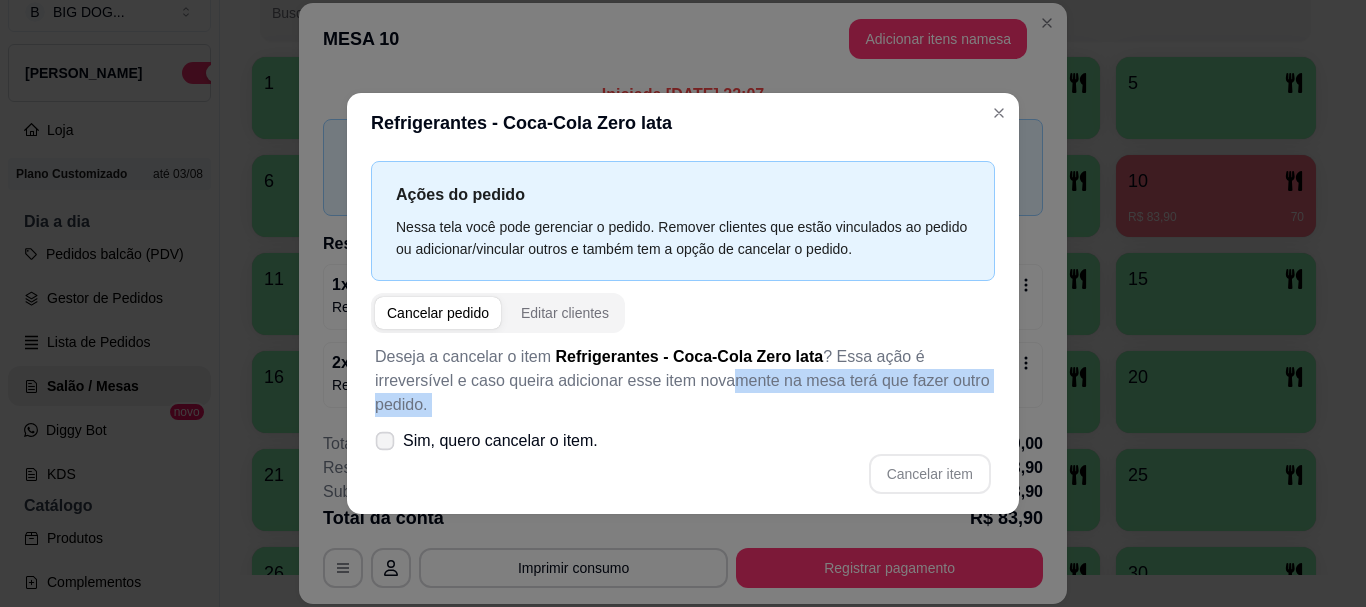 click 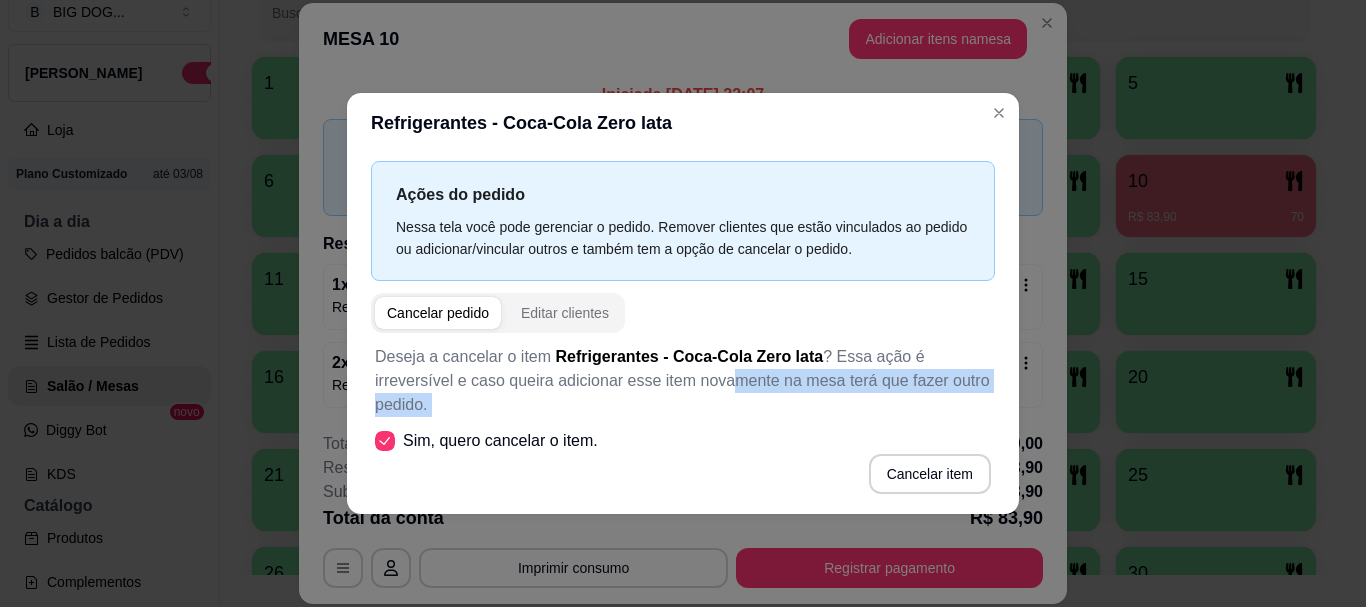click 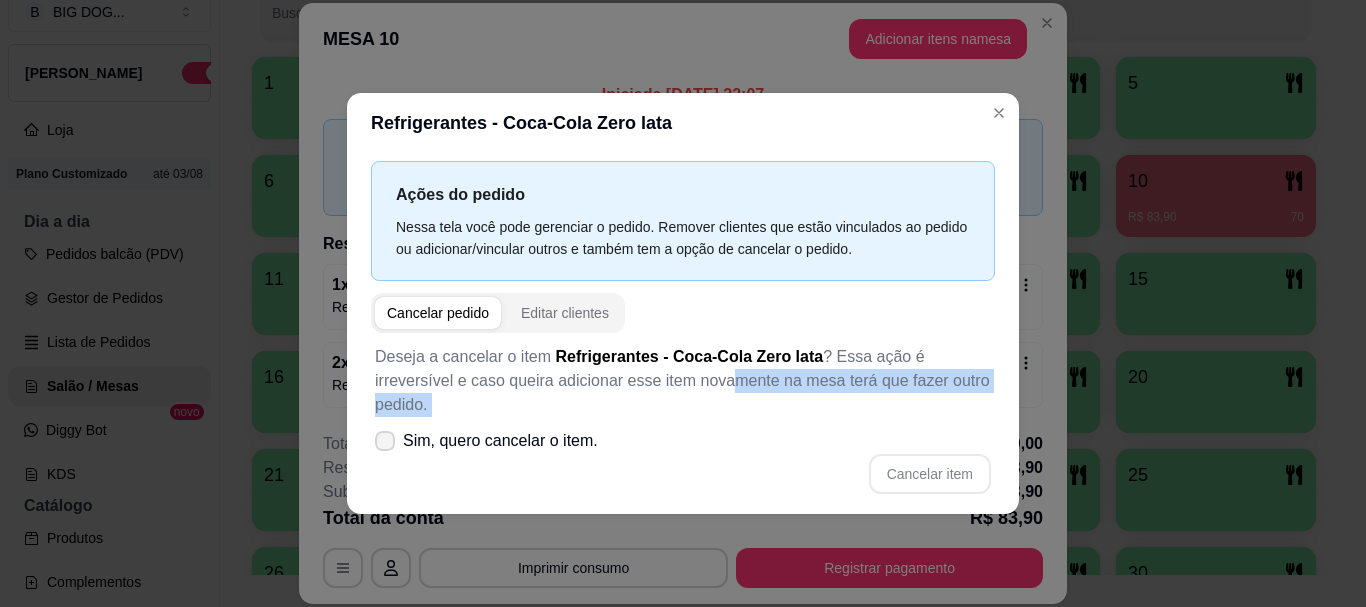 click 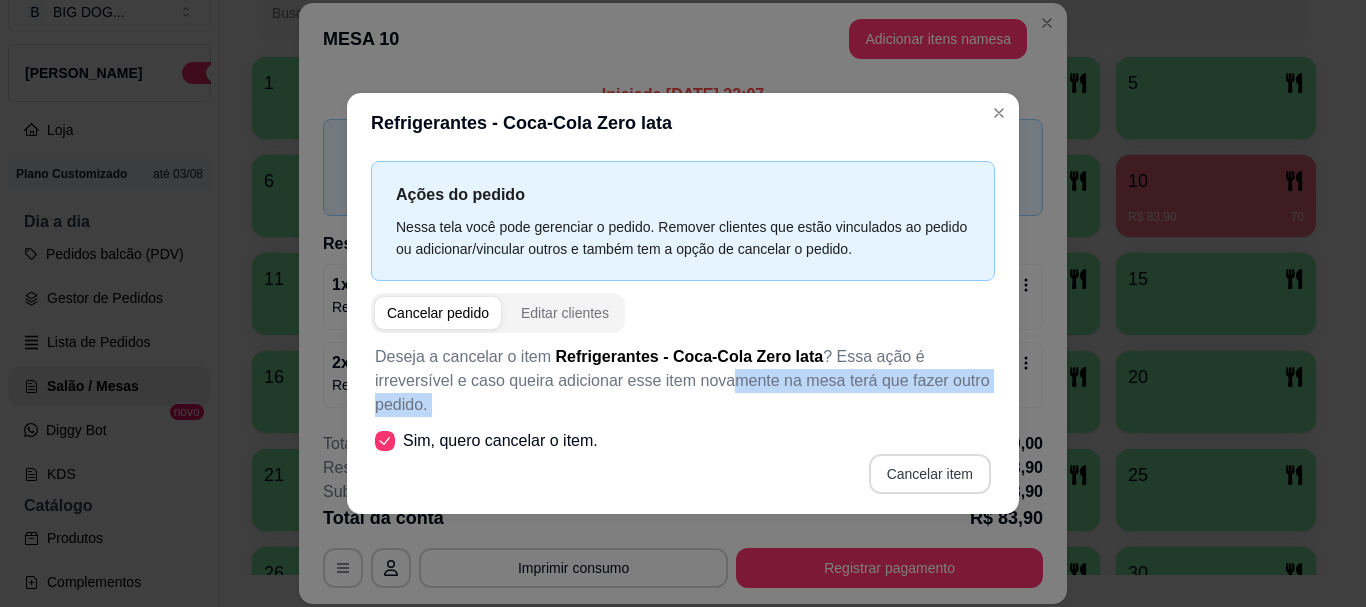 click on "Cancelar item" at bounding box center [930, 474] 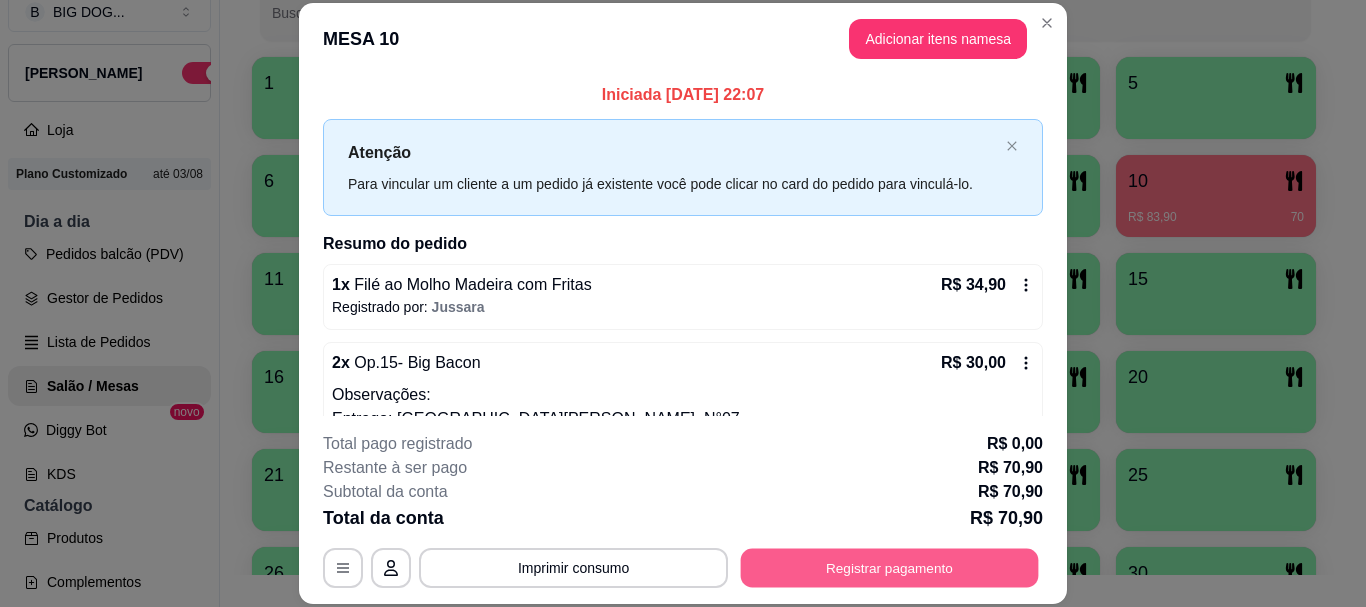 click on "Registrar pagamento" at bounding box center [890, 568] 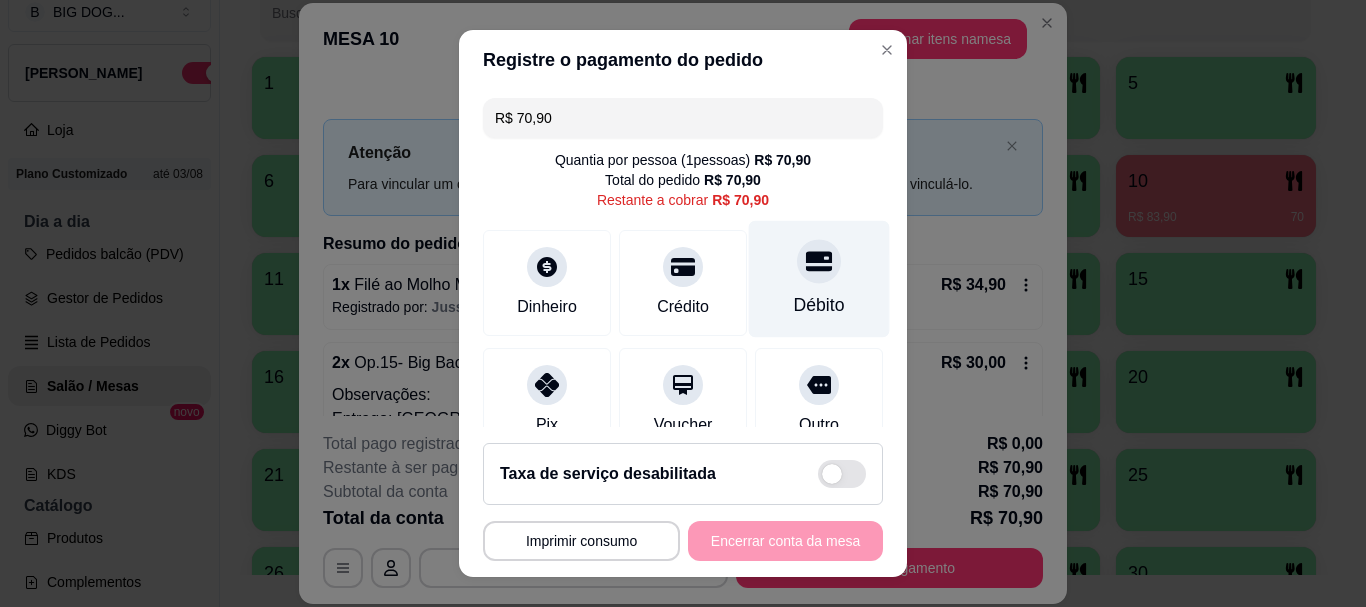 click at bounding box center (819, 262) 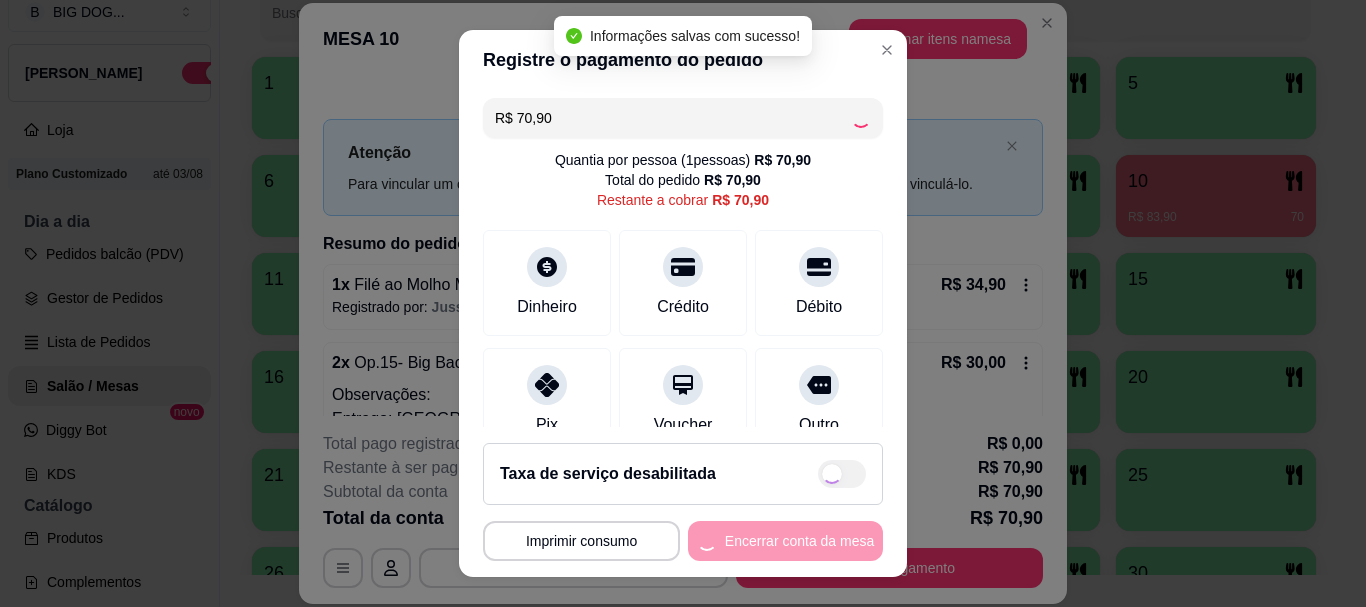 type on "R$ 0,00" 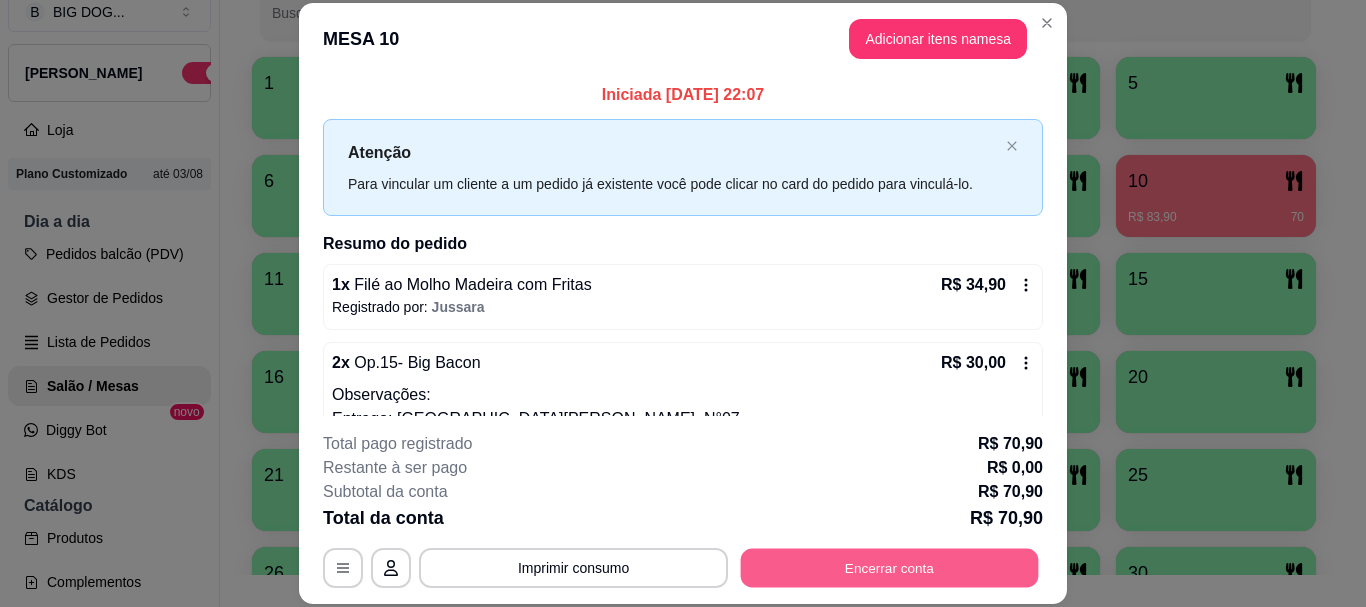 click on "Encerrar conta" at bounding box center [890, 568] 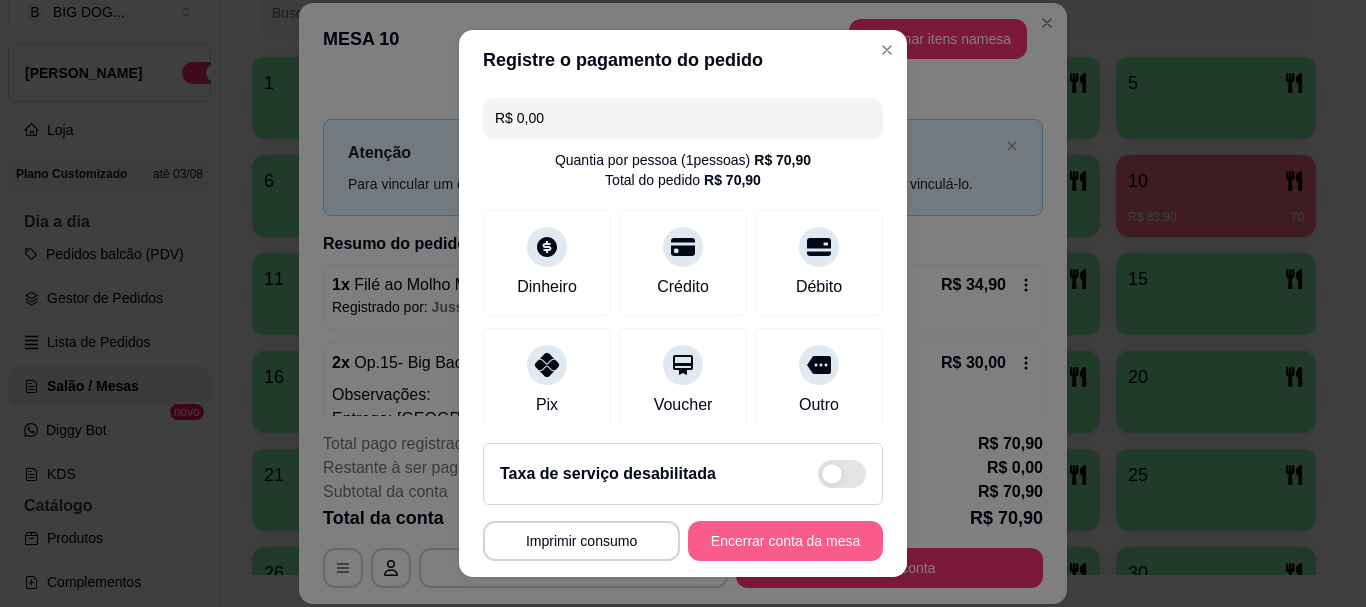 click on "Encerrar conta da mesa" at bounding box center (785, 541) 